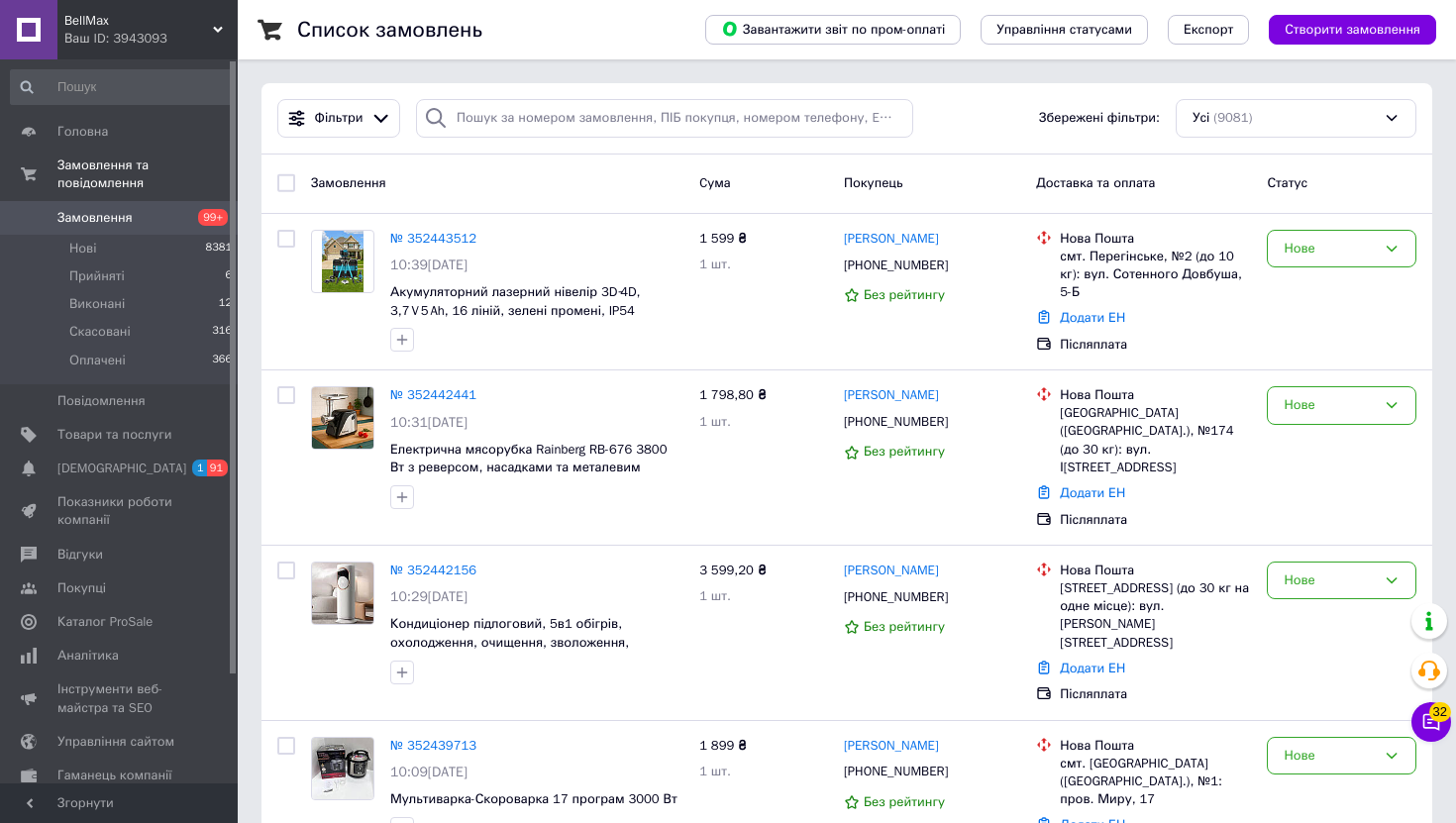 scroll, scrollTop: 0, scrollLeft: 0, axis: both 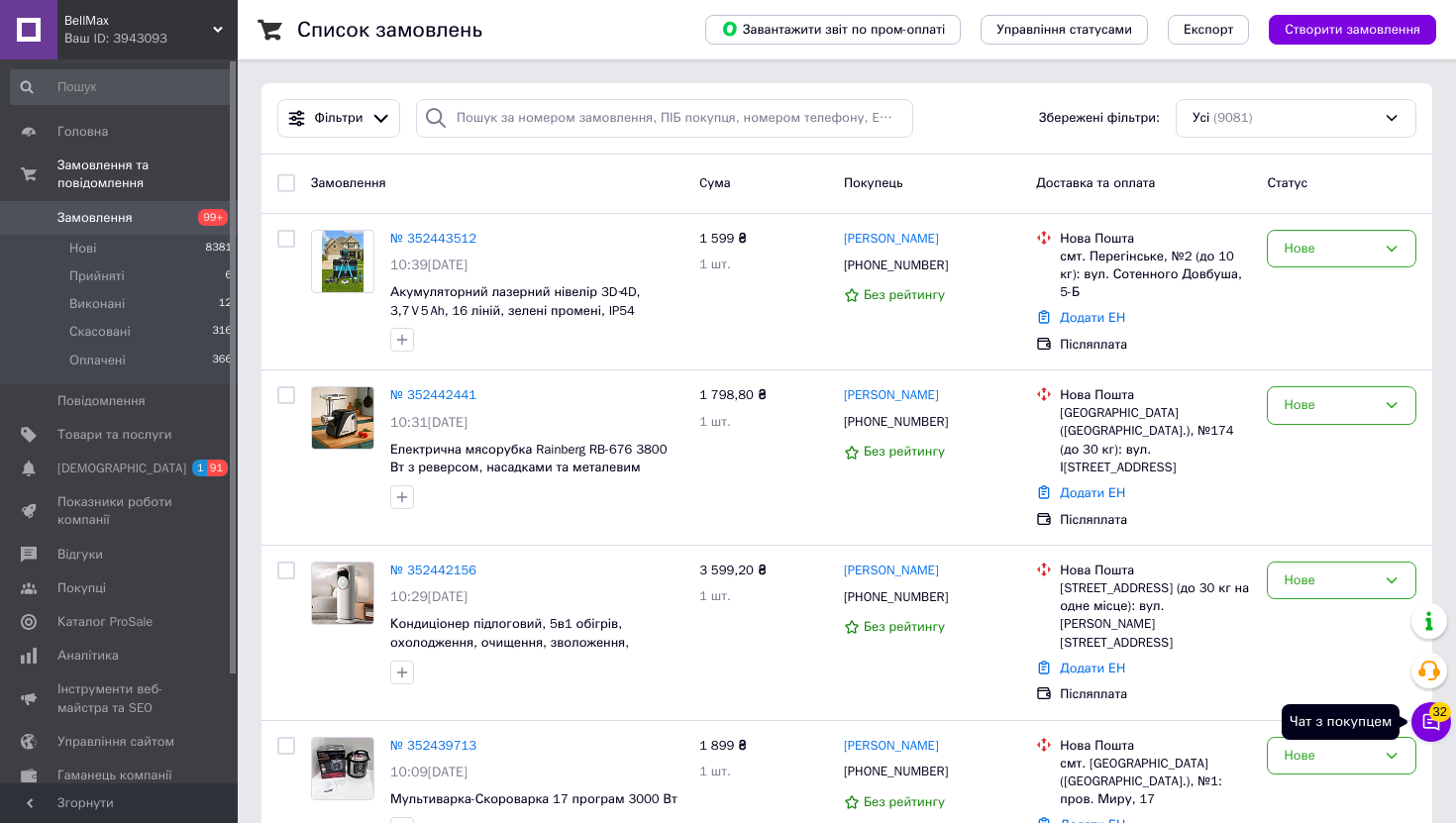 click 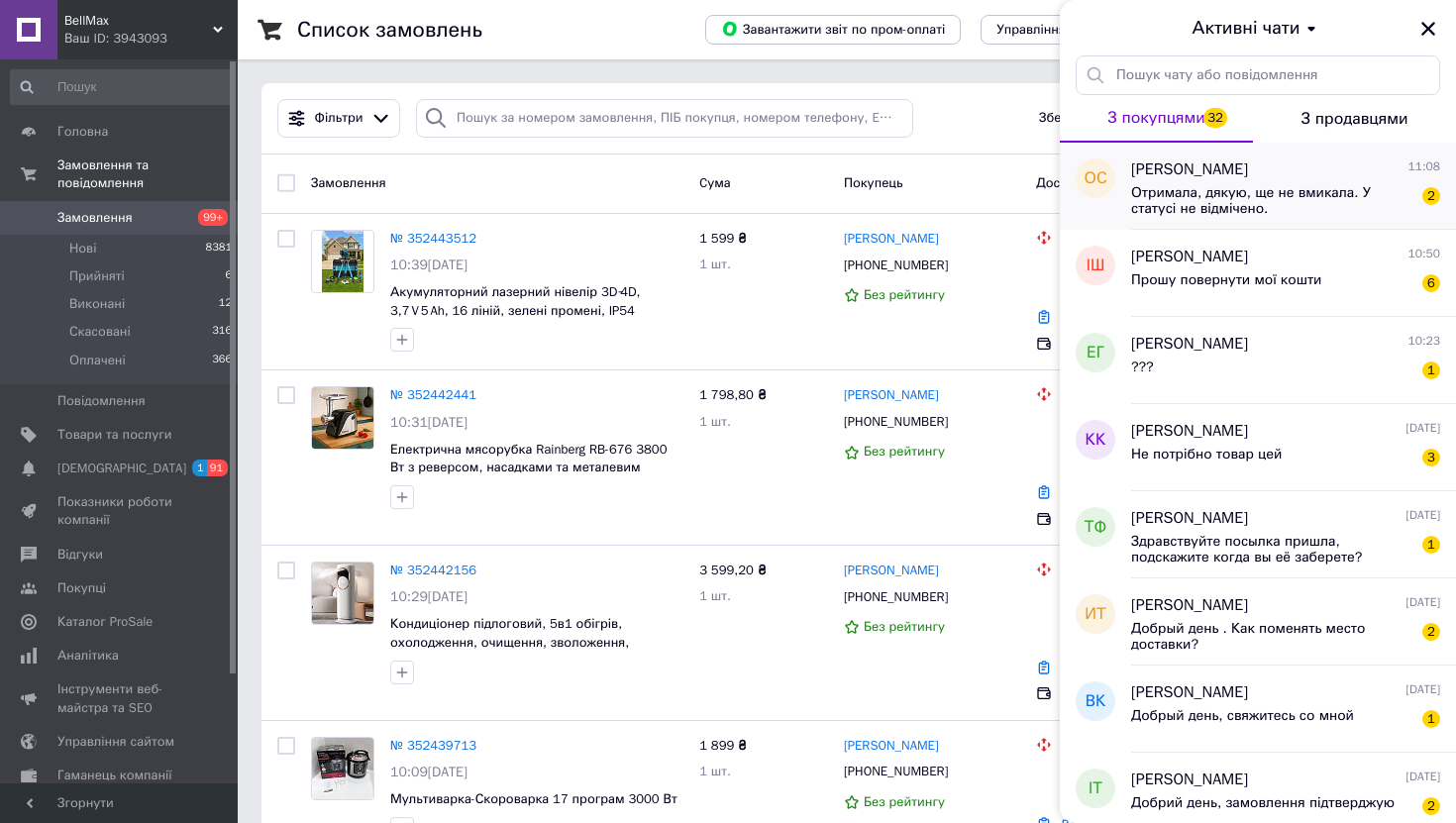 click on "Отримала, дякую, ще не вмикала. У статусі не відмічено." at bounding box center [1272, 201] 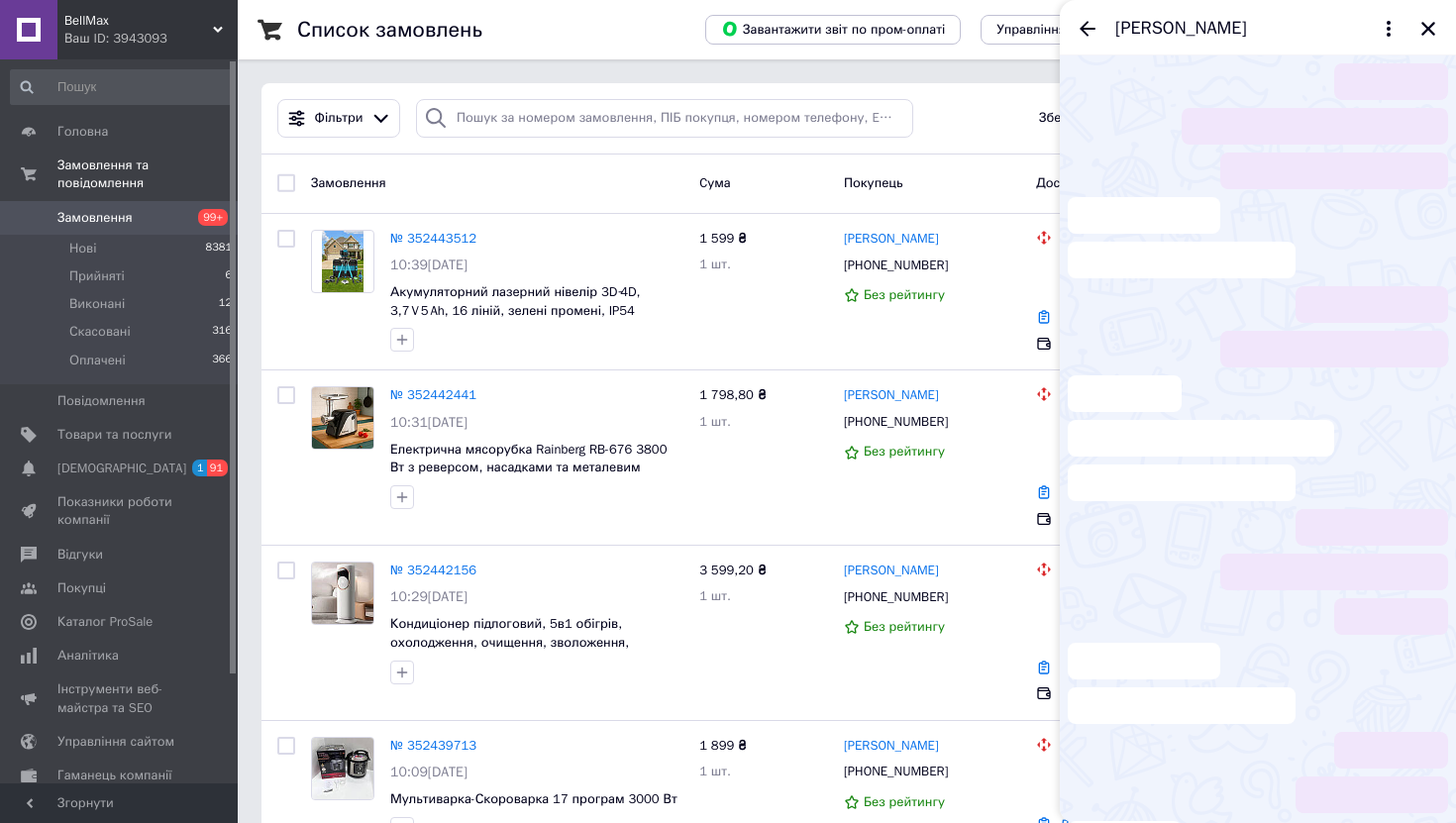 scroll, scrollTop: 92, scrollLeft: 0, axis: vertical 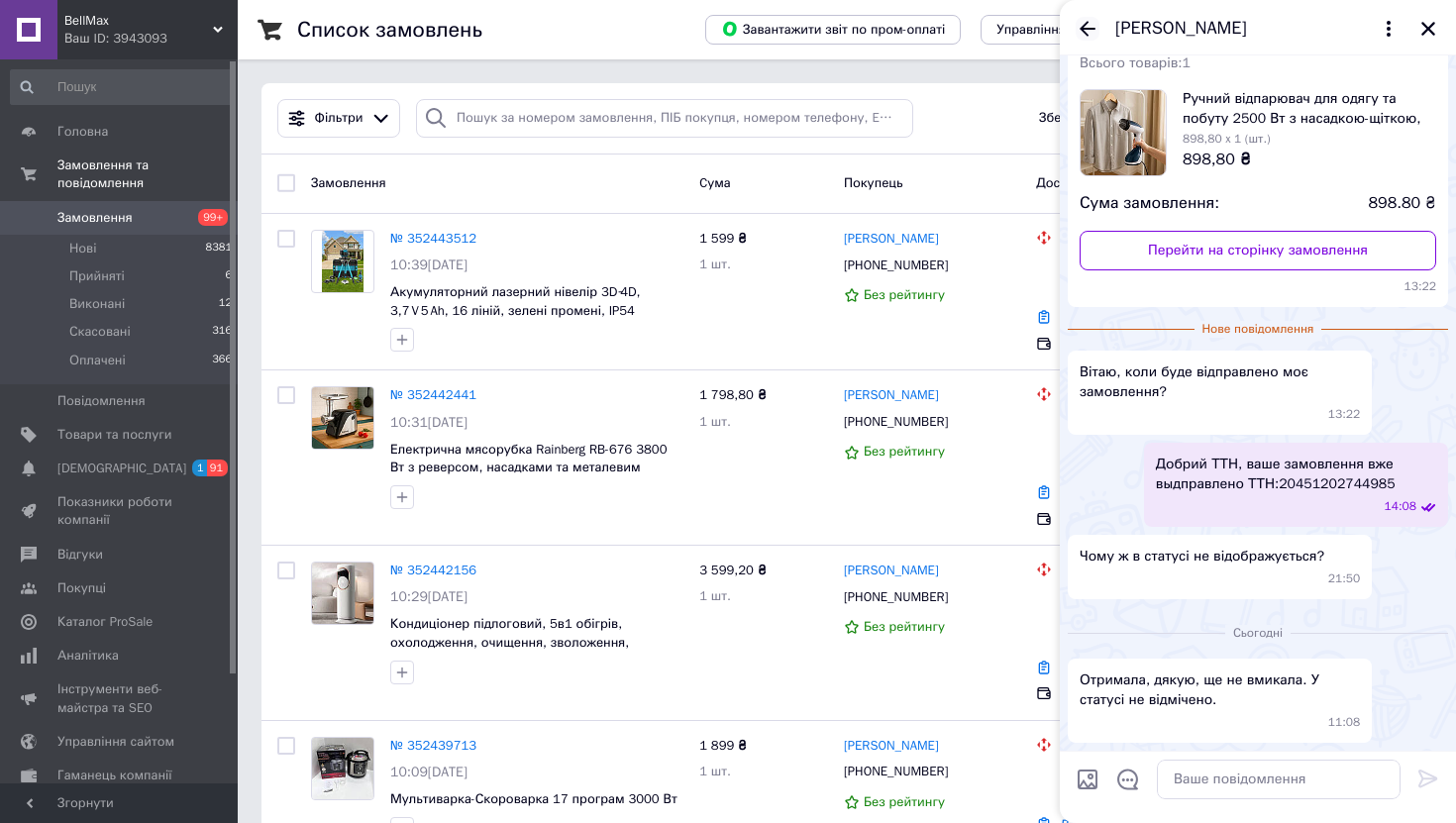 click 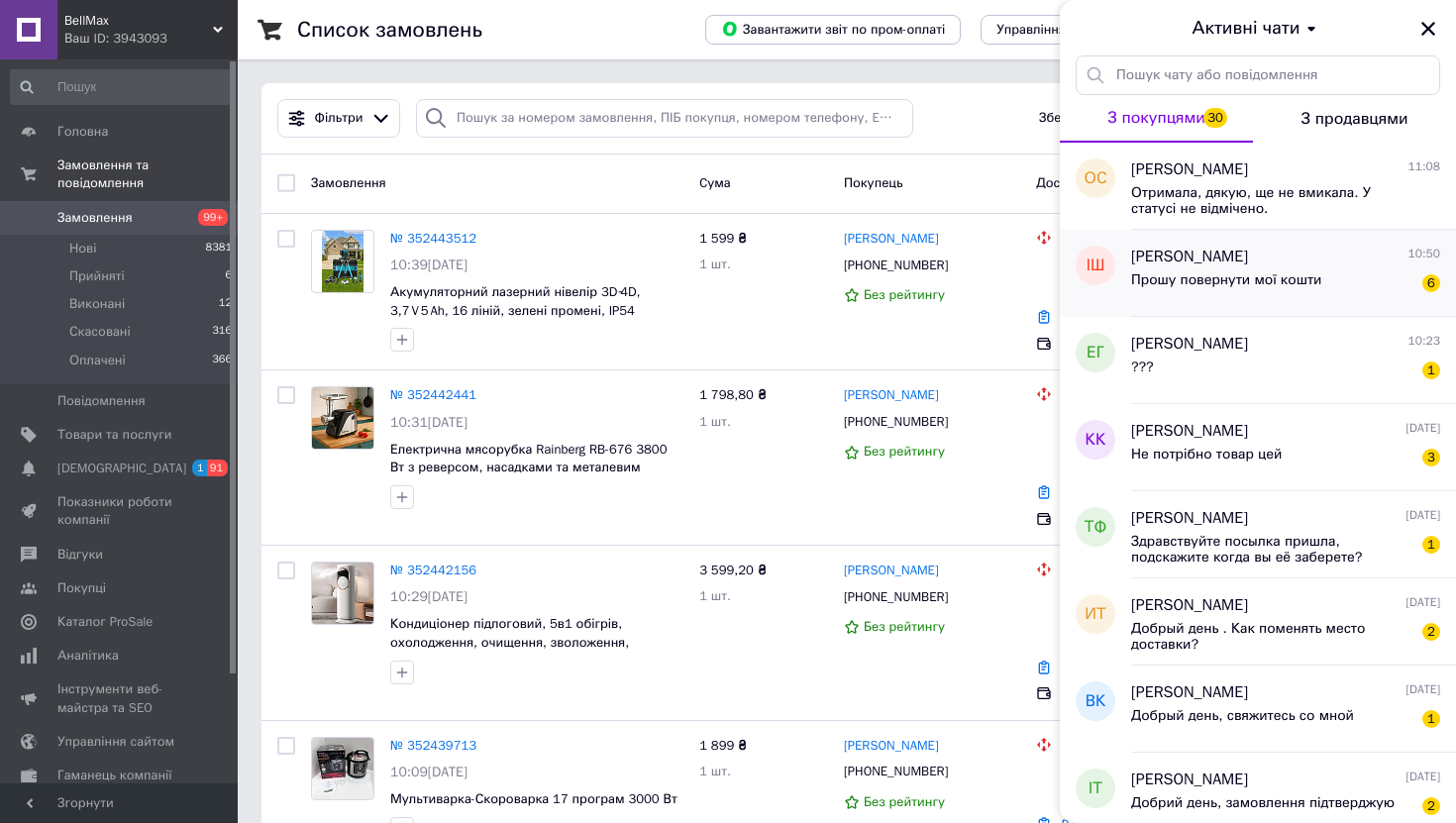 click on "[PERSON_NAME] 10:50" at bounding box center [1286, 257] 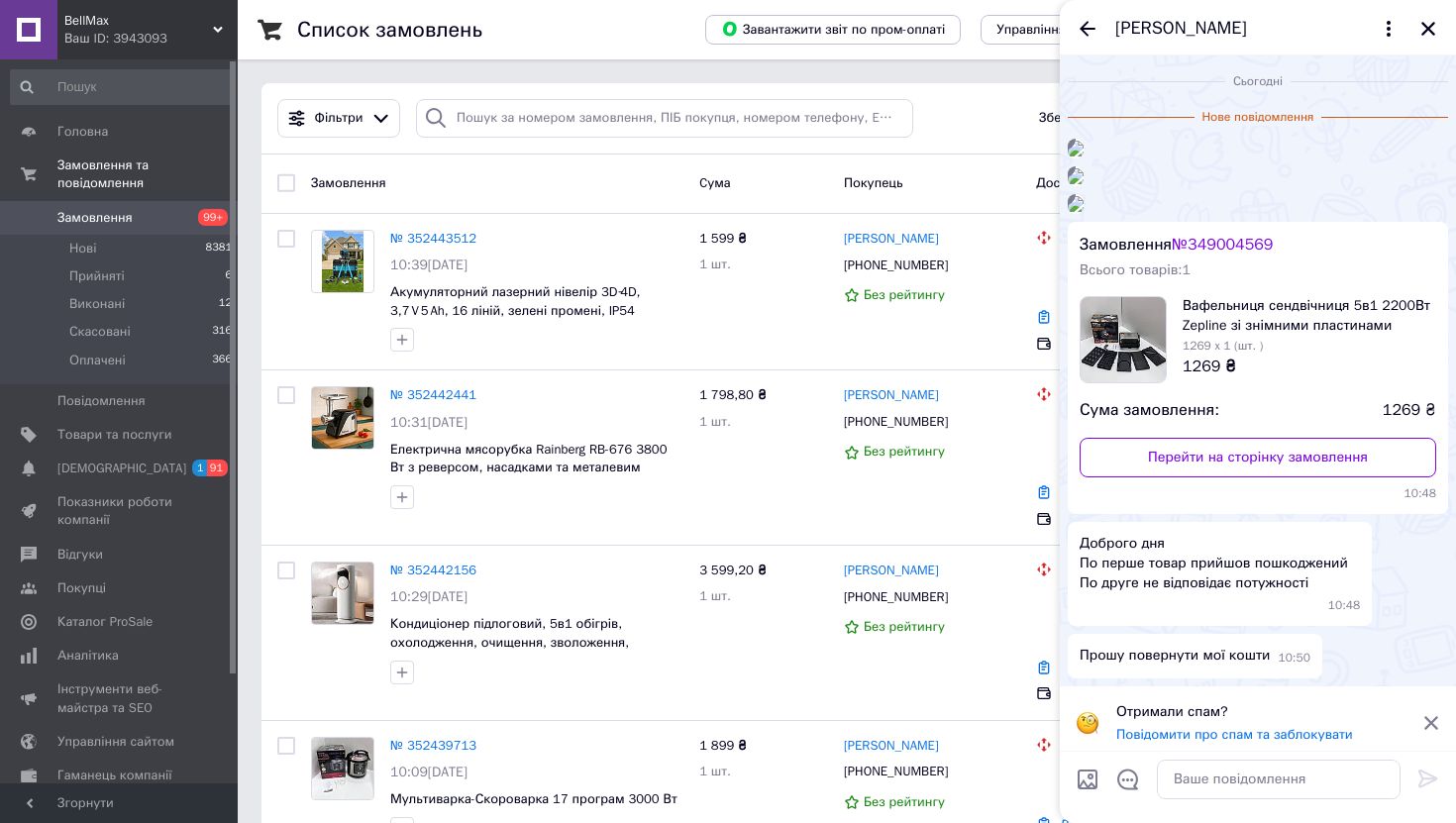 click at bounding box center [1076, 149] 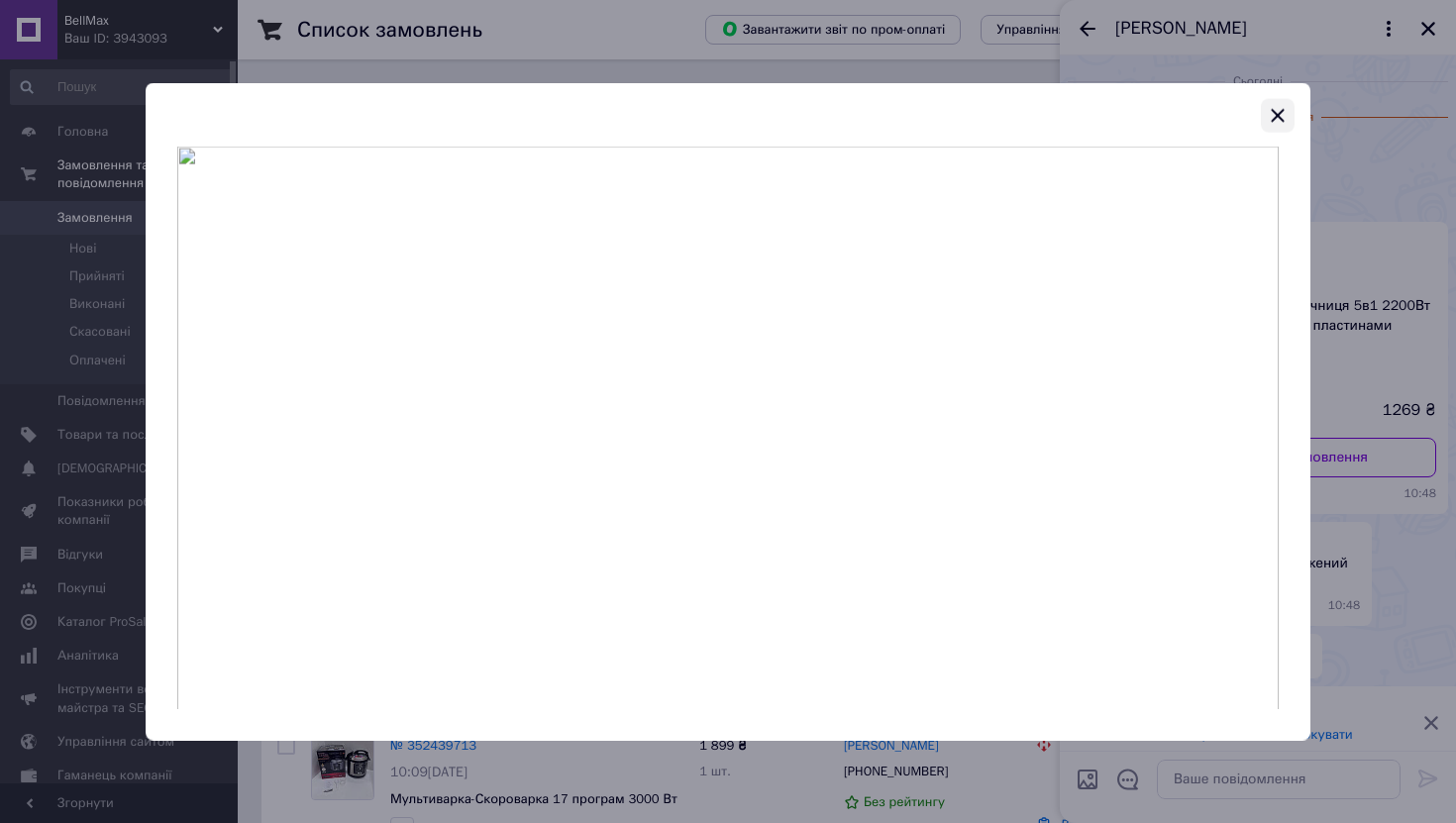 click 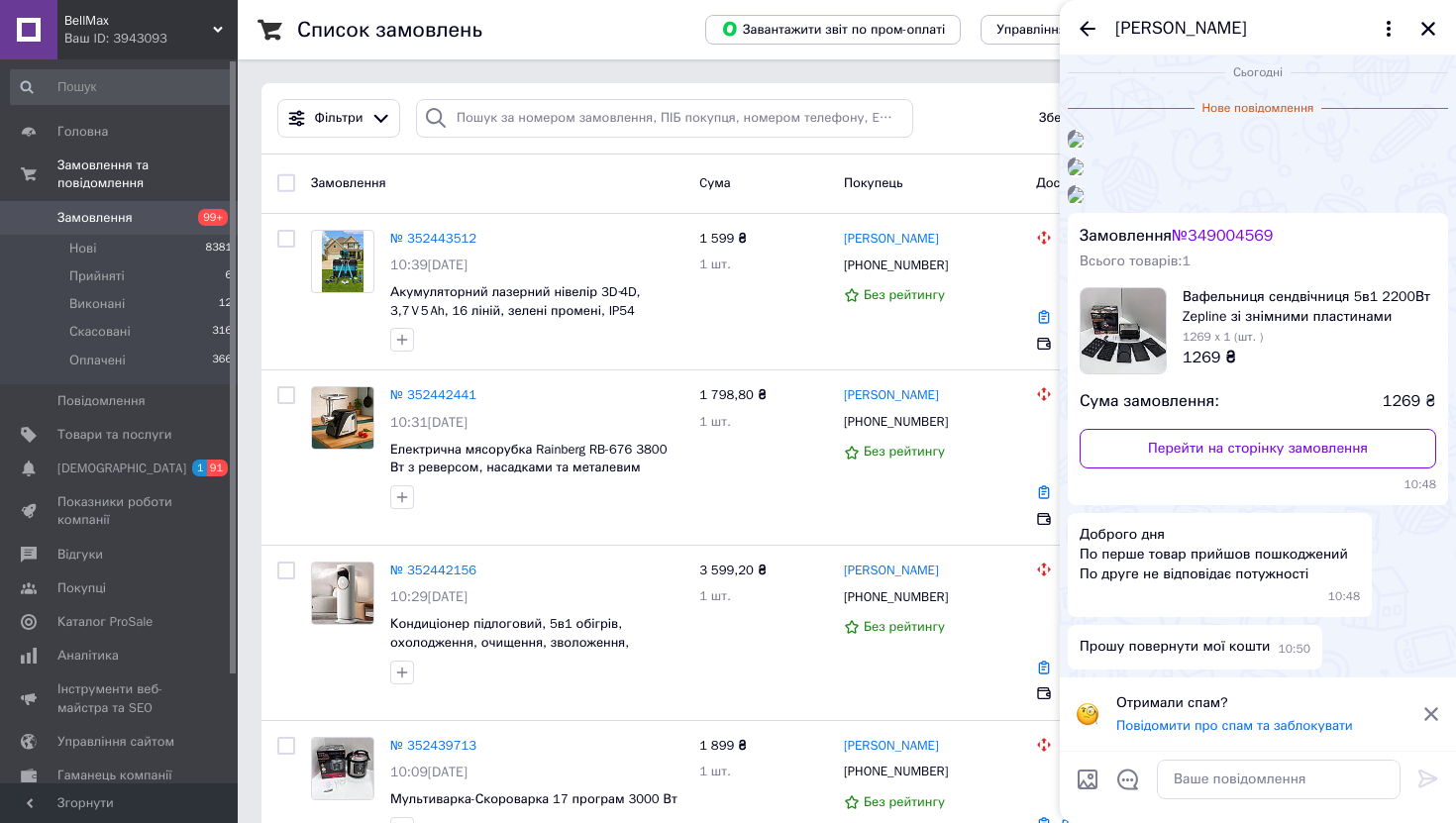 scroll, scrollTop: 473, scrollLeft: 0, axis: vertical 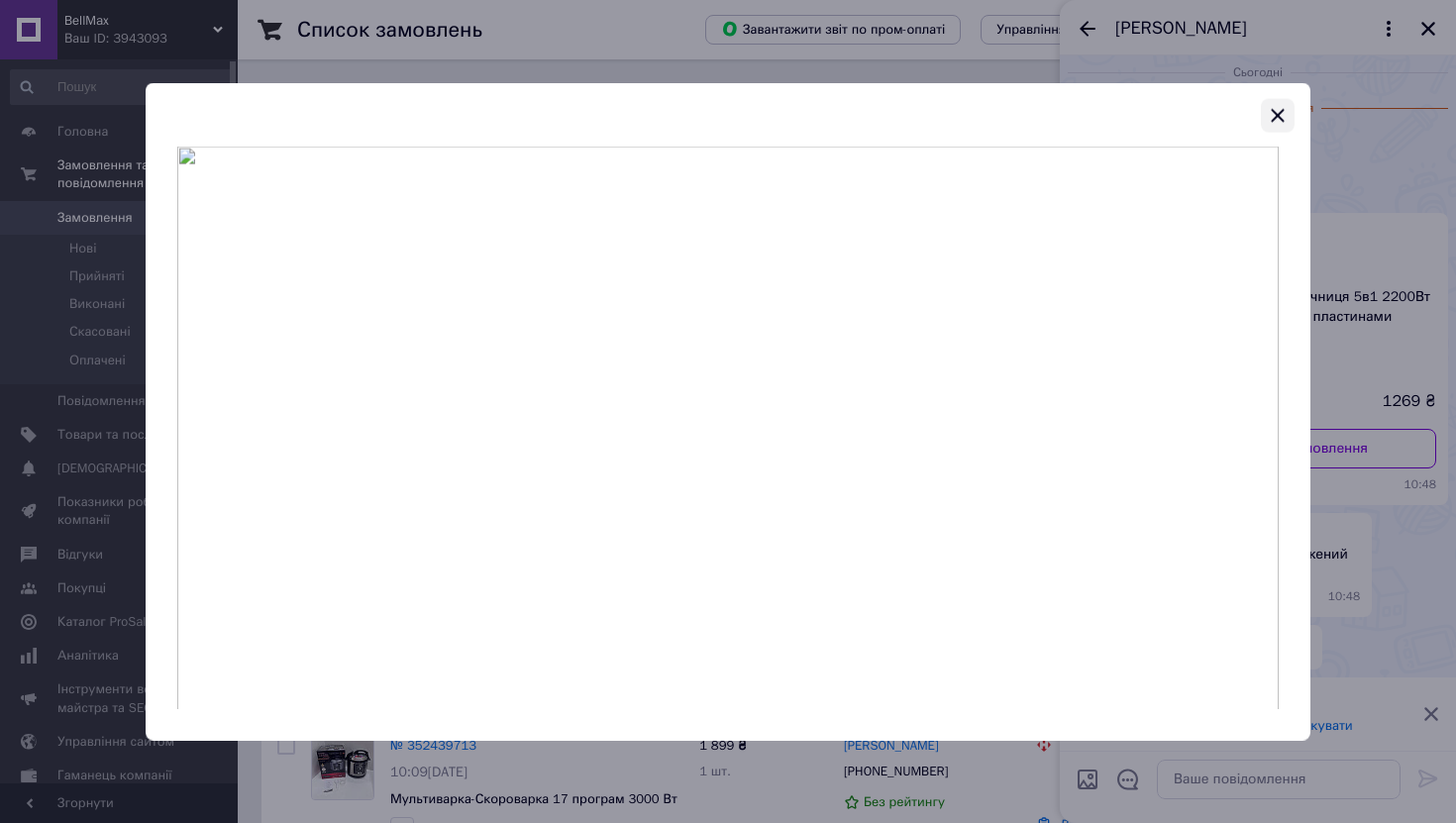 click 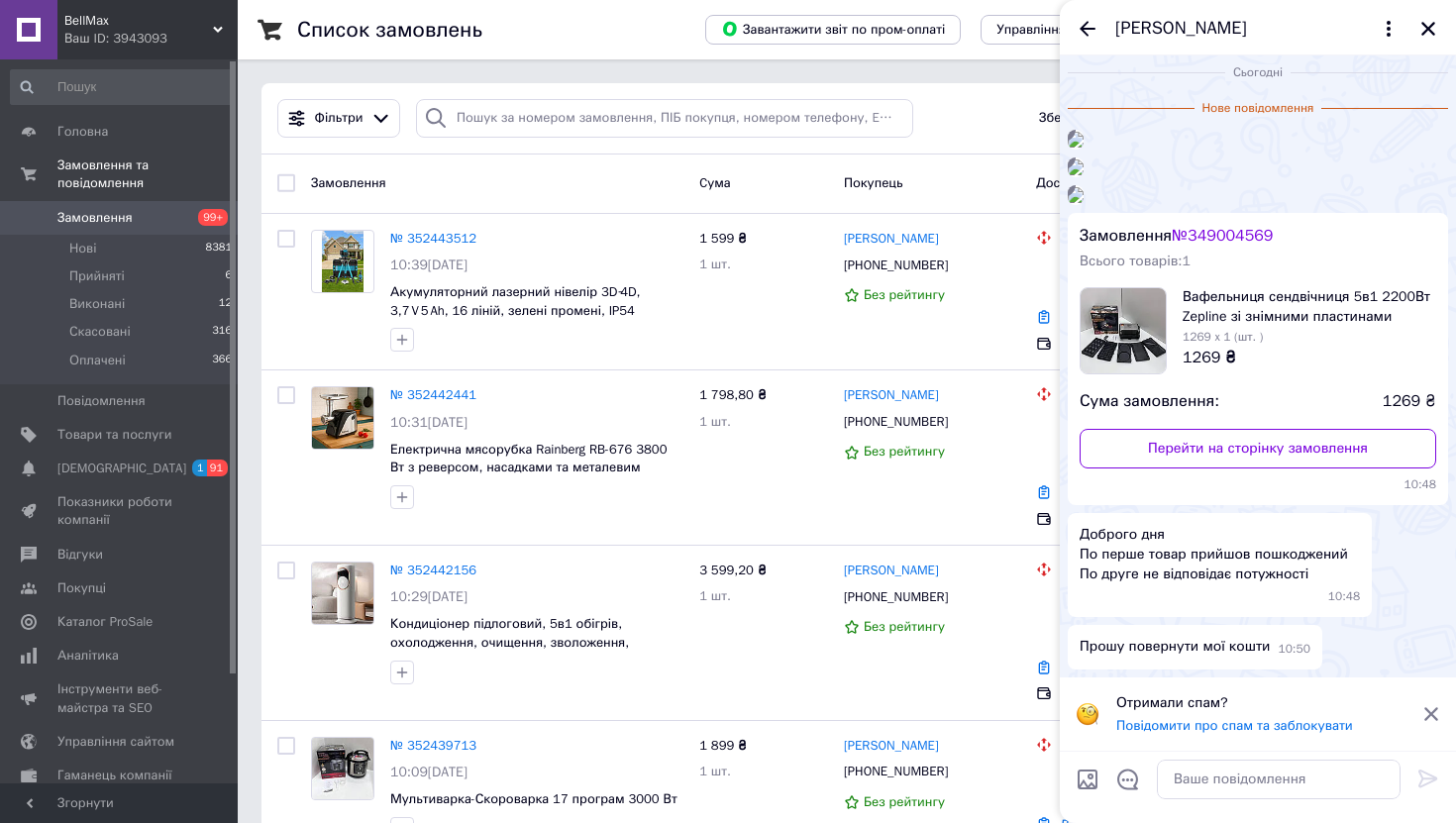 scroll, scrollTop: 0, scrollLeft: 0, axis: both 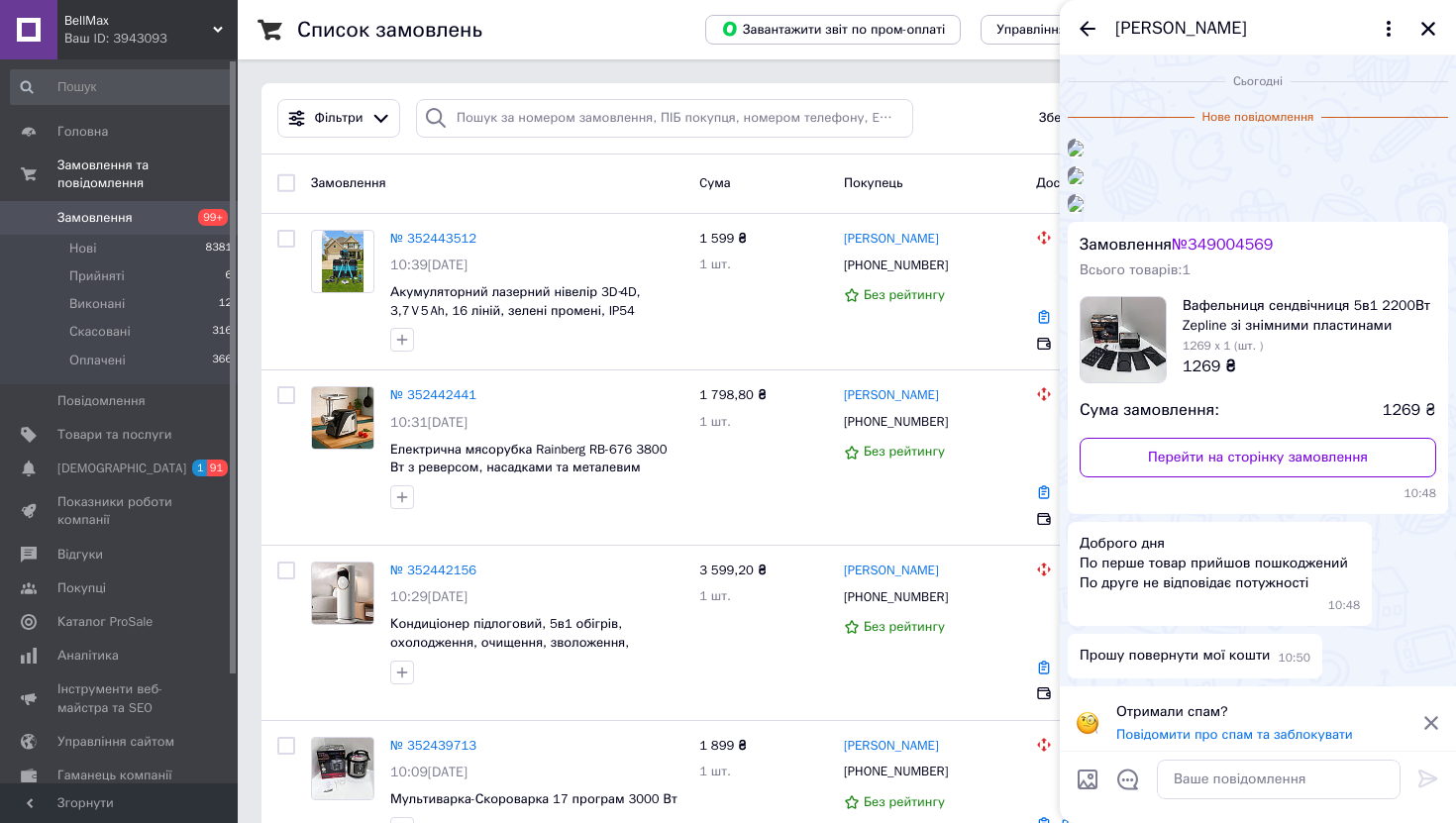 click at bounding box center [1076, 149] 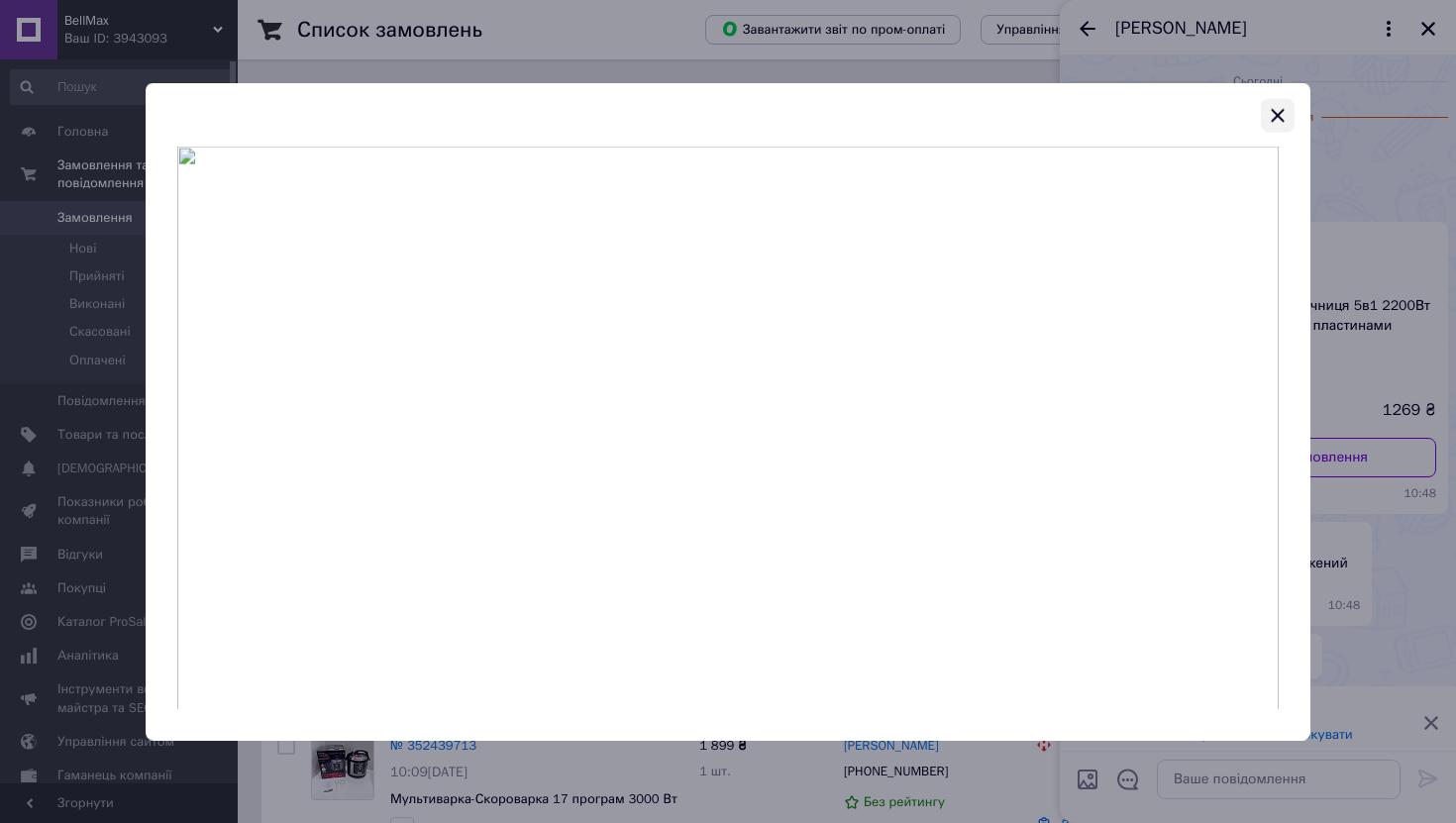 click 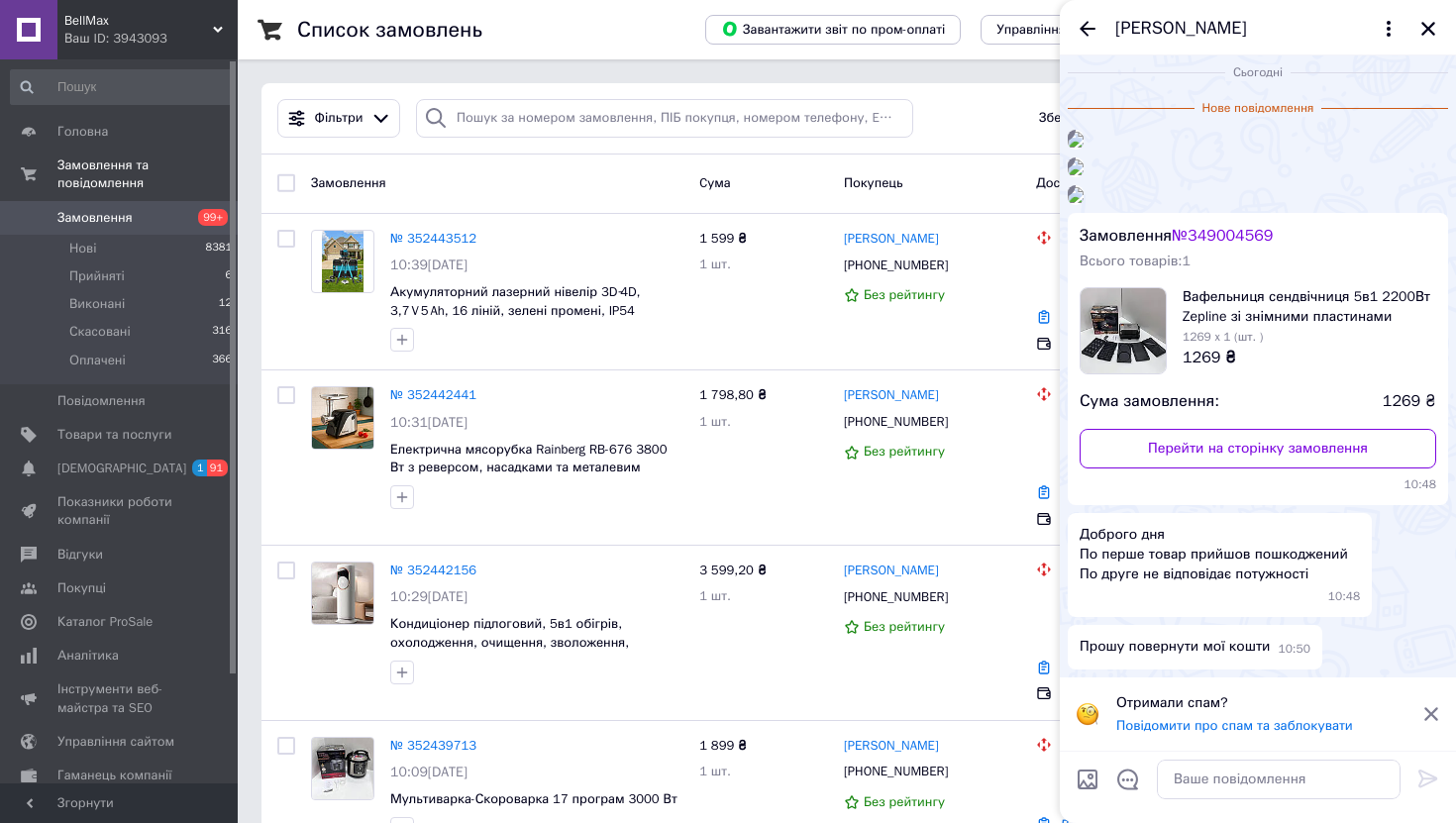 scroll, scrollTop: 770, scrollLeft: 0, axis: vertical 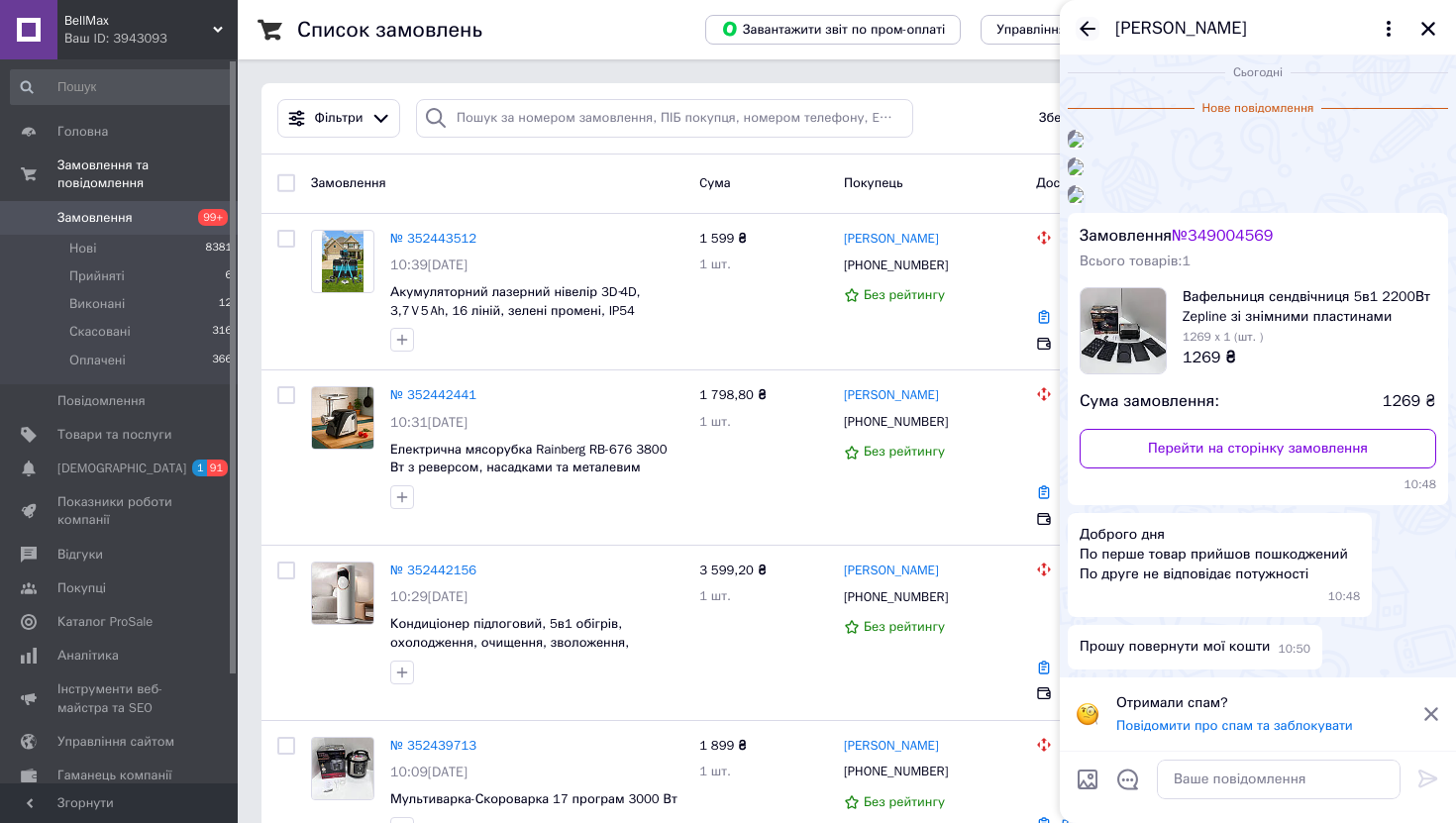 click 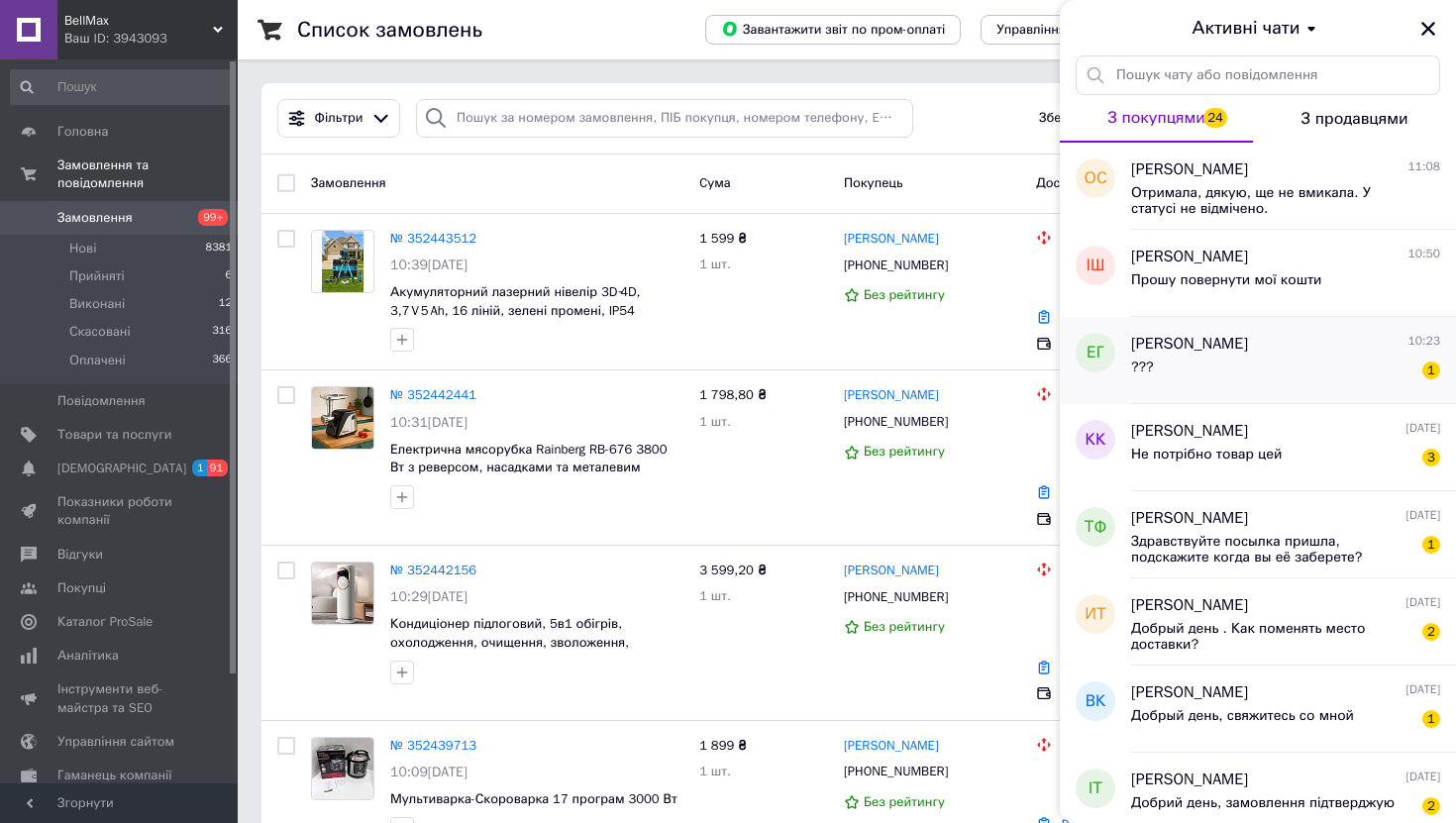click on "[PERSON_NAME] 10:23 ??? 1" at bounding box center [1294, 360] 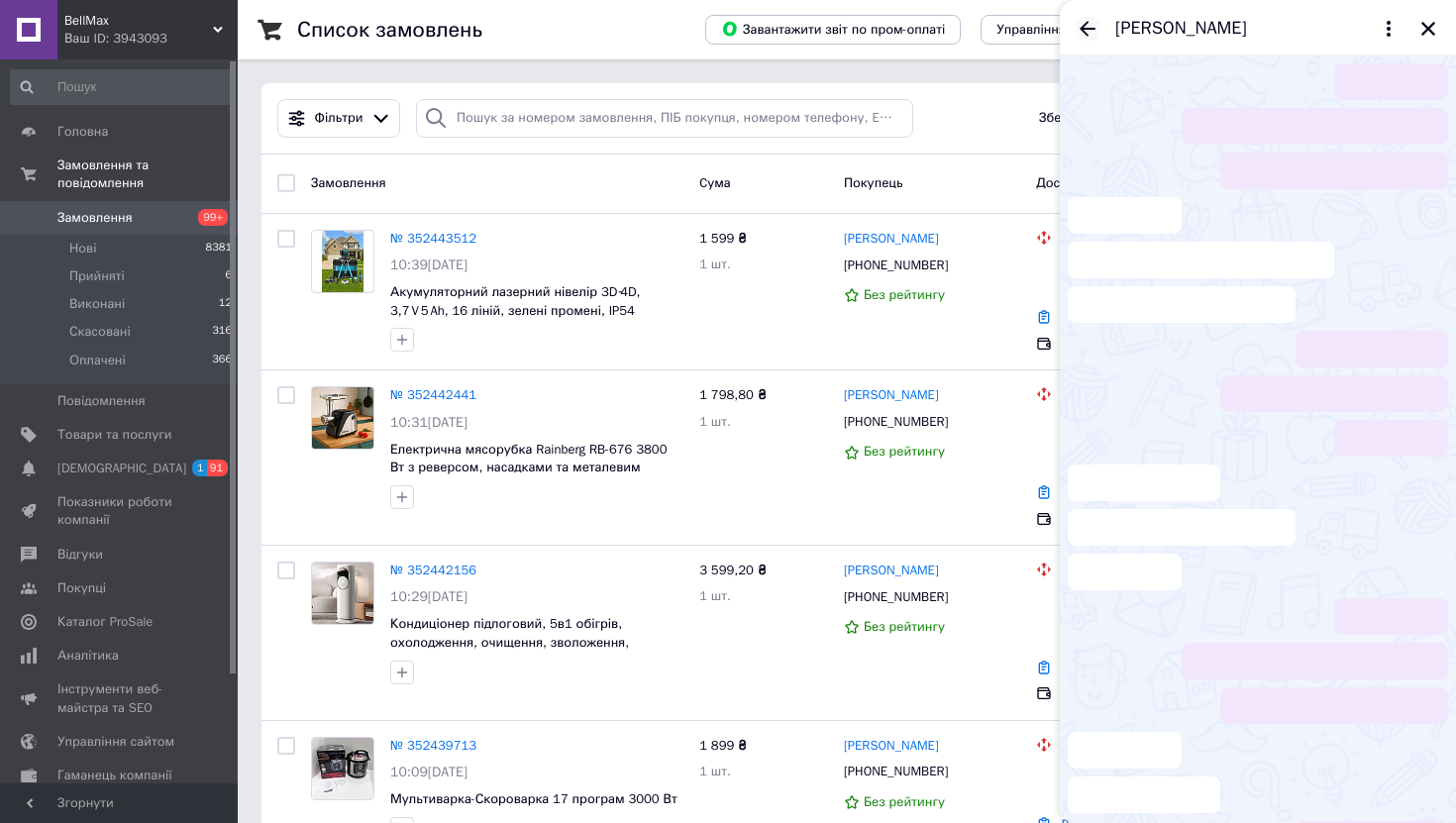 scroll, scrollTop: 1887, scrollLeft: 0, axis: vertical 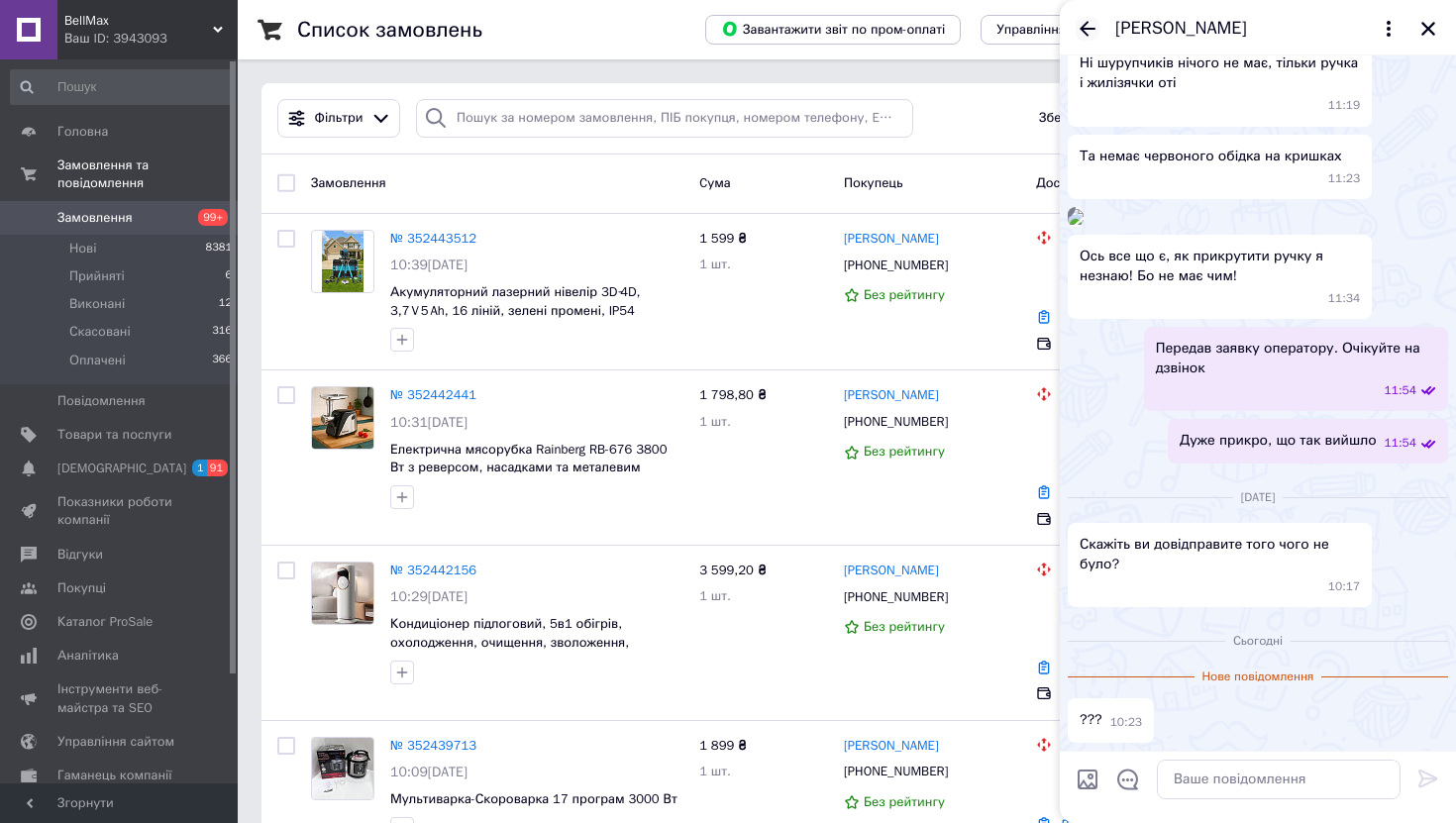 click 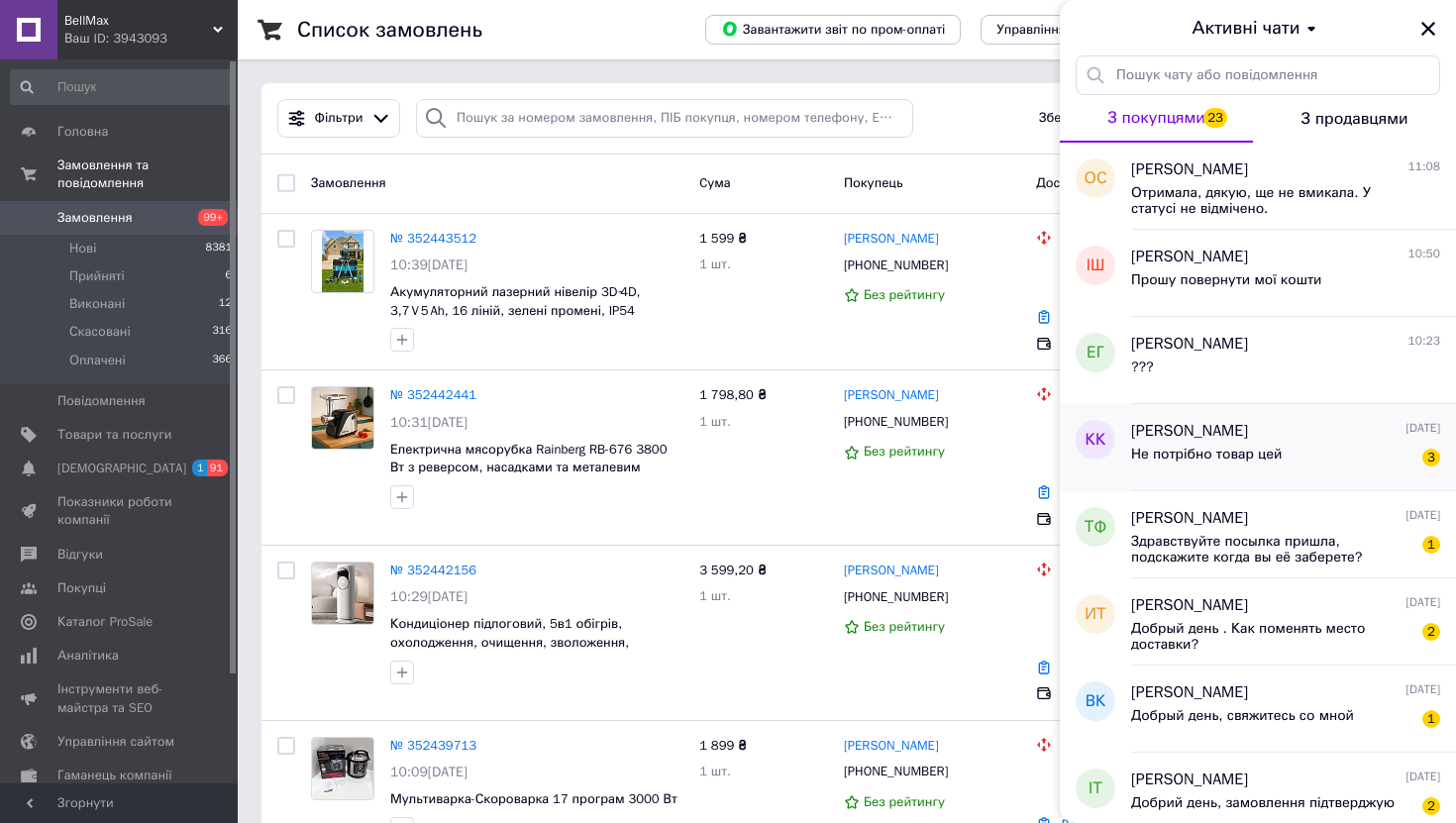 click on "Не потрібно товар цей" at bounding box center [1206, 455] 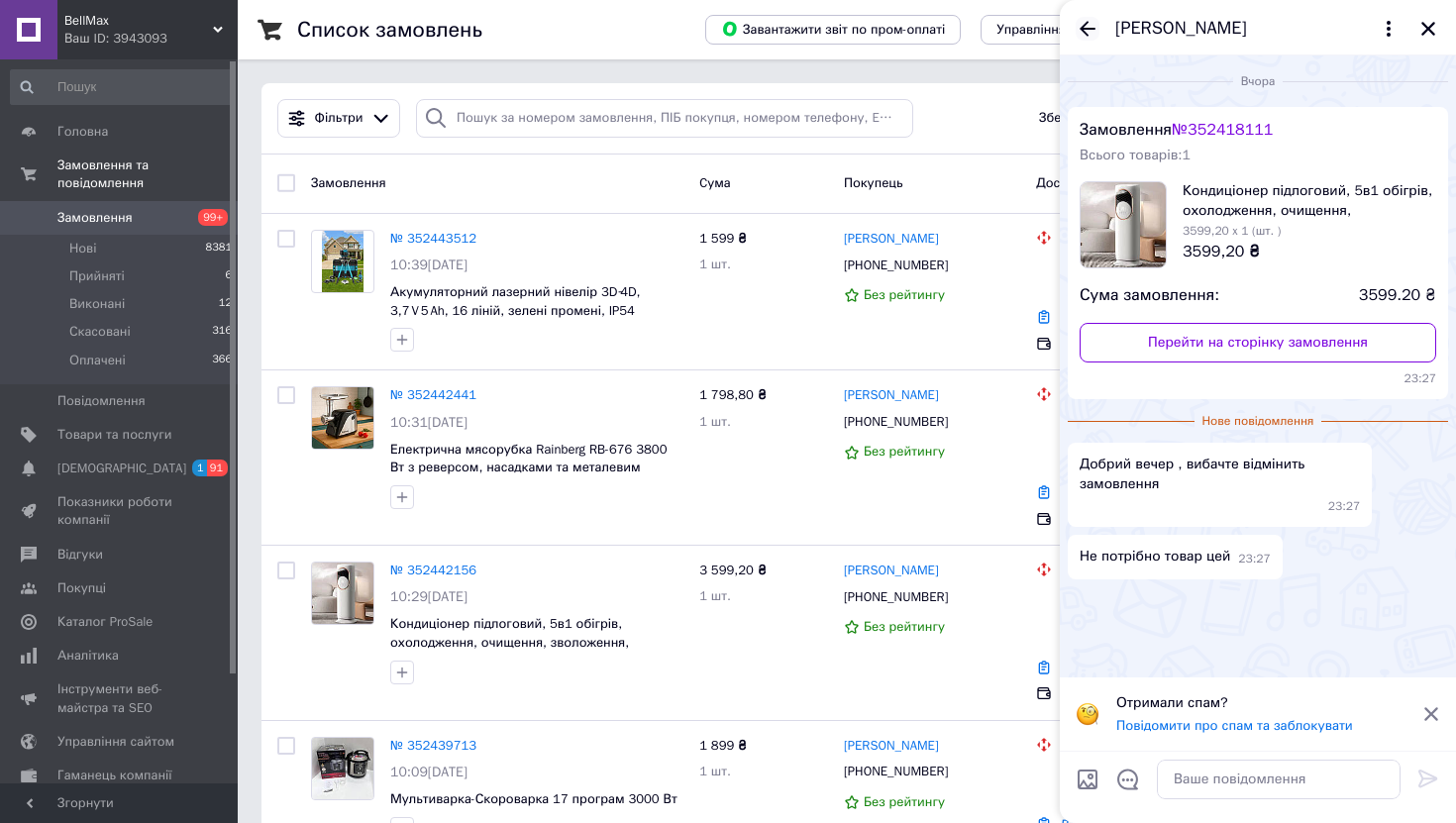 click 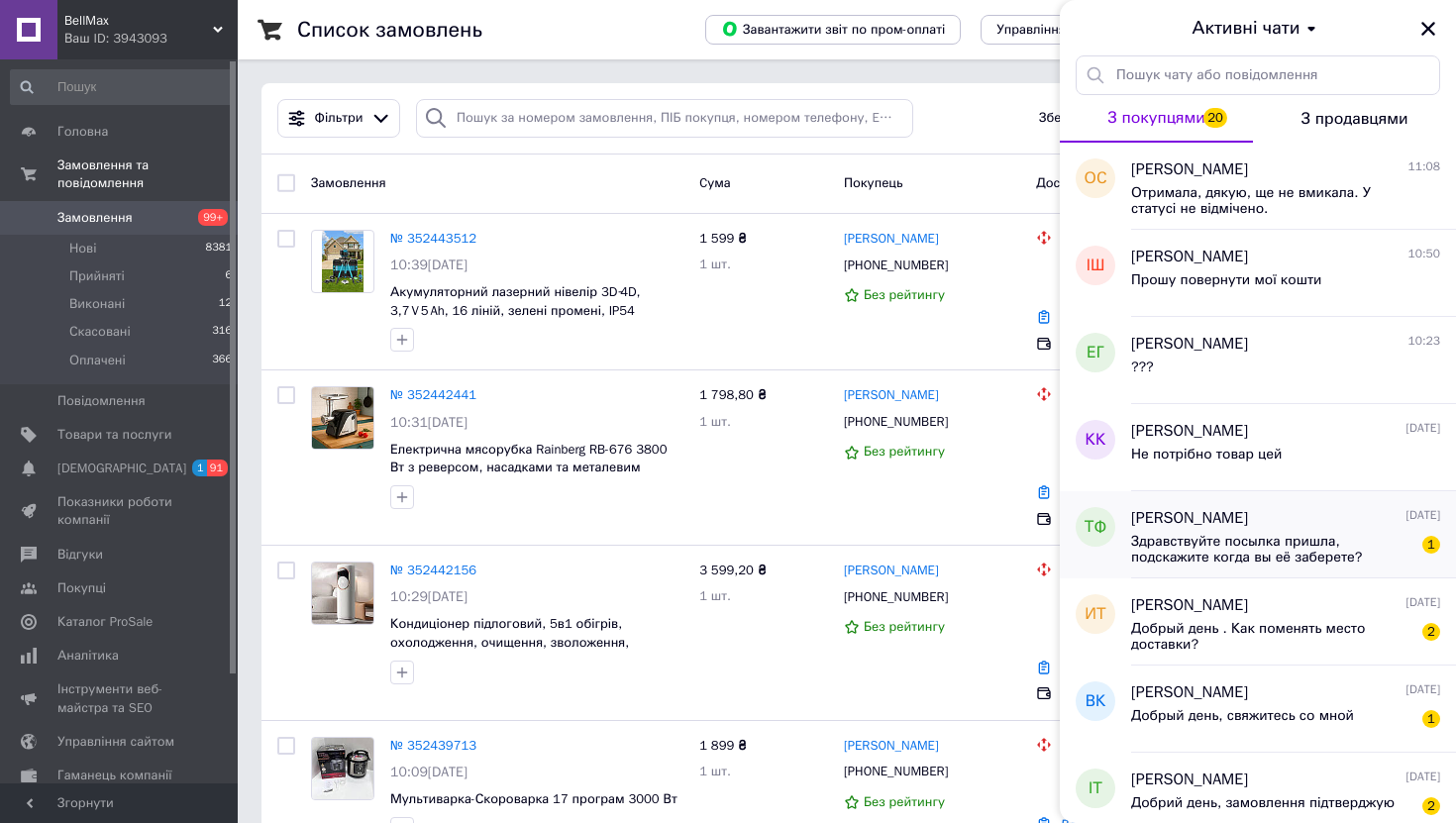 click on "Здравствуйте посылка пришла, подскажите когда вы её заберете?" at bounding box center [1272, 550] 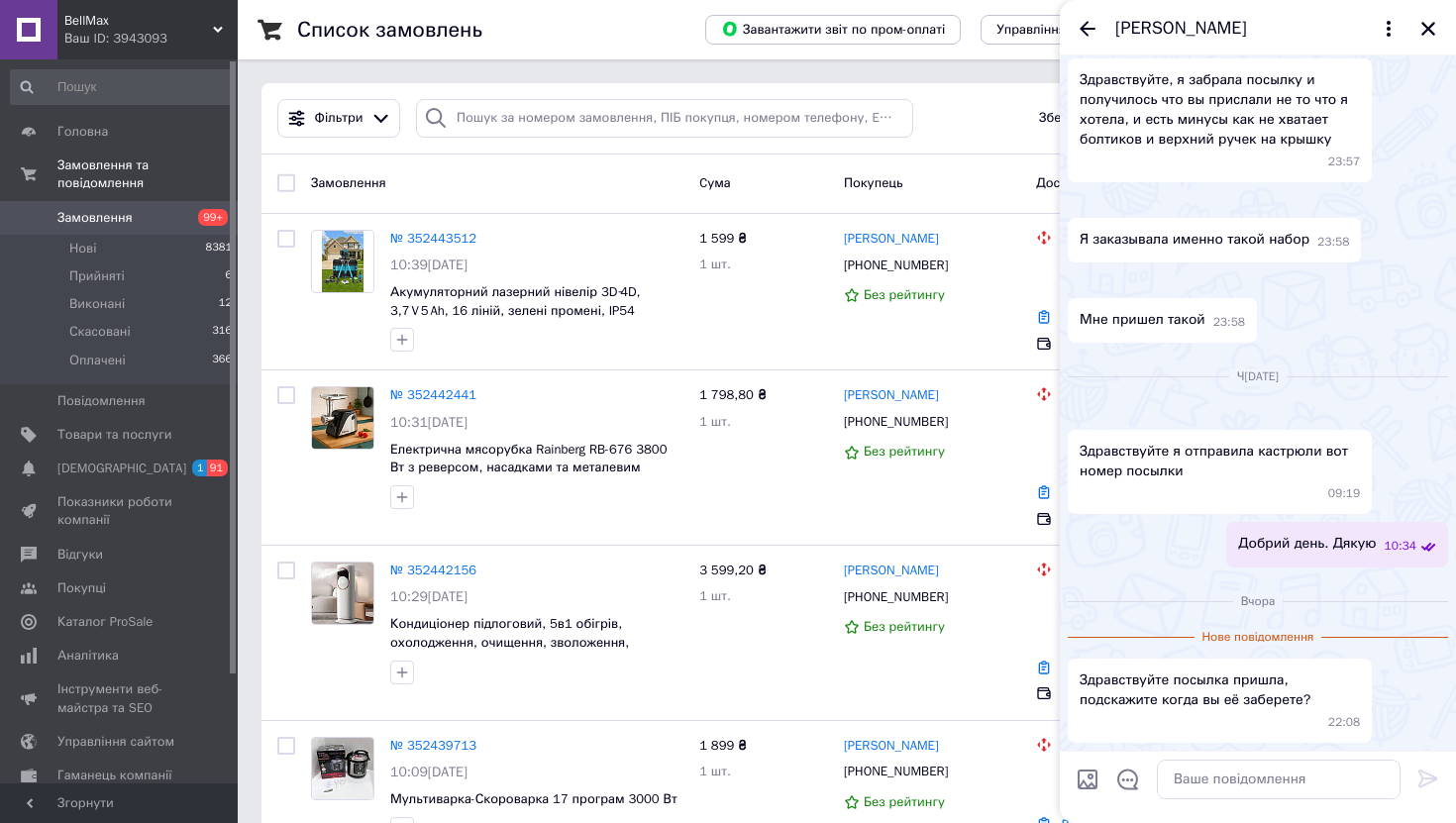 scroll, scrollTop: 1218, scrollLeft: 0, axis: vertical 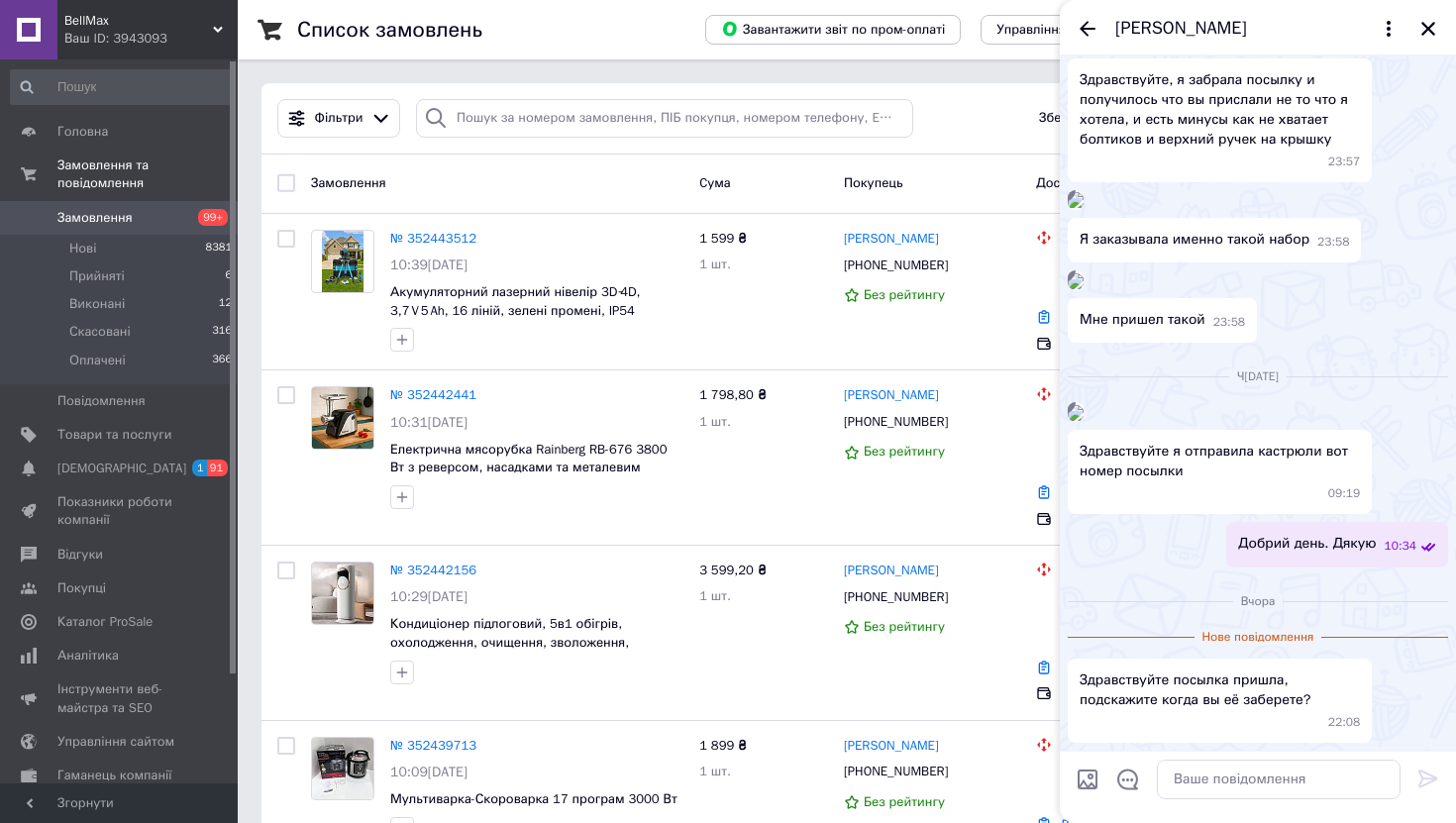 click at bounding box center (1076, 413) 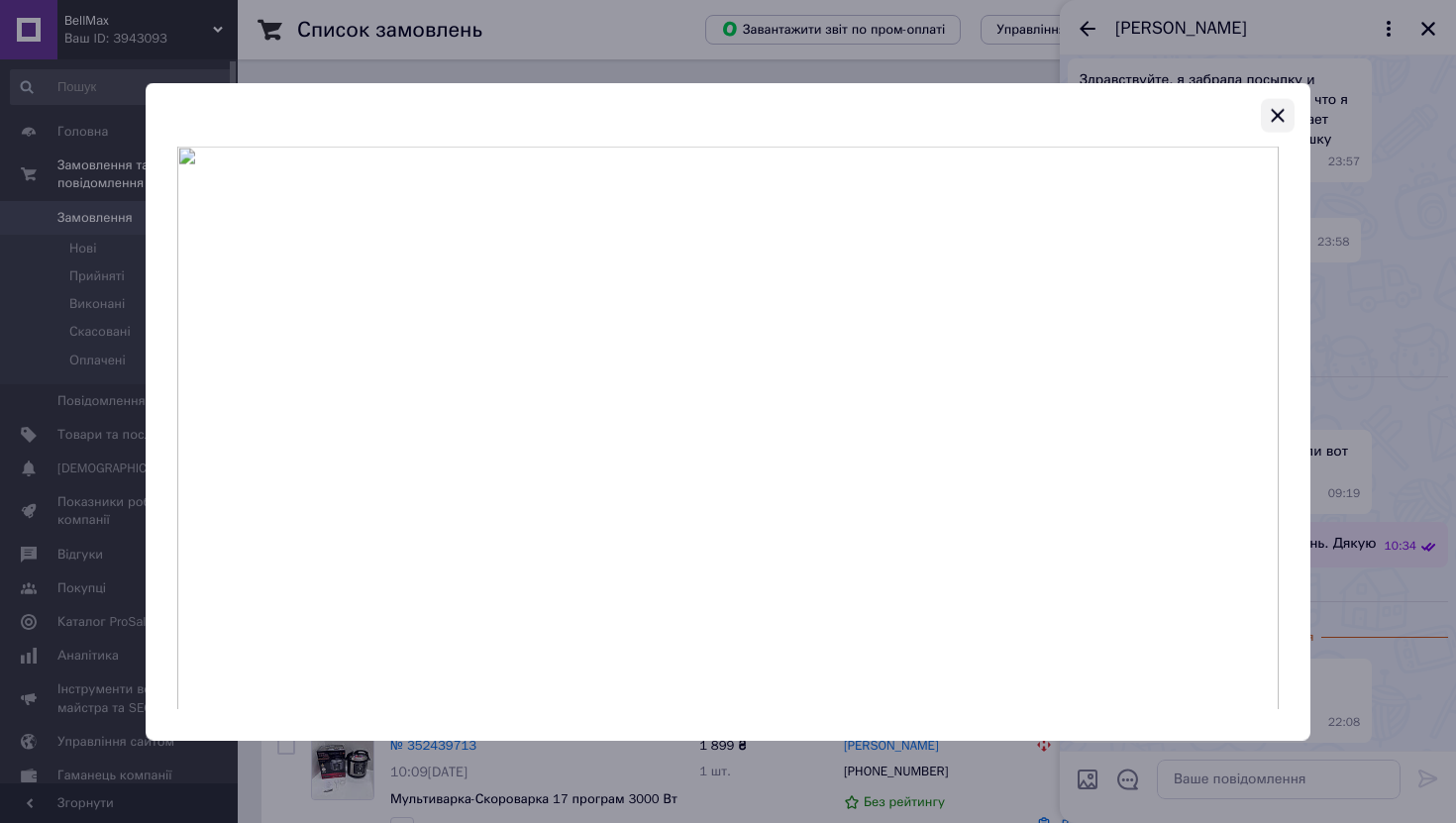 click 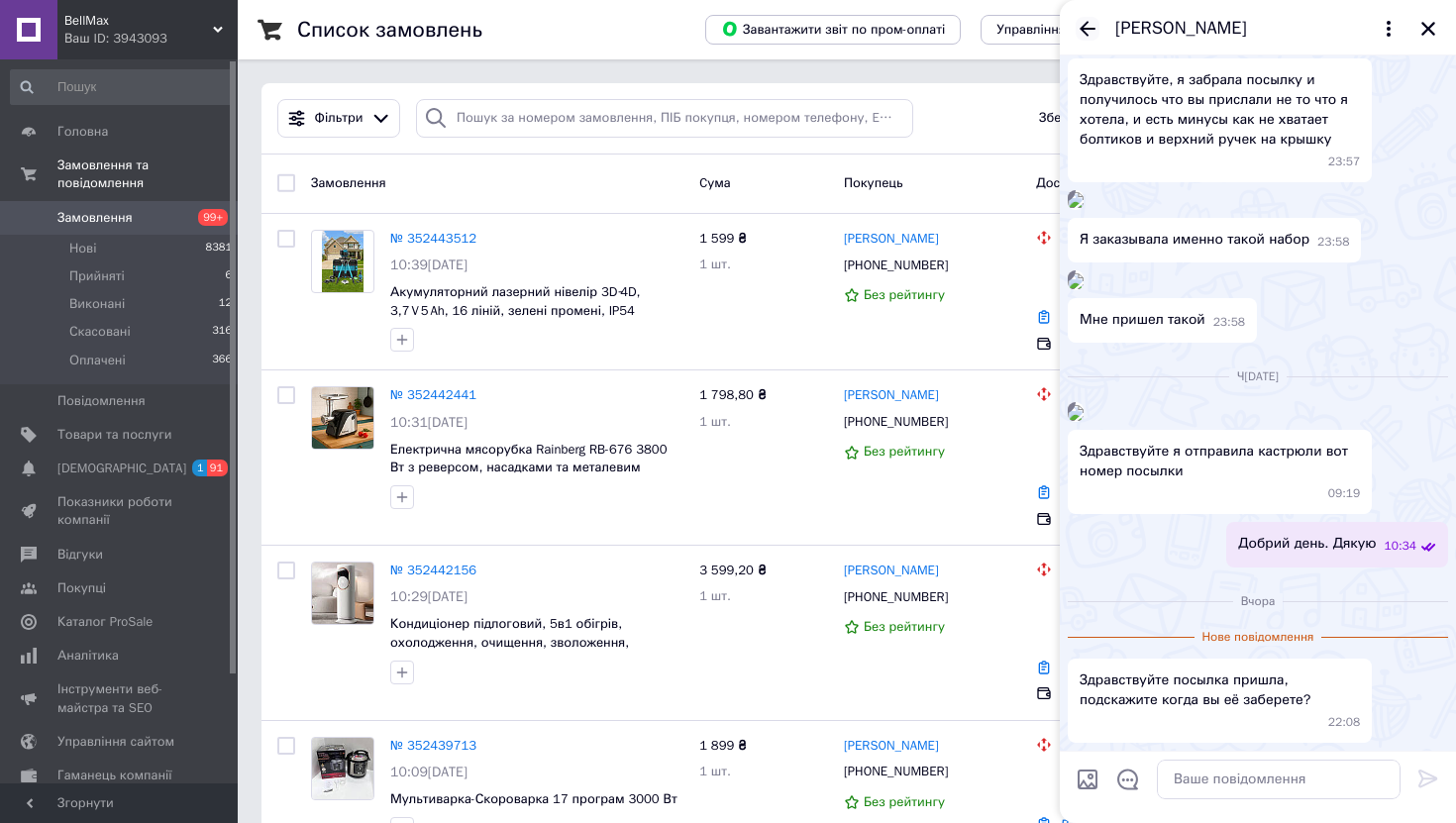 click 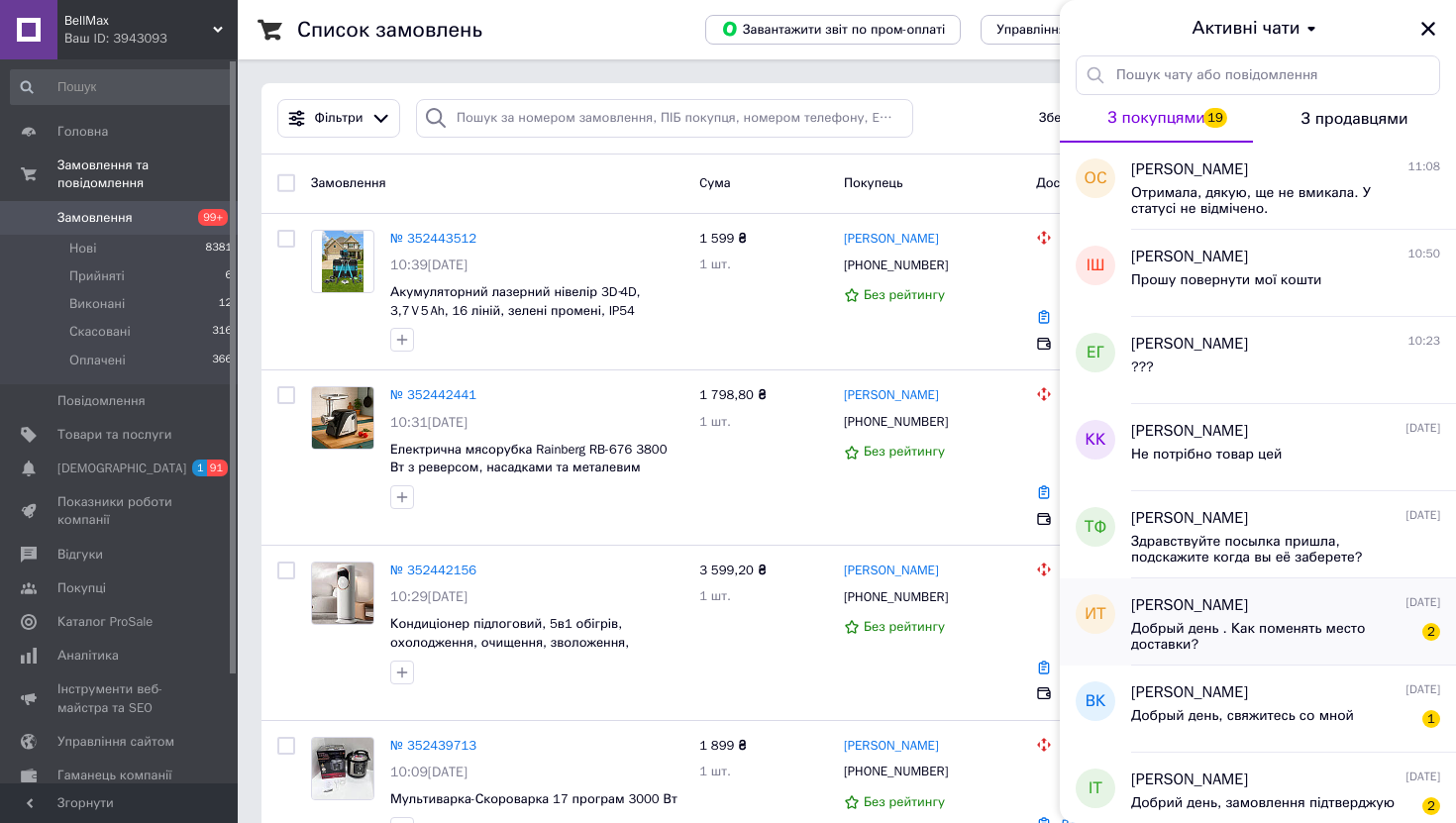 click on "Добрый день . Как поменять место доставки?" at bounding box center (1272, 637) 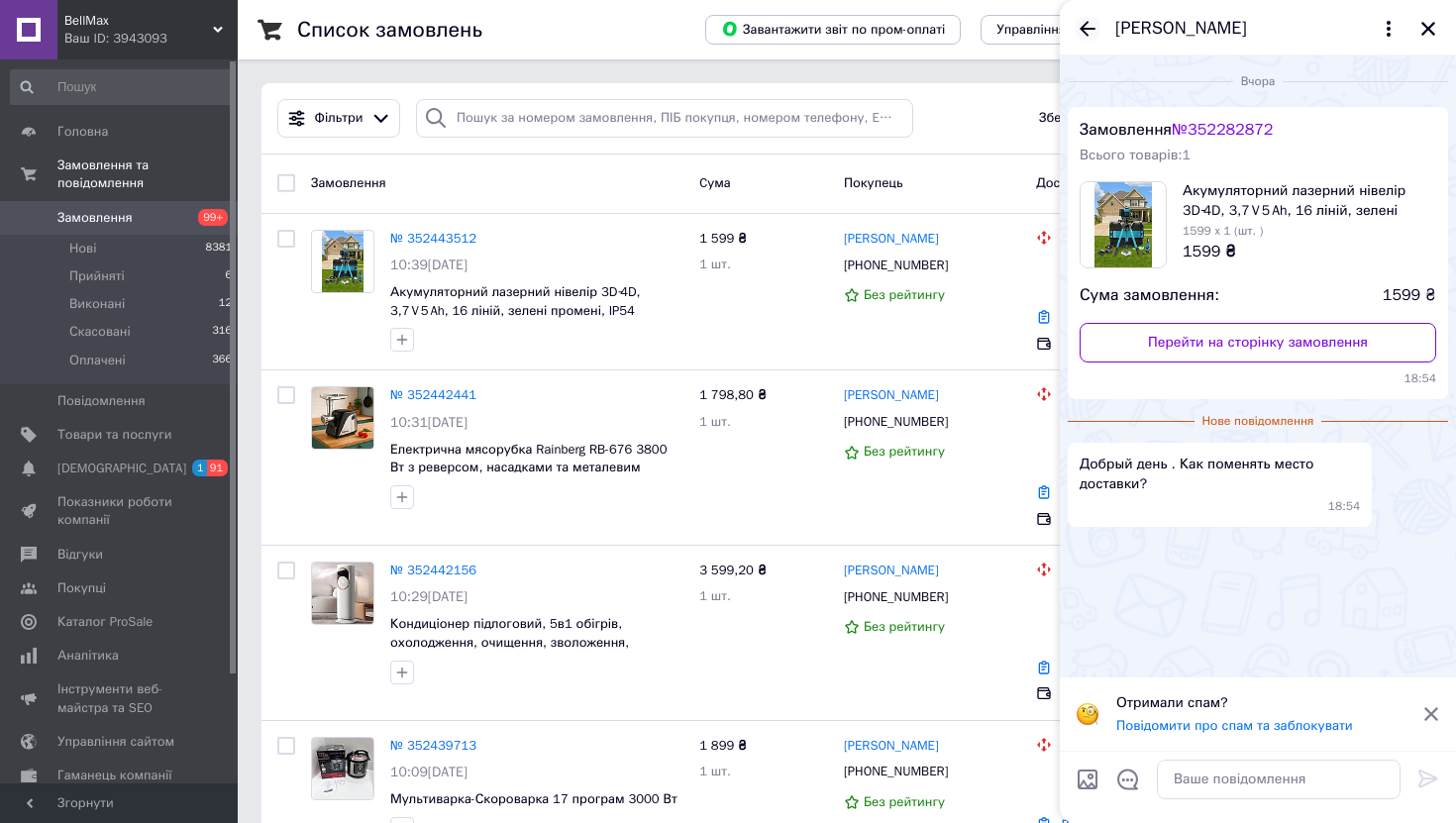 click 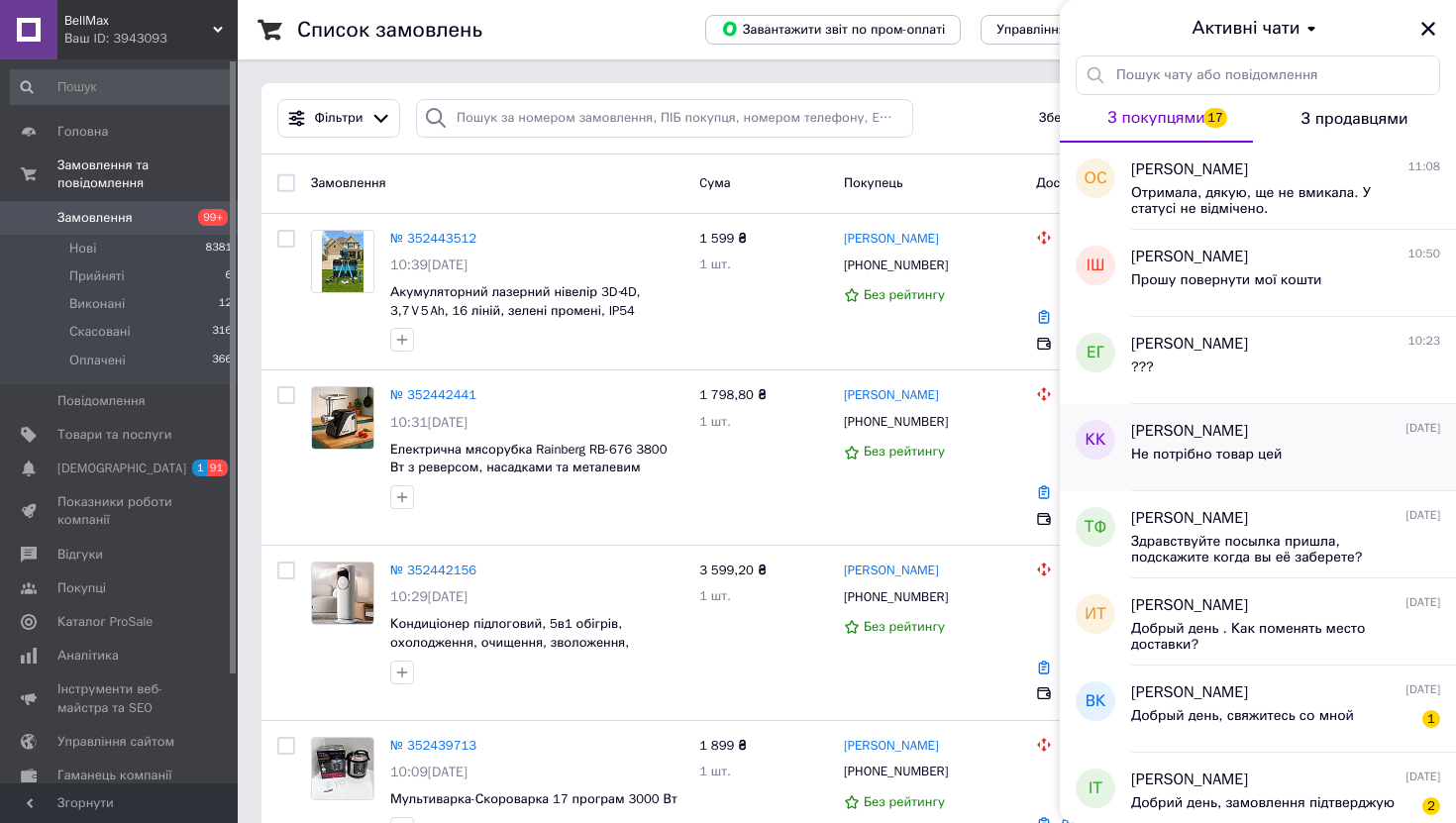 click on "[PERSON_NAME] [DATE] Не потрібно товар цей" at bounding box center [1294, 448] 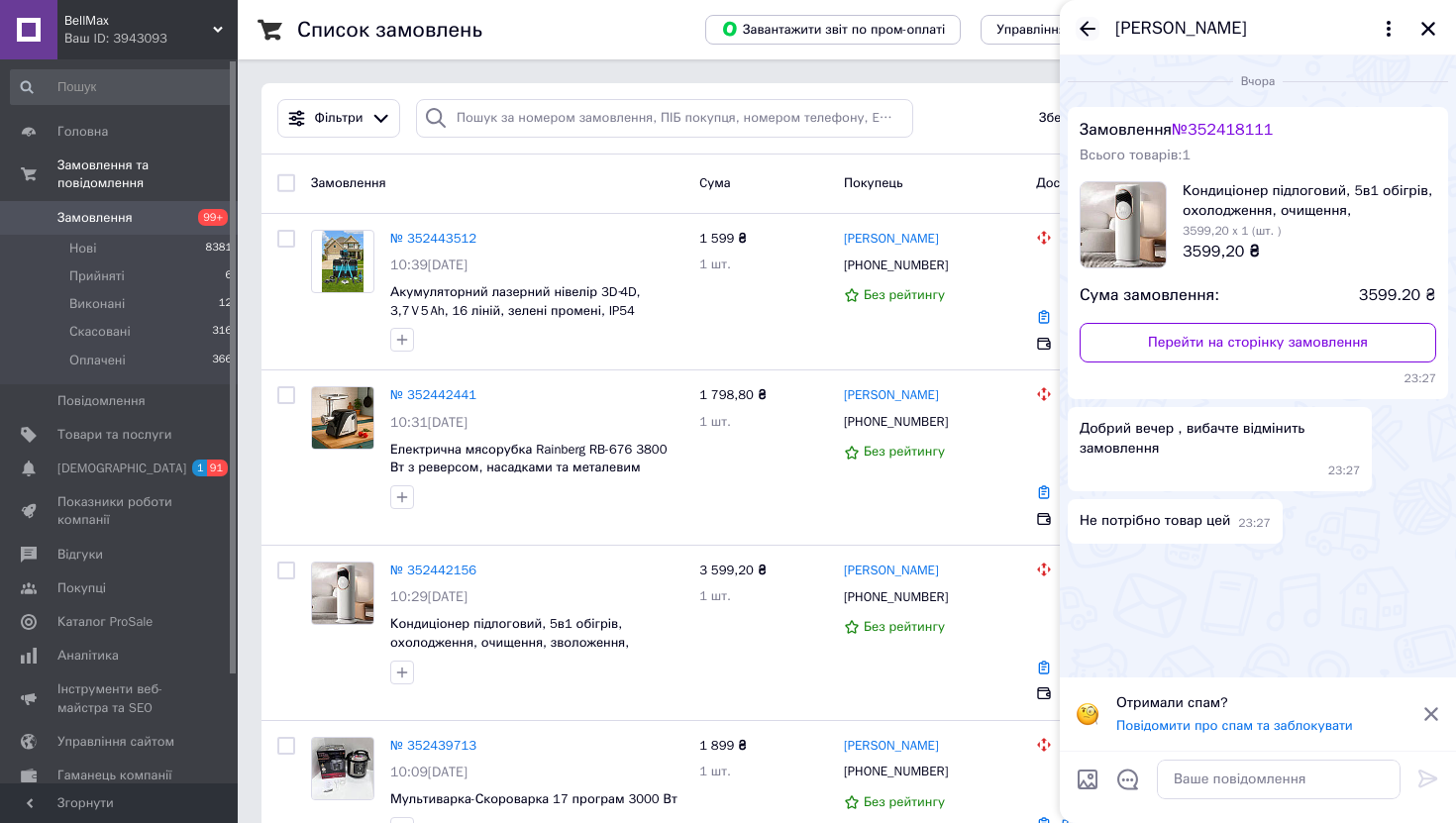 click 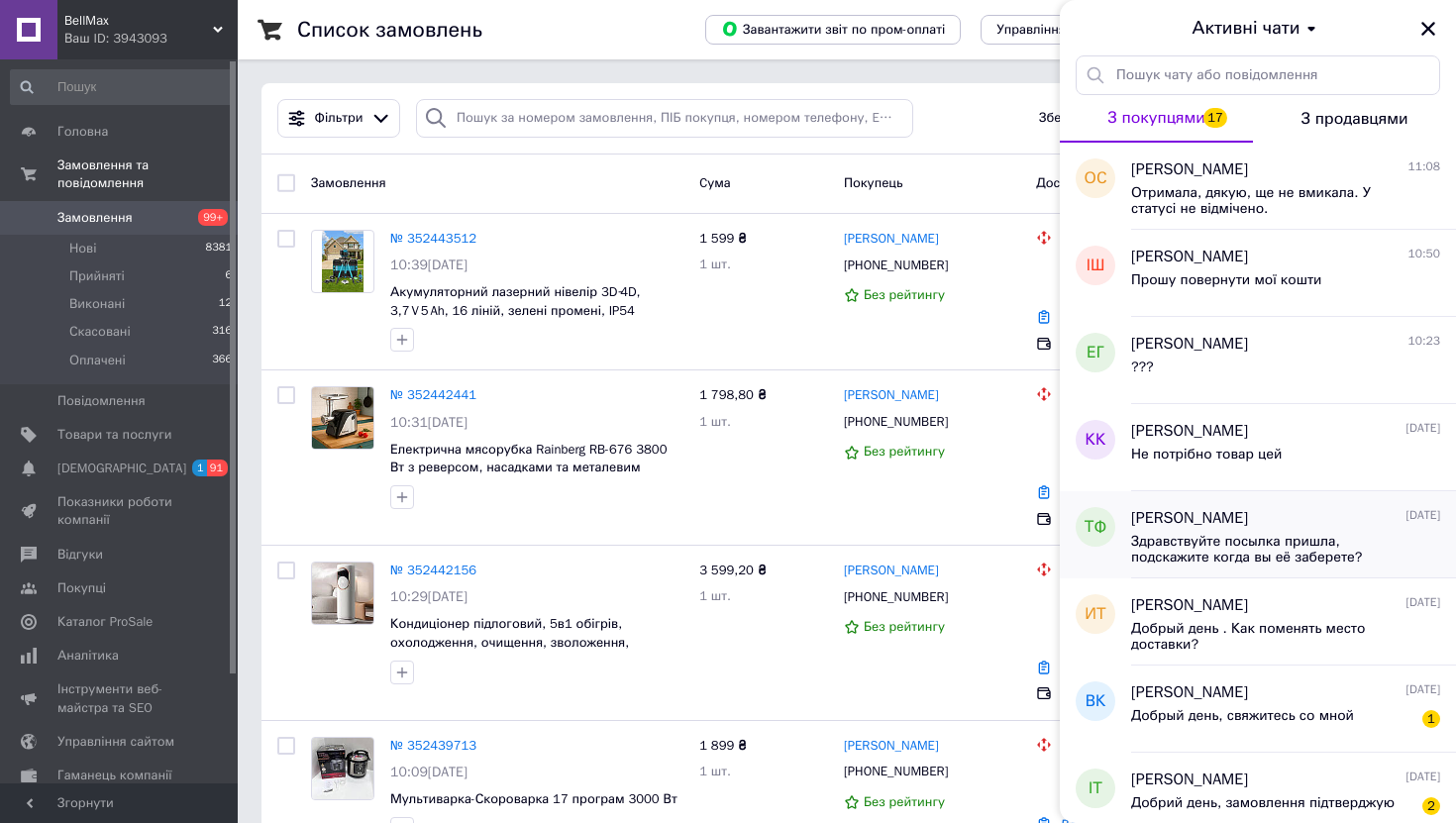 click on "[PERSON_NAME]" at bounding box center [1190, 518] 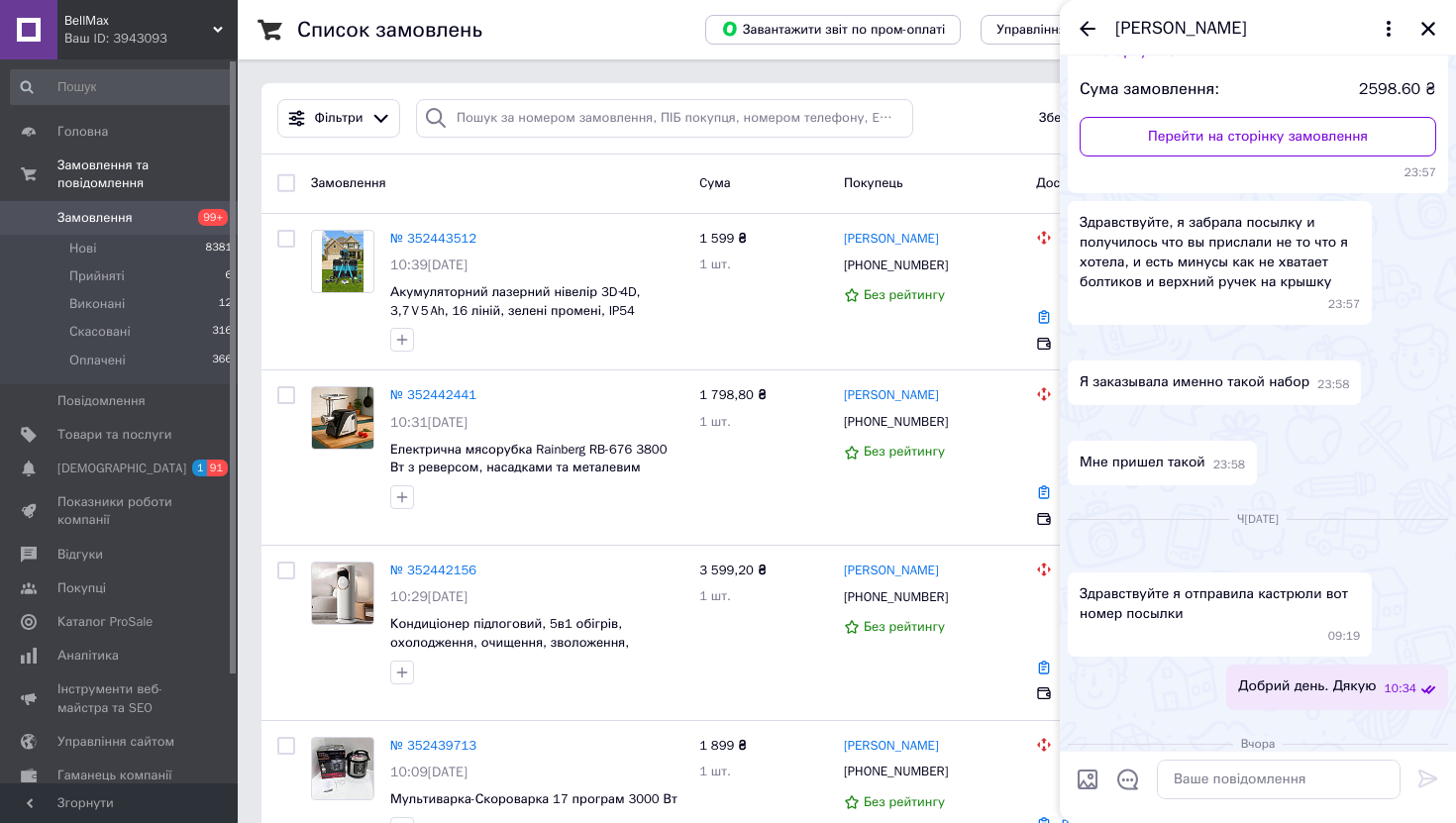 scroll, scrollTop: 1186, scrollLeft: 0, axis: vertical 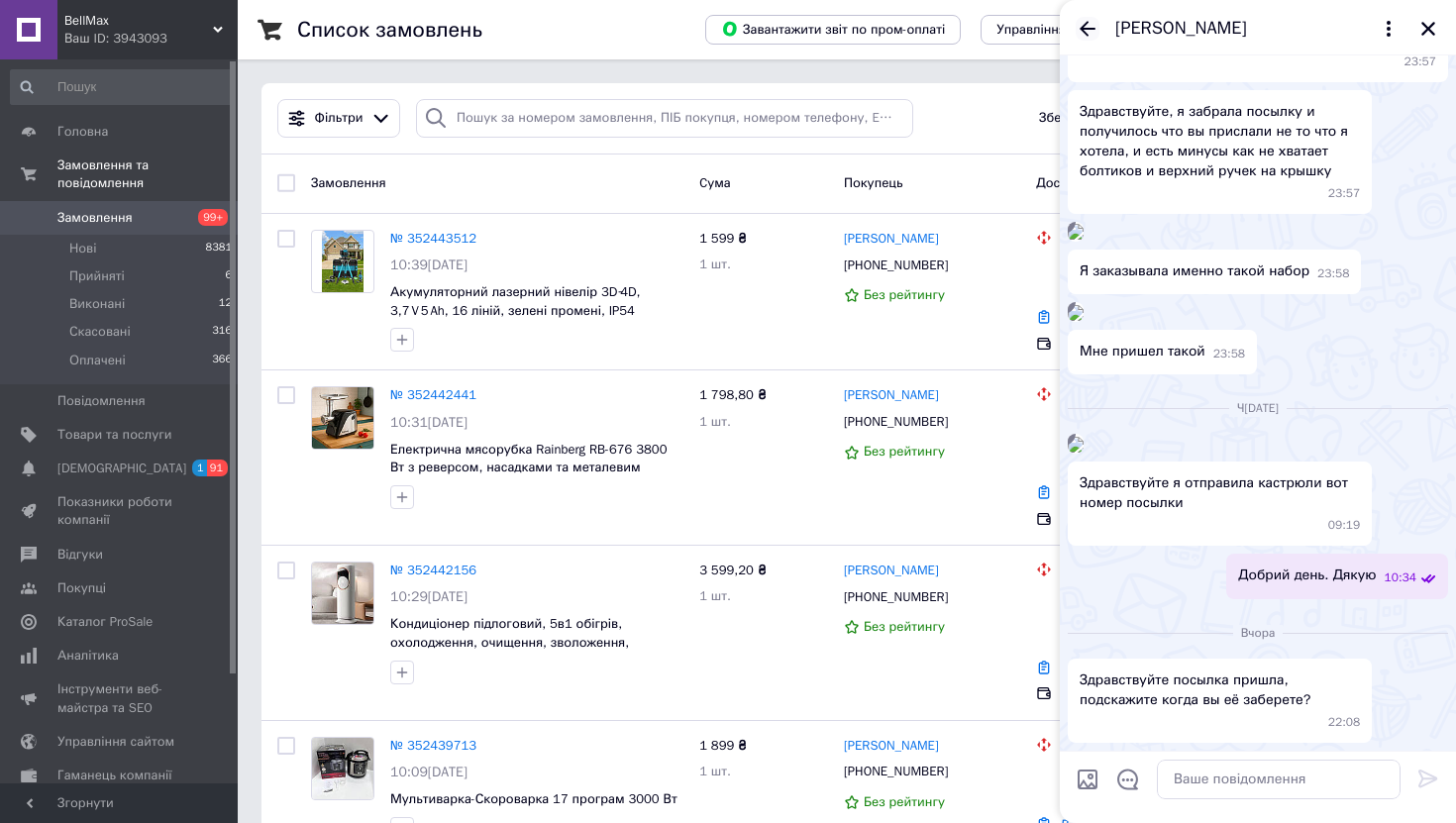 click 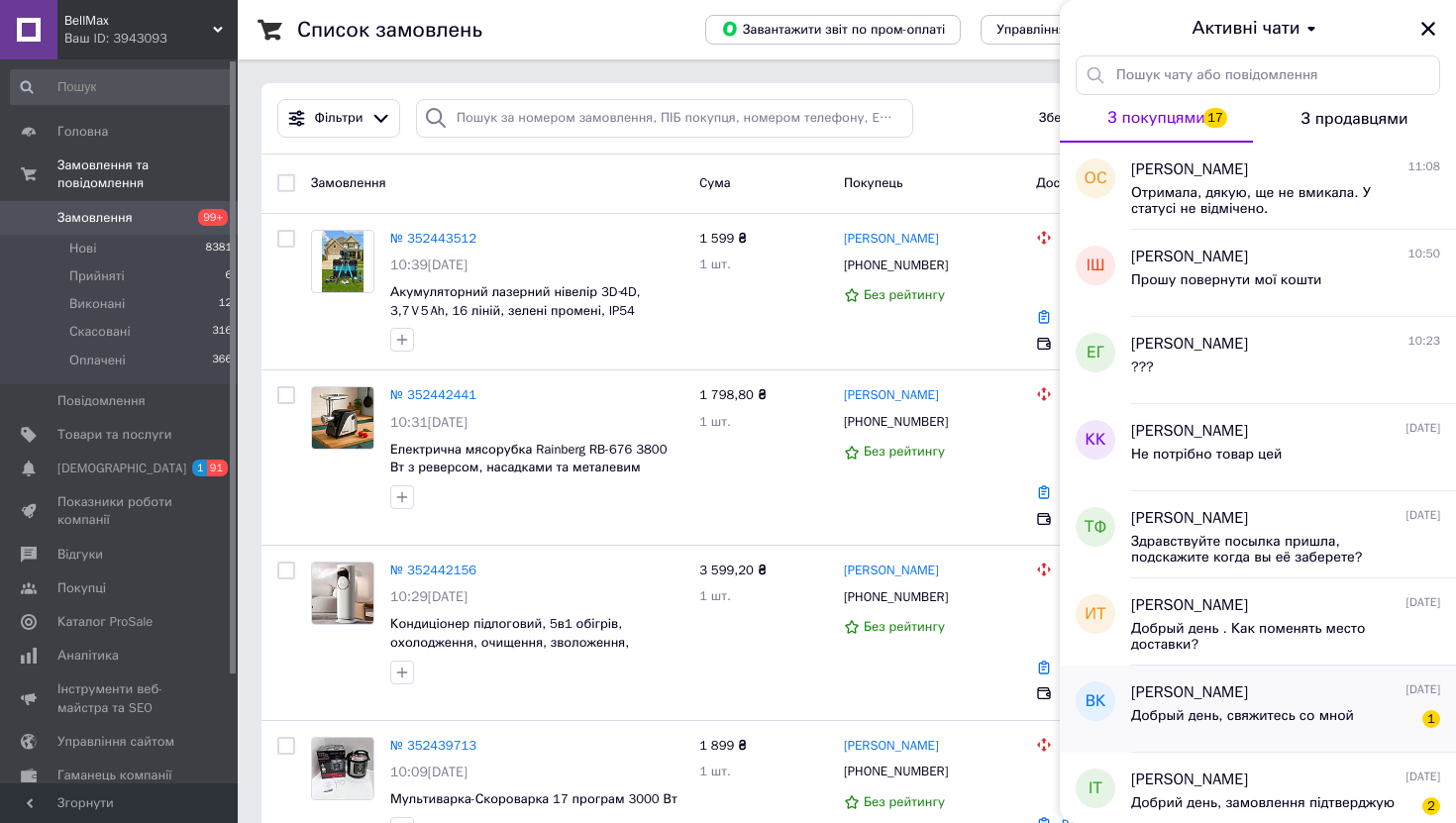 click on "[PERSON_NAME] 12[DATE]" at bounding box center [1286, 692] 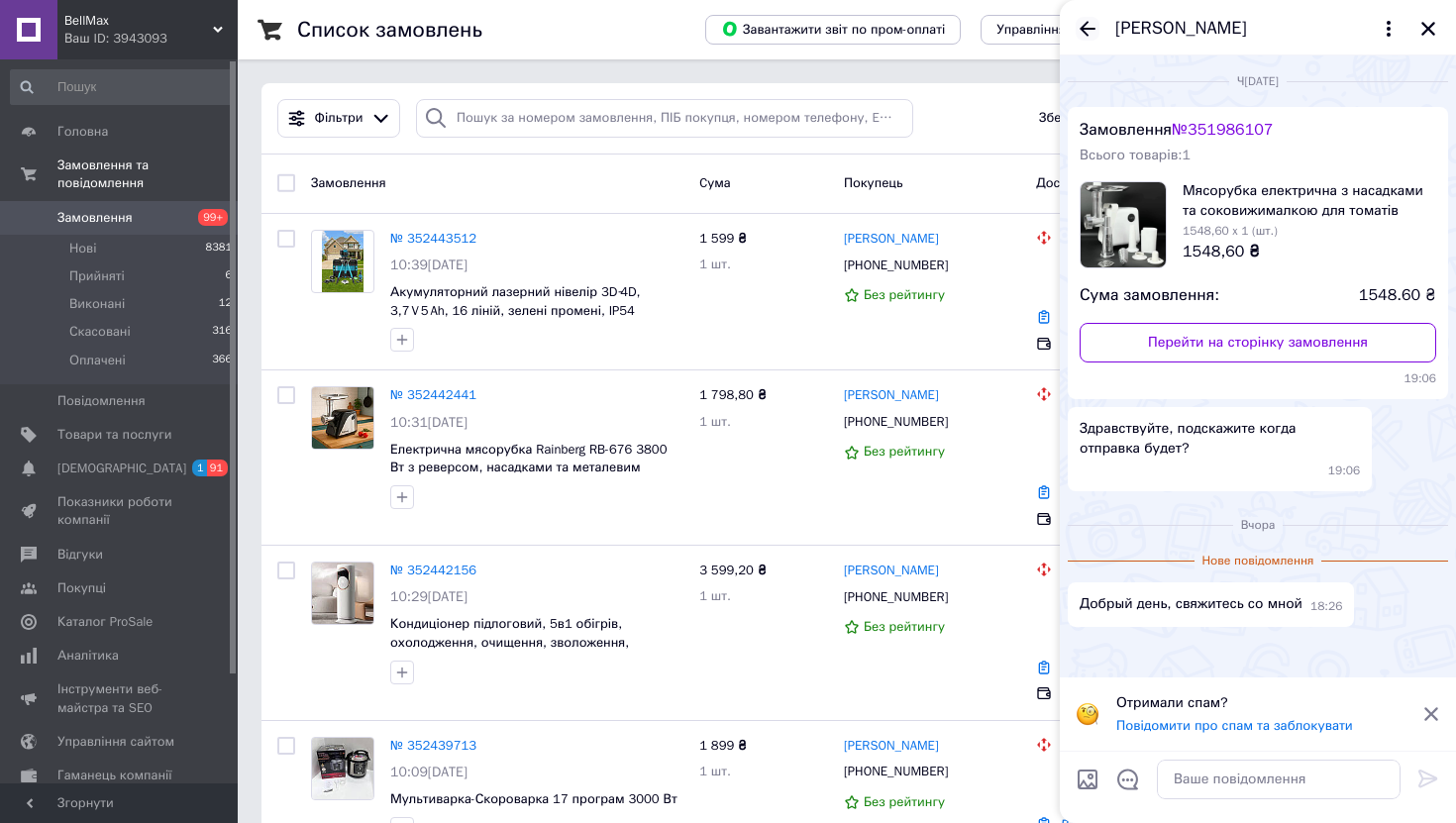 click 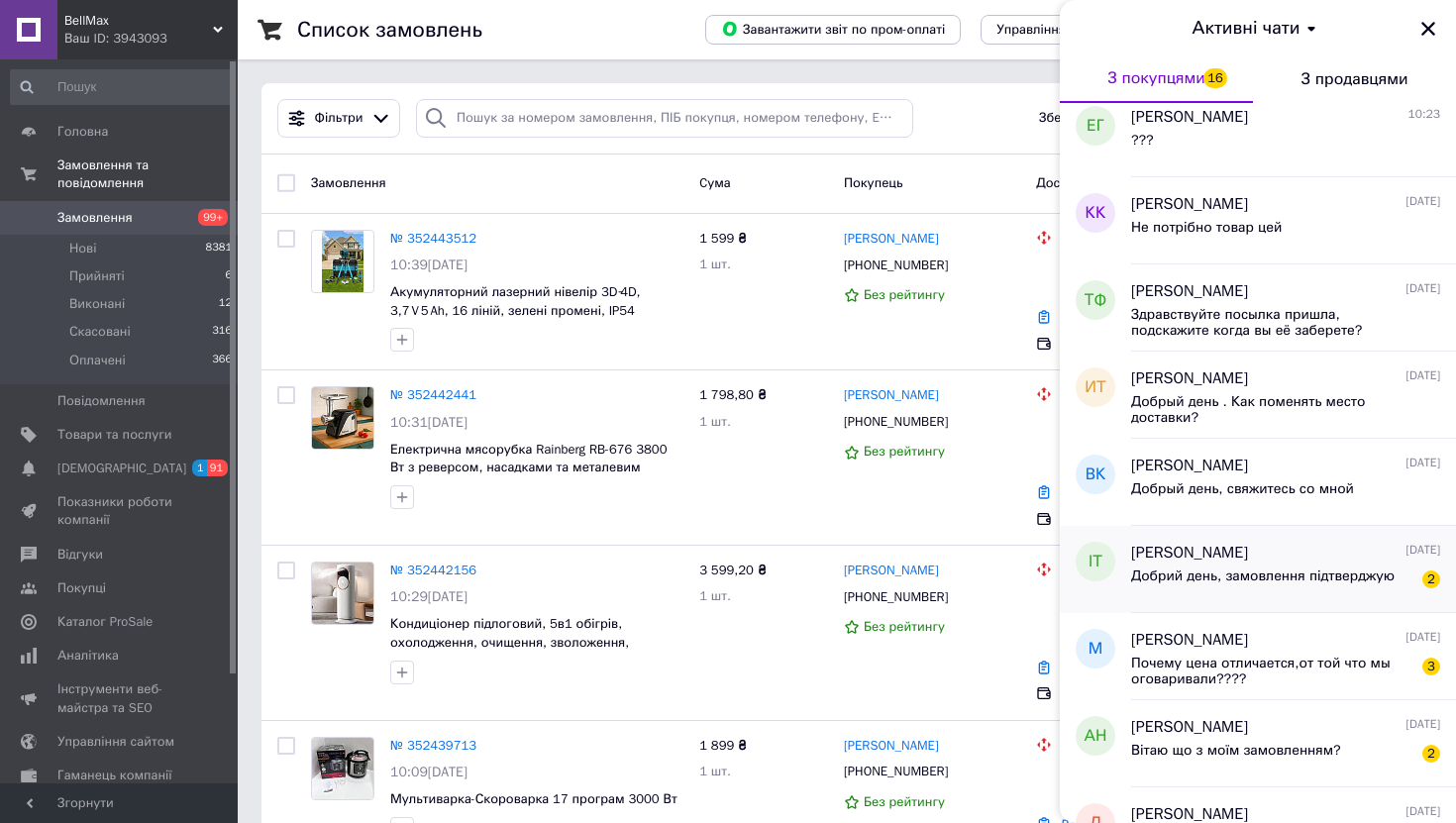 scroll, scrollTop: 197, scrollLeft: 0, axis: vertical 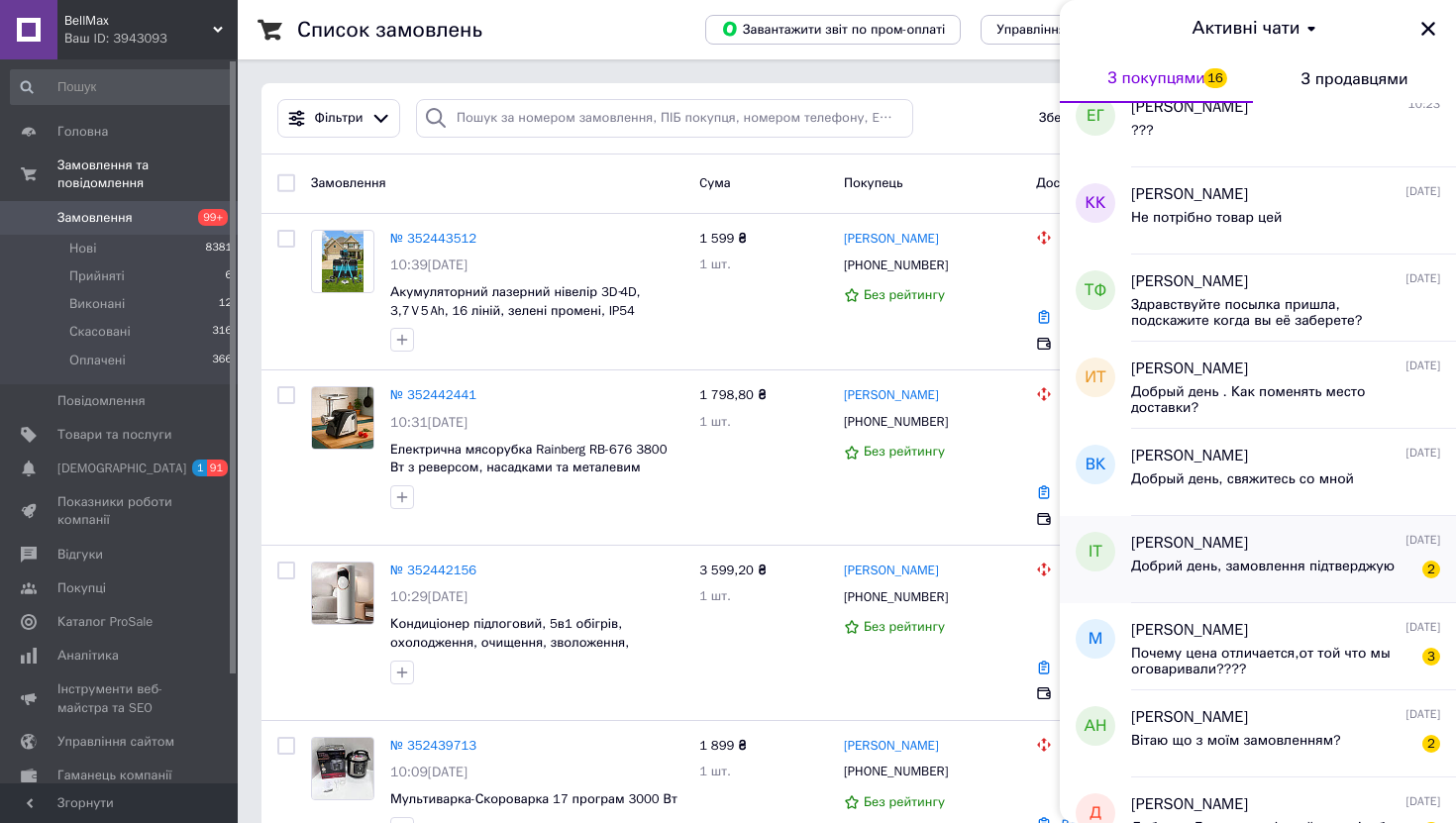 click on "Добрий день, замовлення підтверджую" at bounding box center (1263, 566) 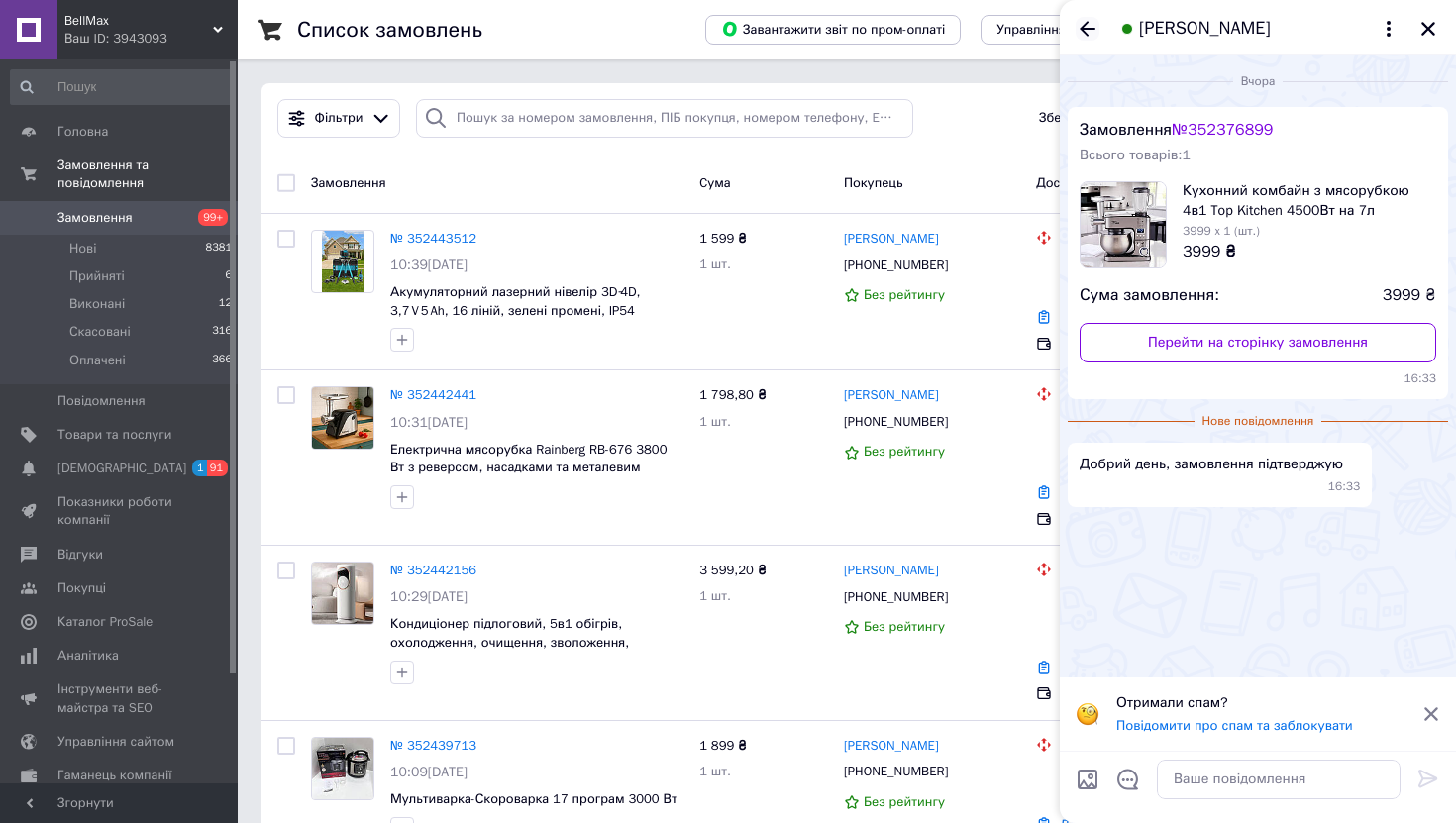 click 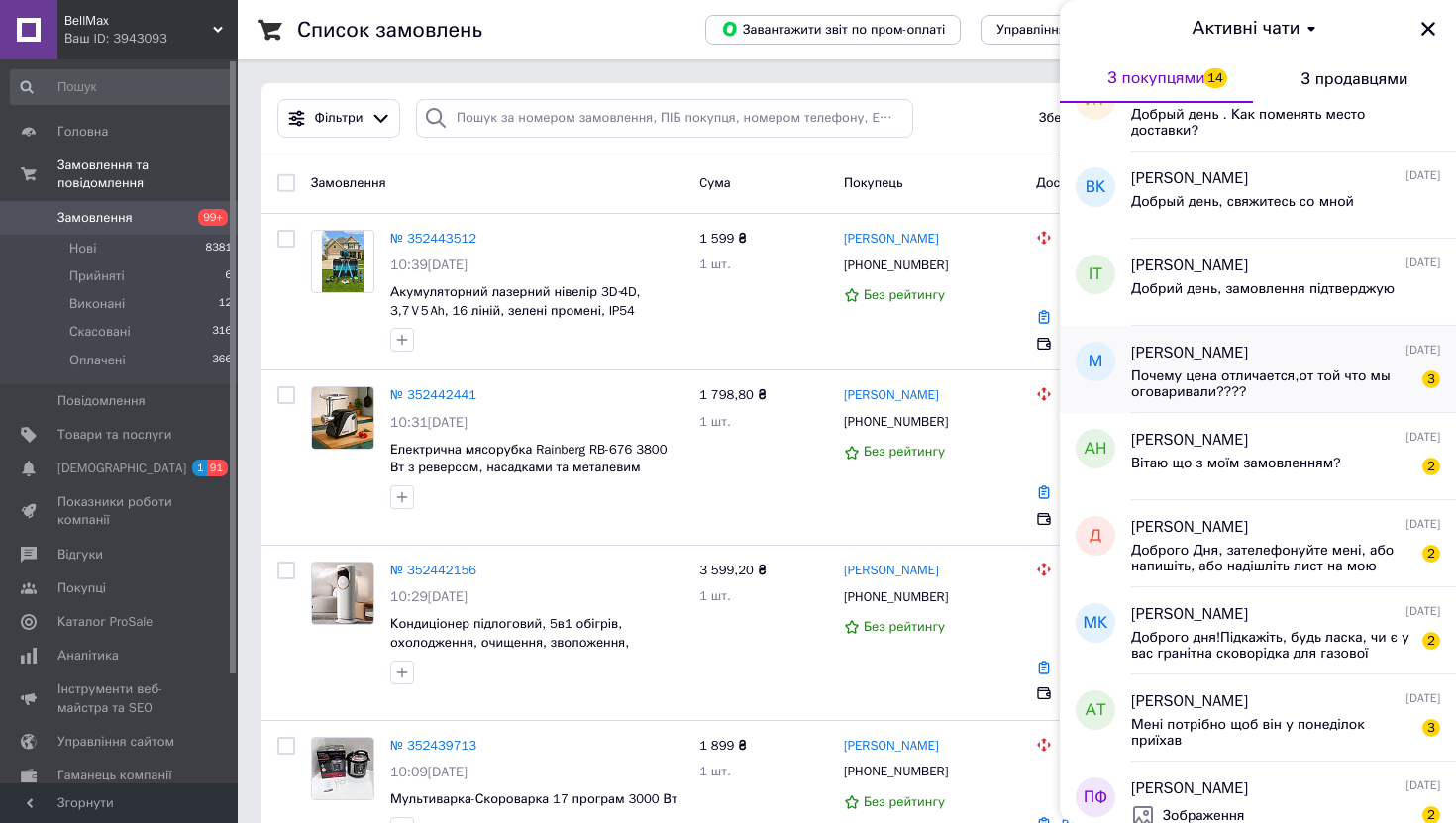 scroll, scrollTop: 478, scrollLeft: 0, axis: vertical 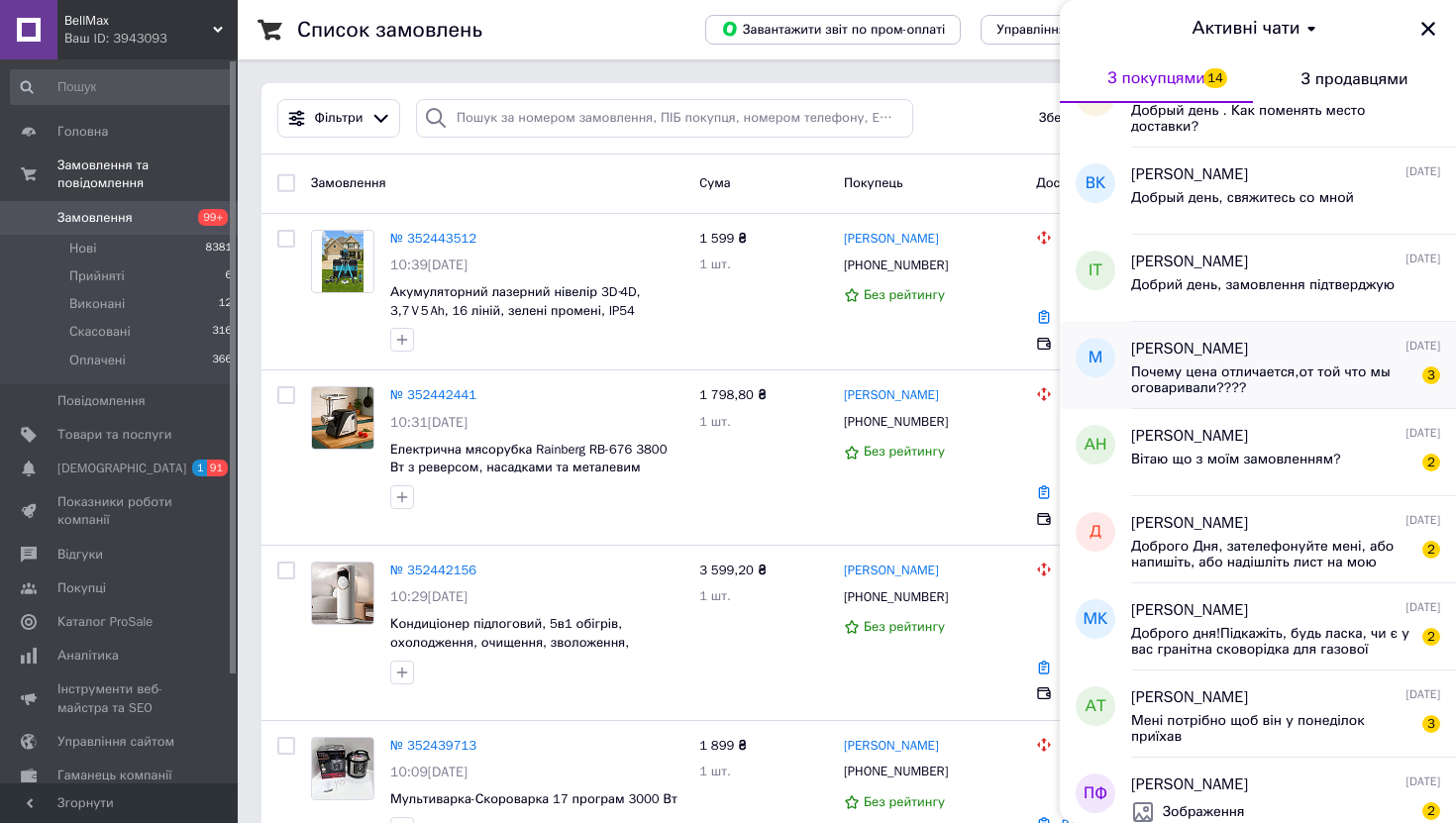 click on "[PERSON_NAME] [DATE] Почему цена отличается,от той что мы оговаривали???? 3" at bounding box center (1294, 365) 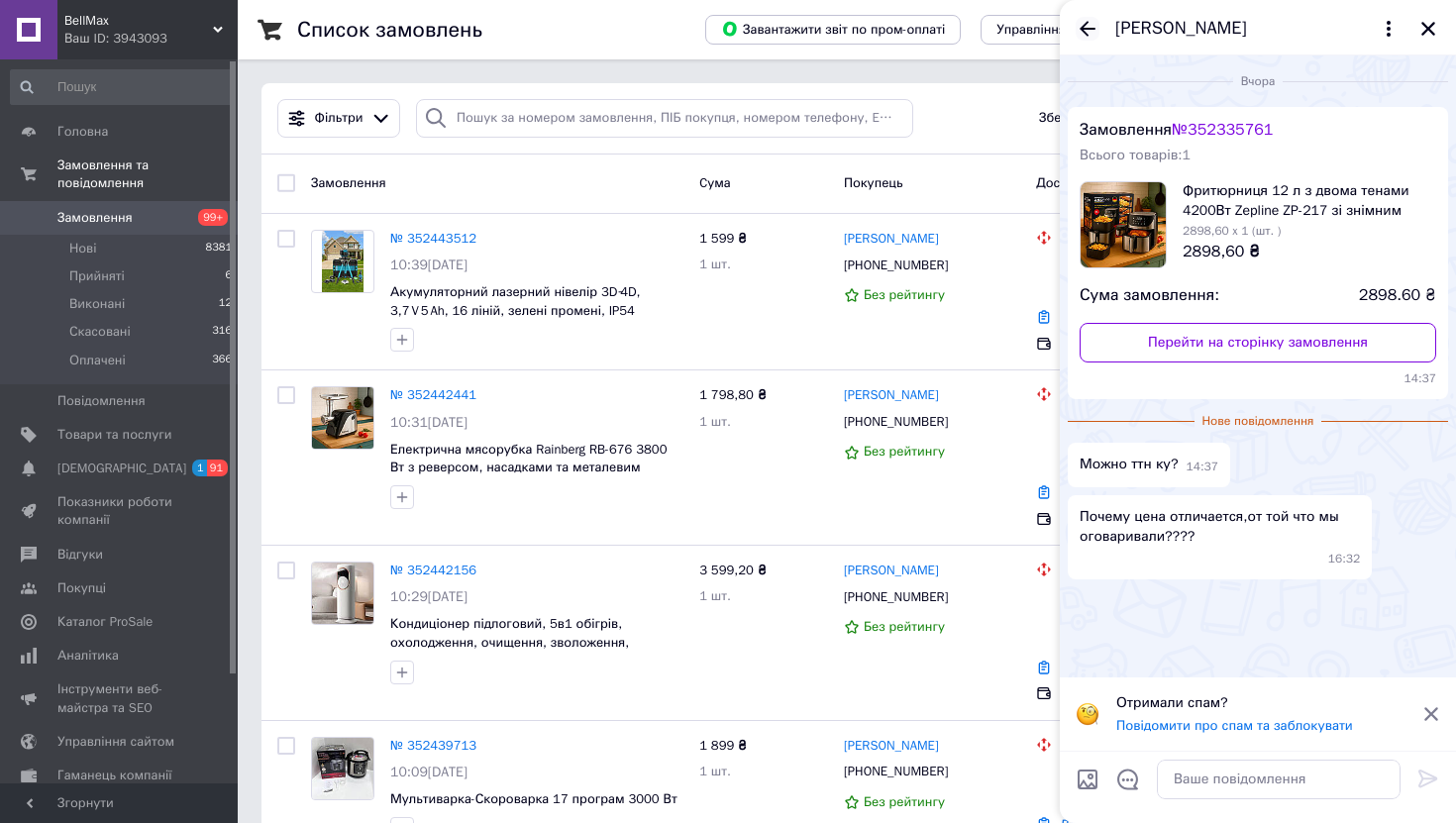 click 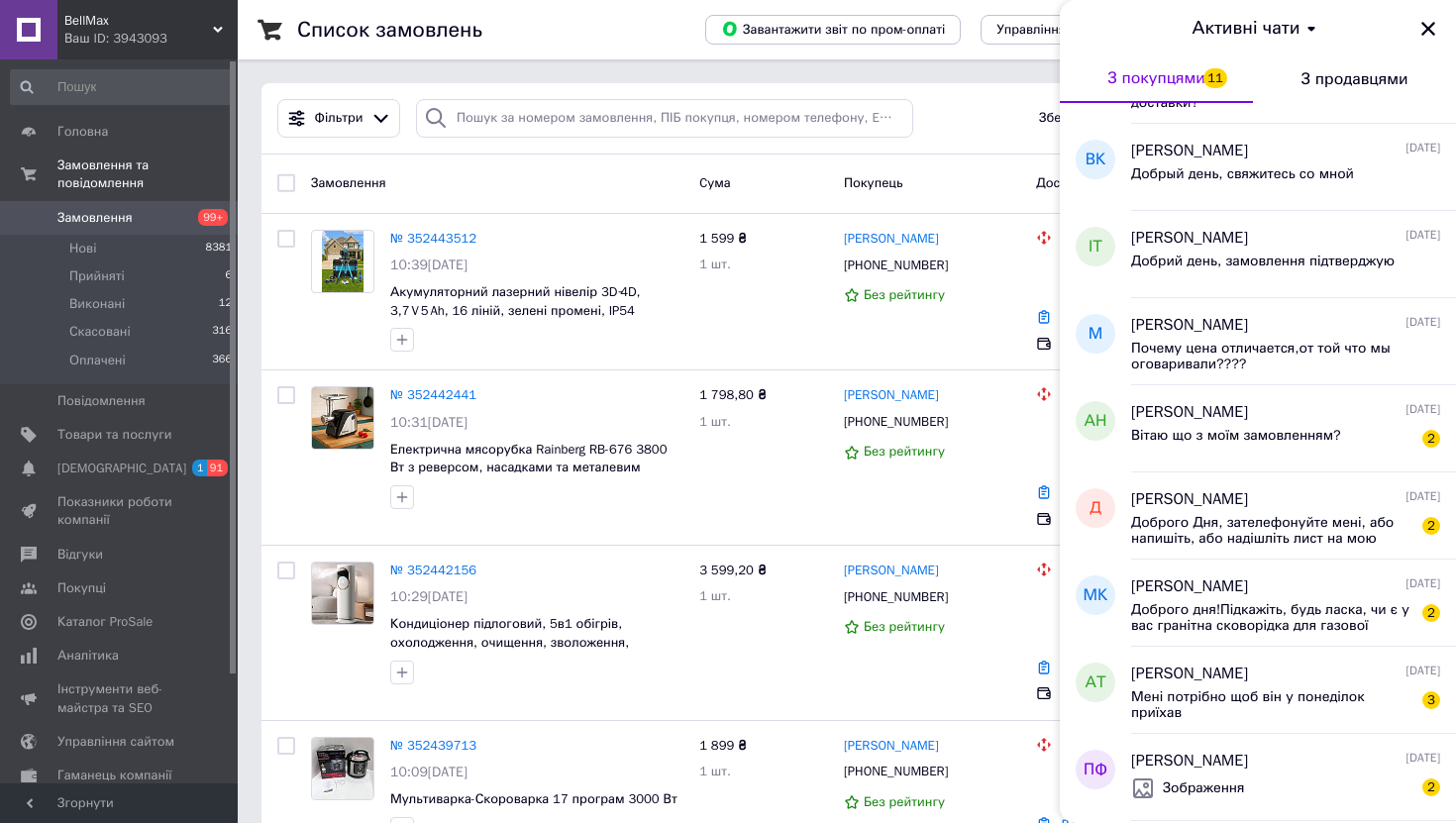 scroll, scrollTop: 520, scrollLeft: 0, axis: vertical 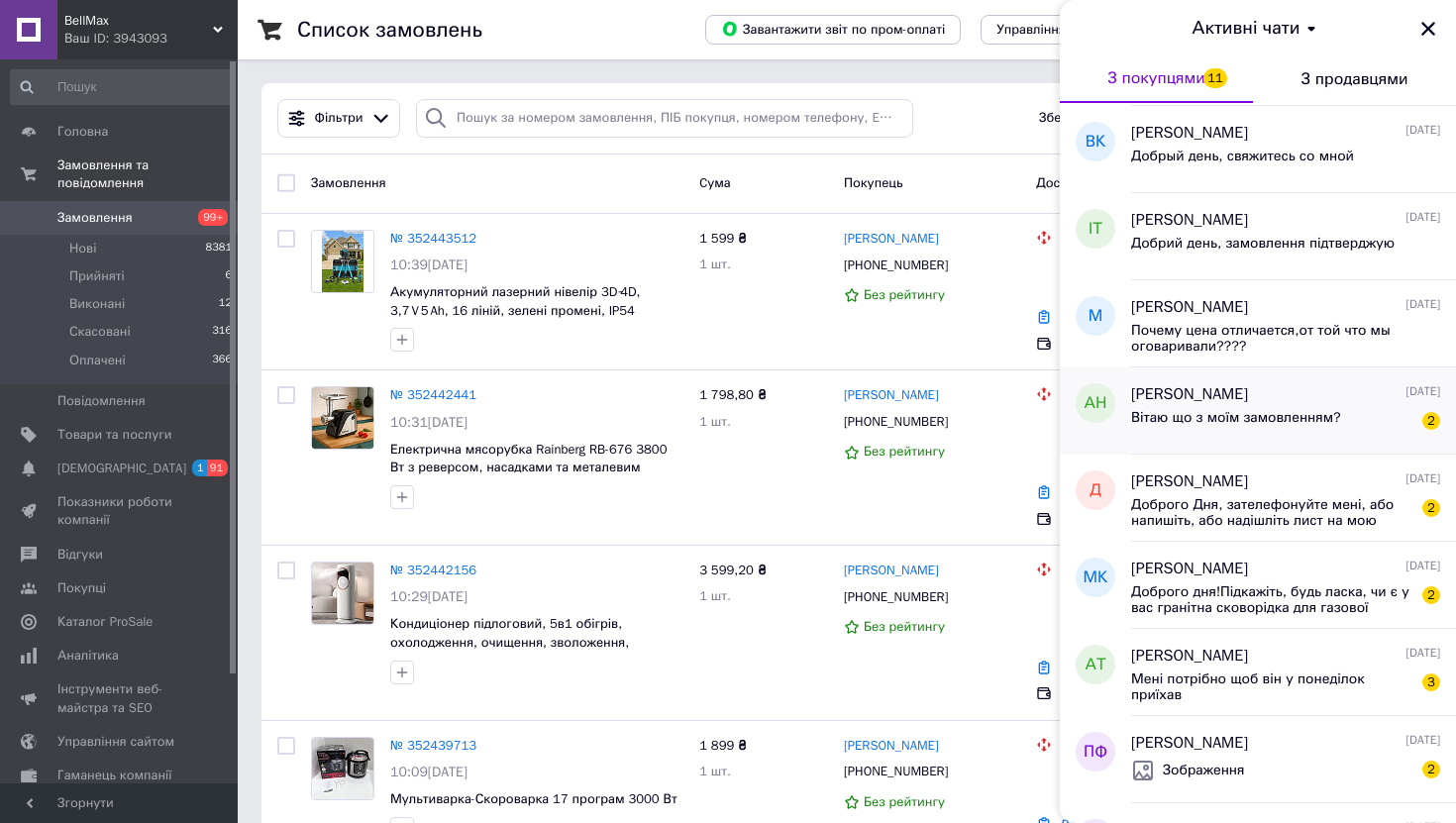click on "Вітаю що з моїм замовленням?" at bounding box center [1236, 418] 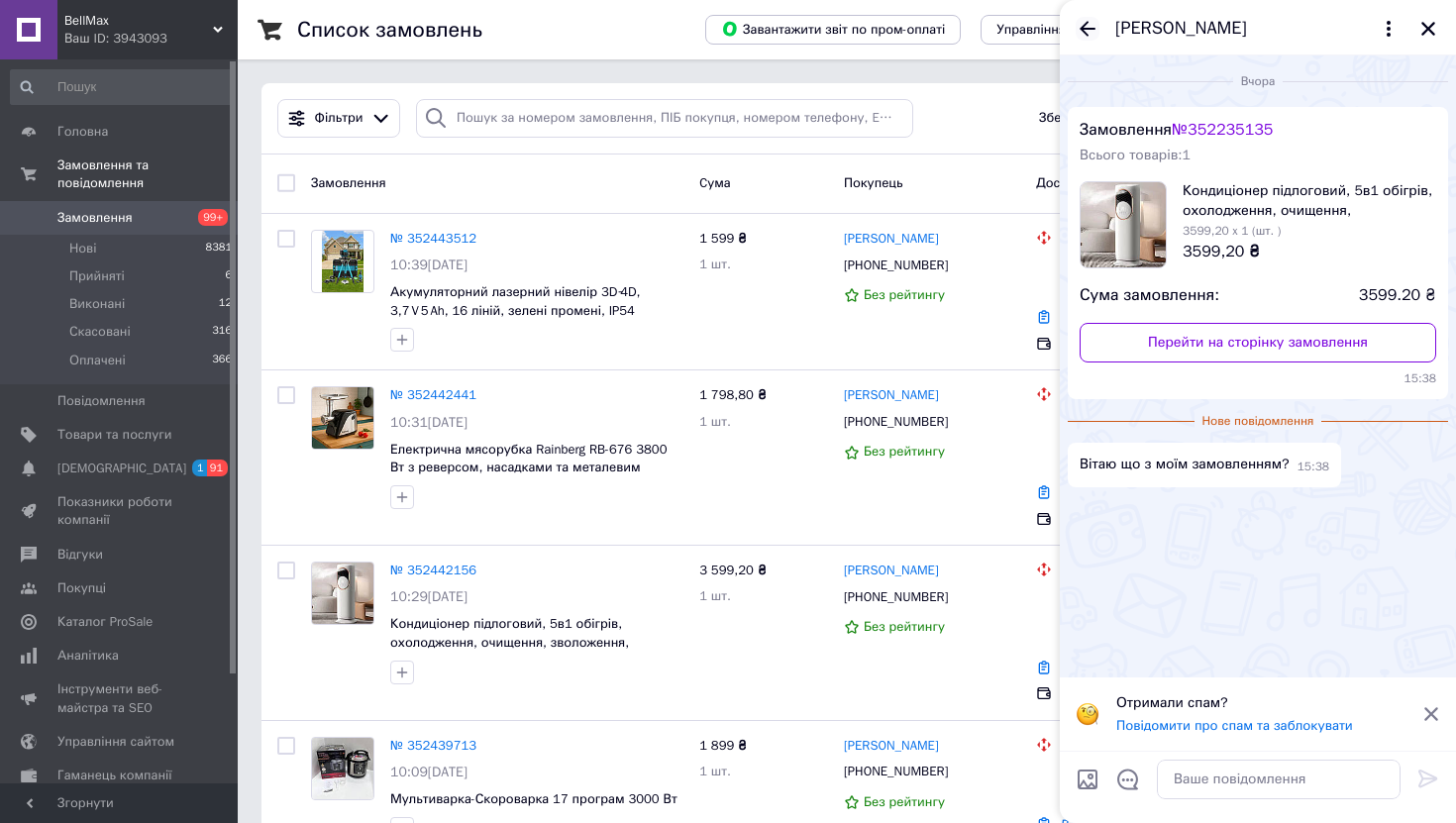 click 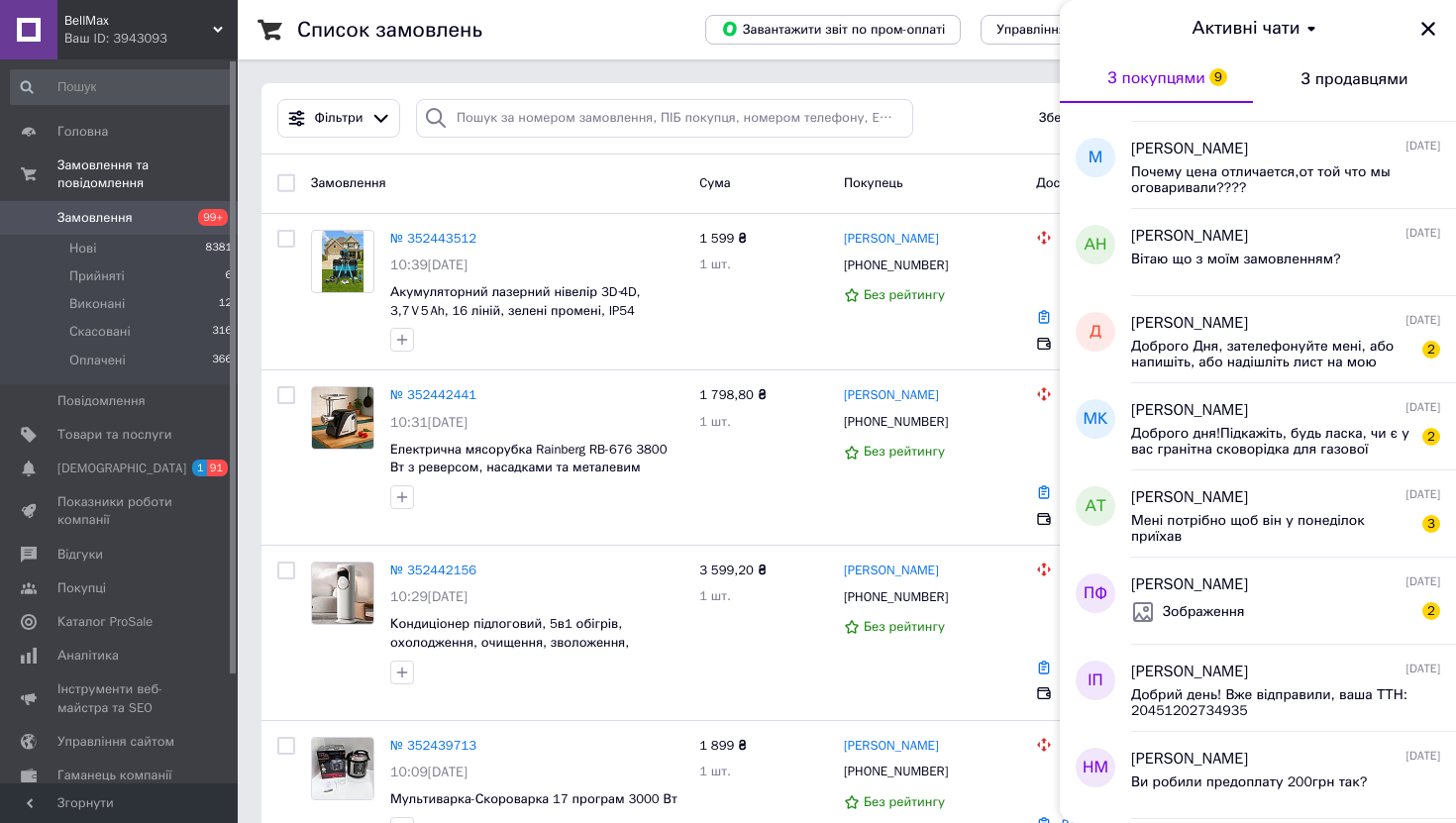 scroll, scrollTop: 694, scrollLeft: 0, axis: vertical 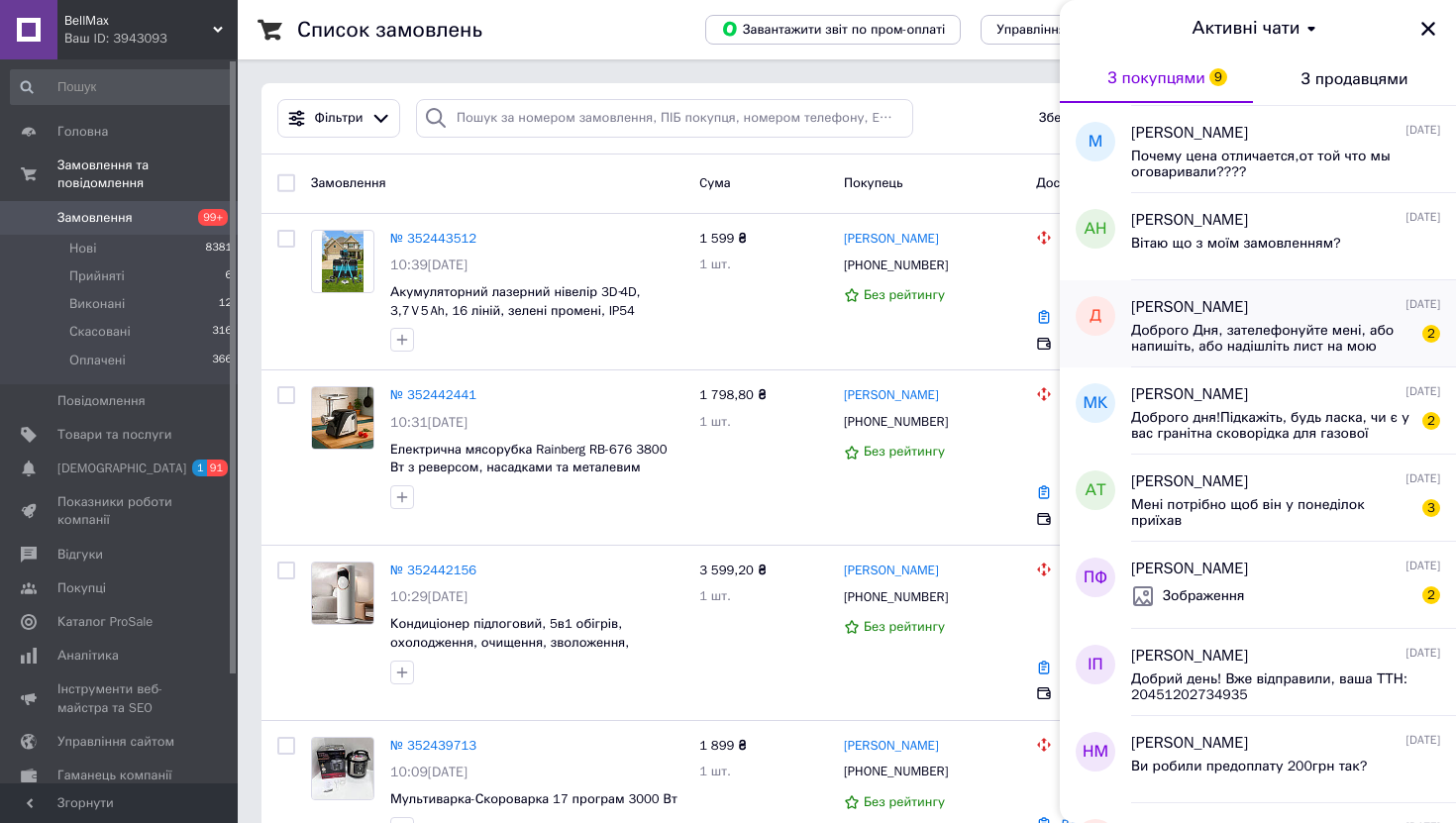 click on "Доброго Дня, зателефонуйте мені, або напишіть, або надішліть лист на мою елеткронну пошту" at bounding box center [1272, 339] 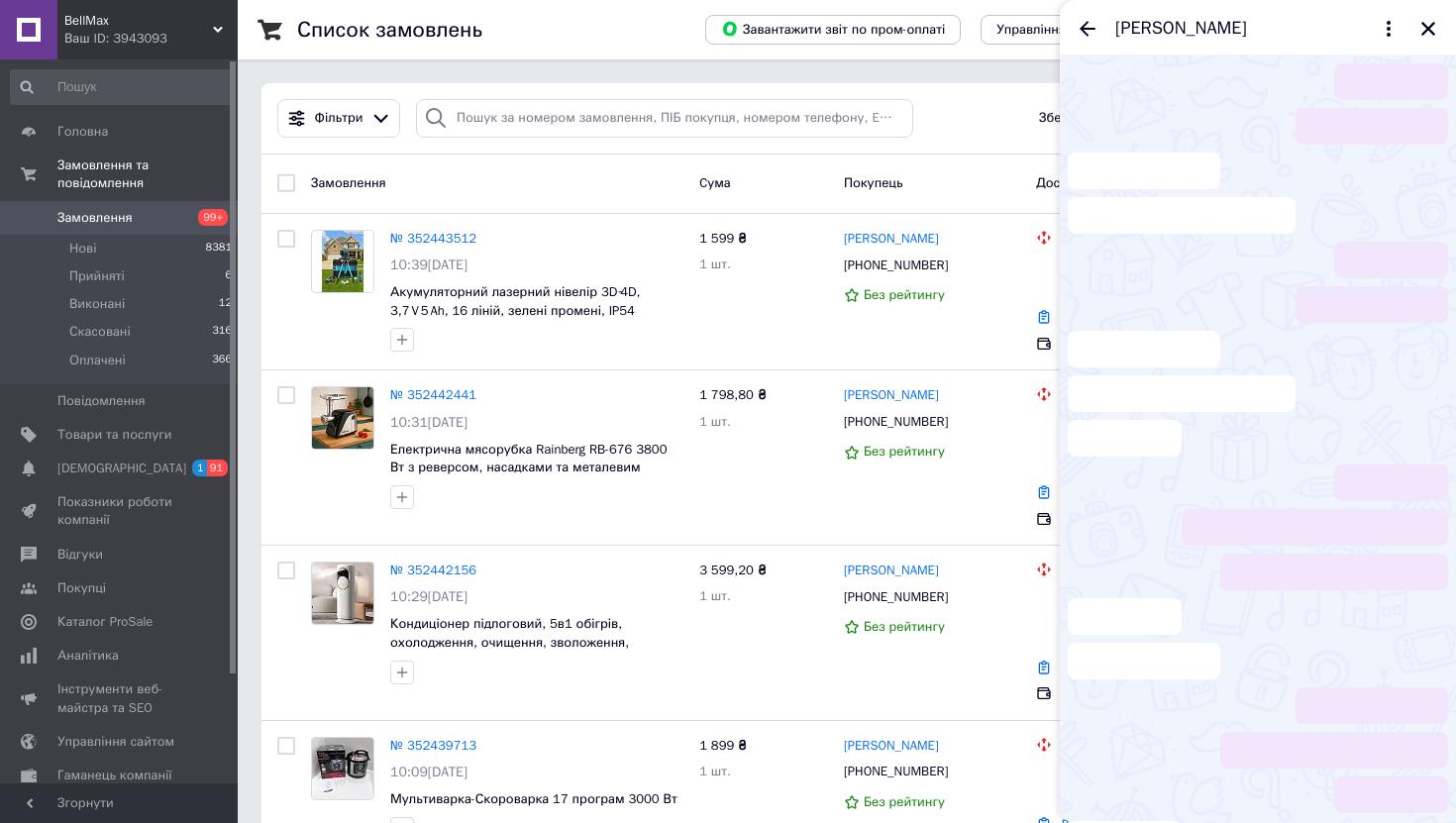 scroll, scrollTop: 1504, scrollLeft: 0, axis: vertical 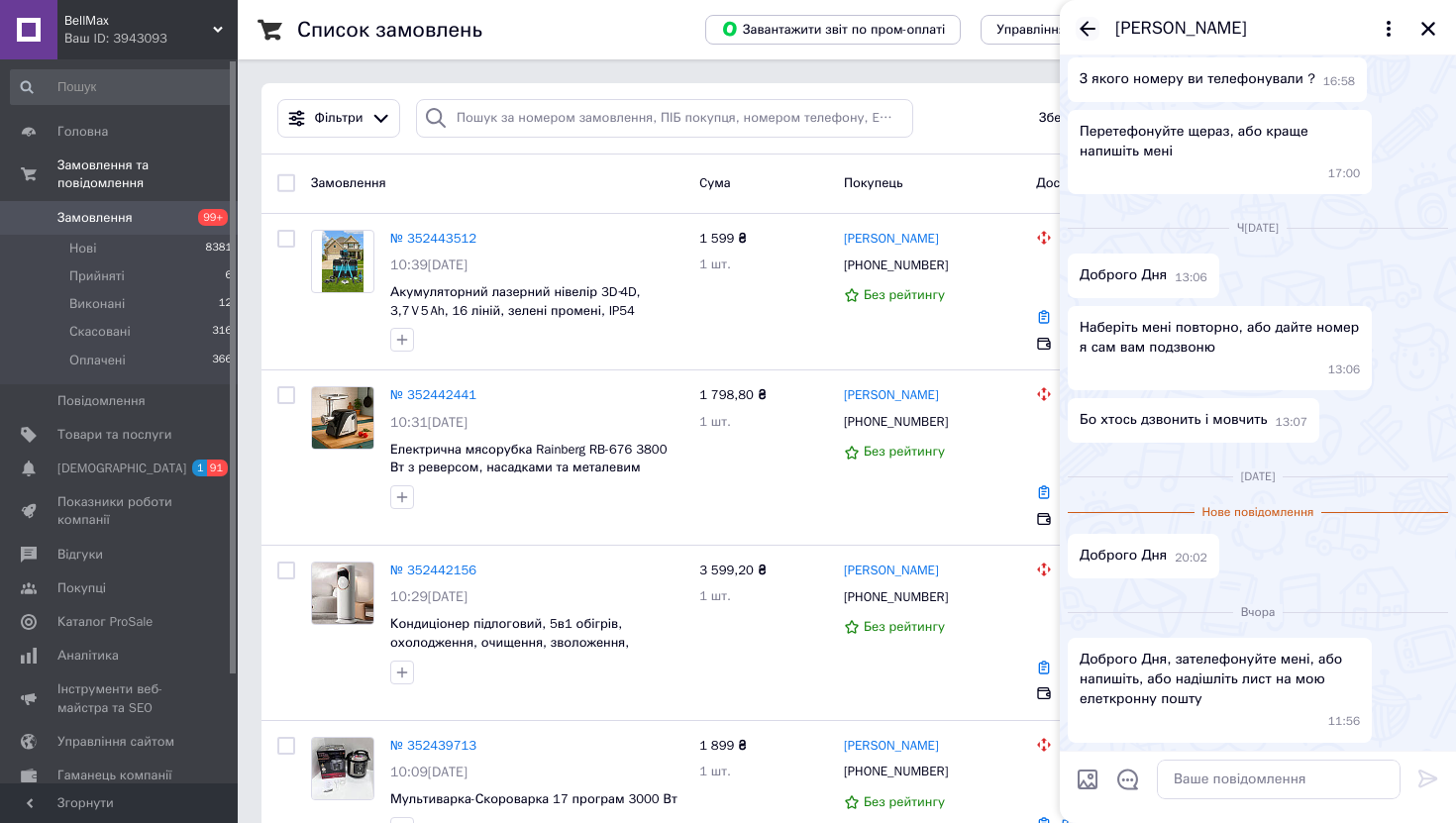 click 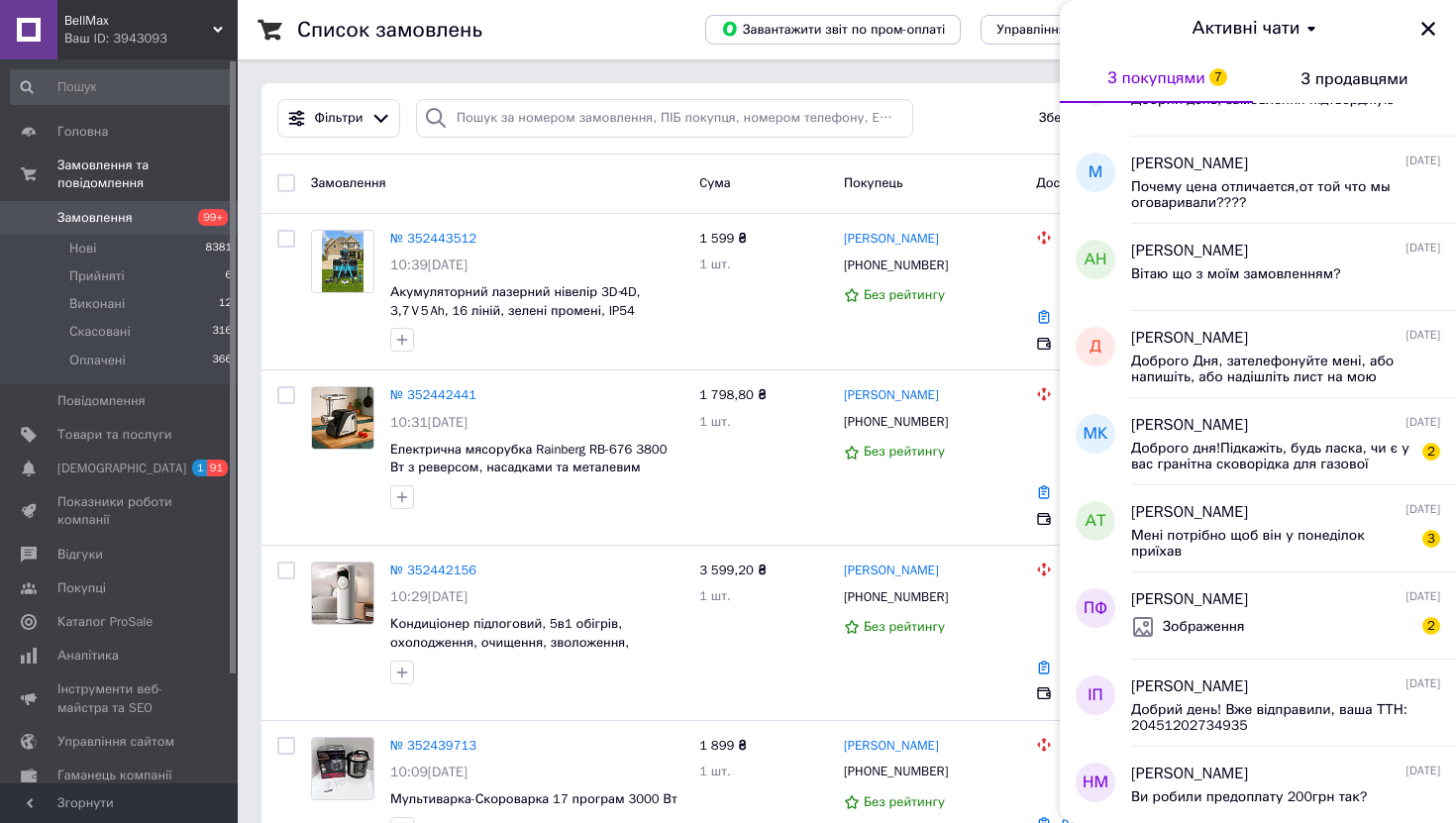 scroll, scrollTop: 696, scrollLeft: 0, axis: vertical 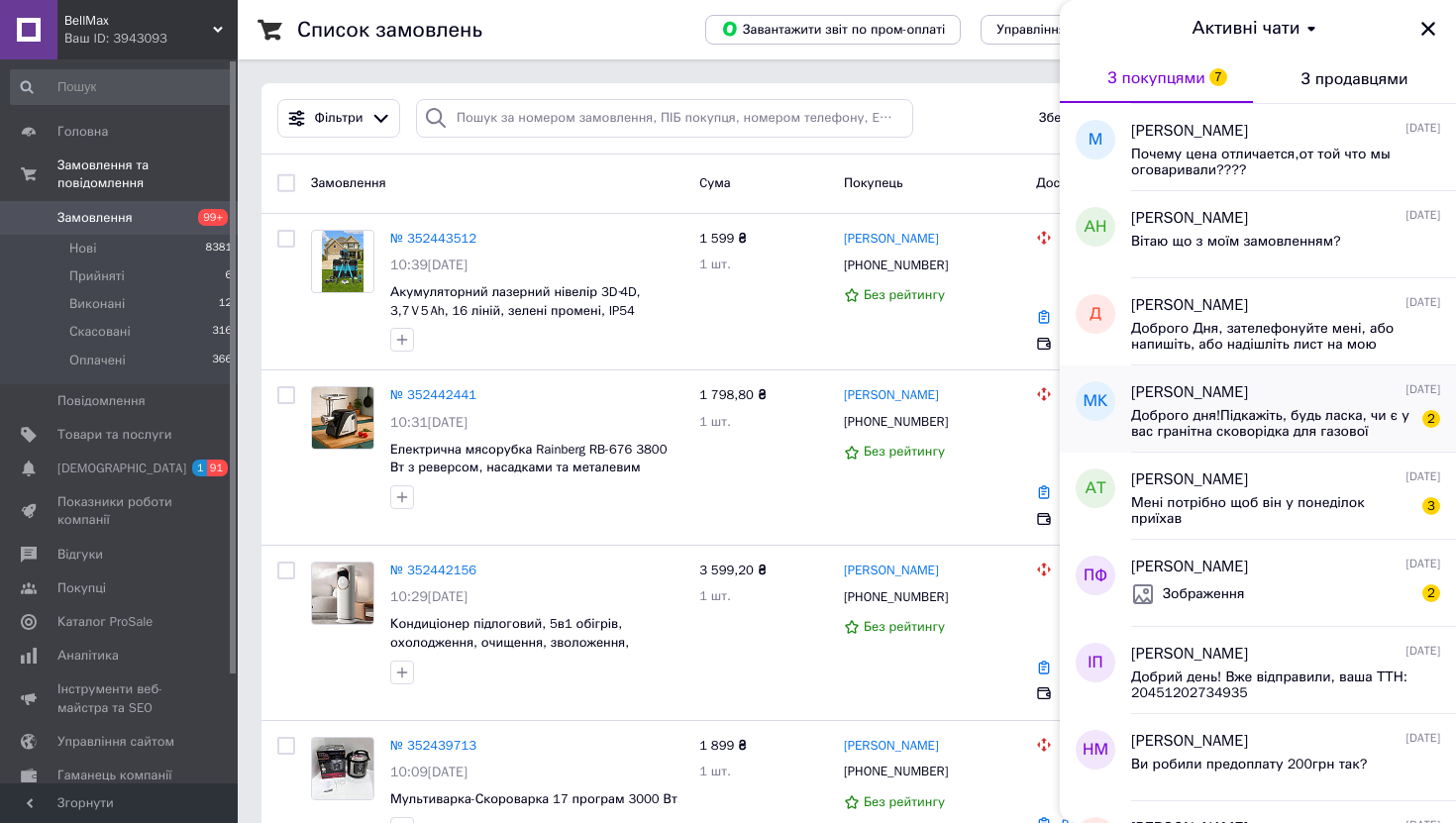 click on "Доброго дня!Підкажіть, будь ласка, чи є у вас гранітна сковорідка для газової плити?" at bounding box center [1272, 424] 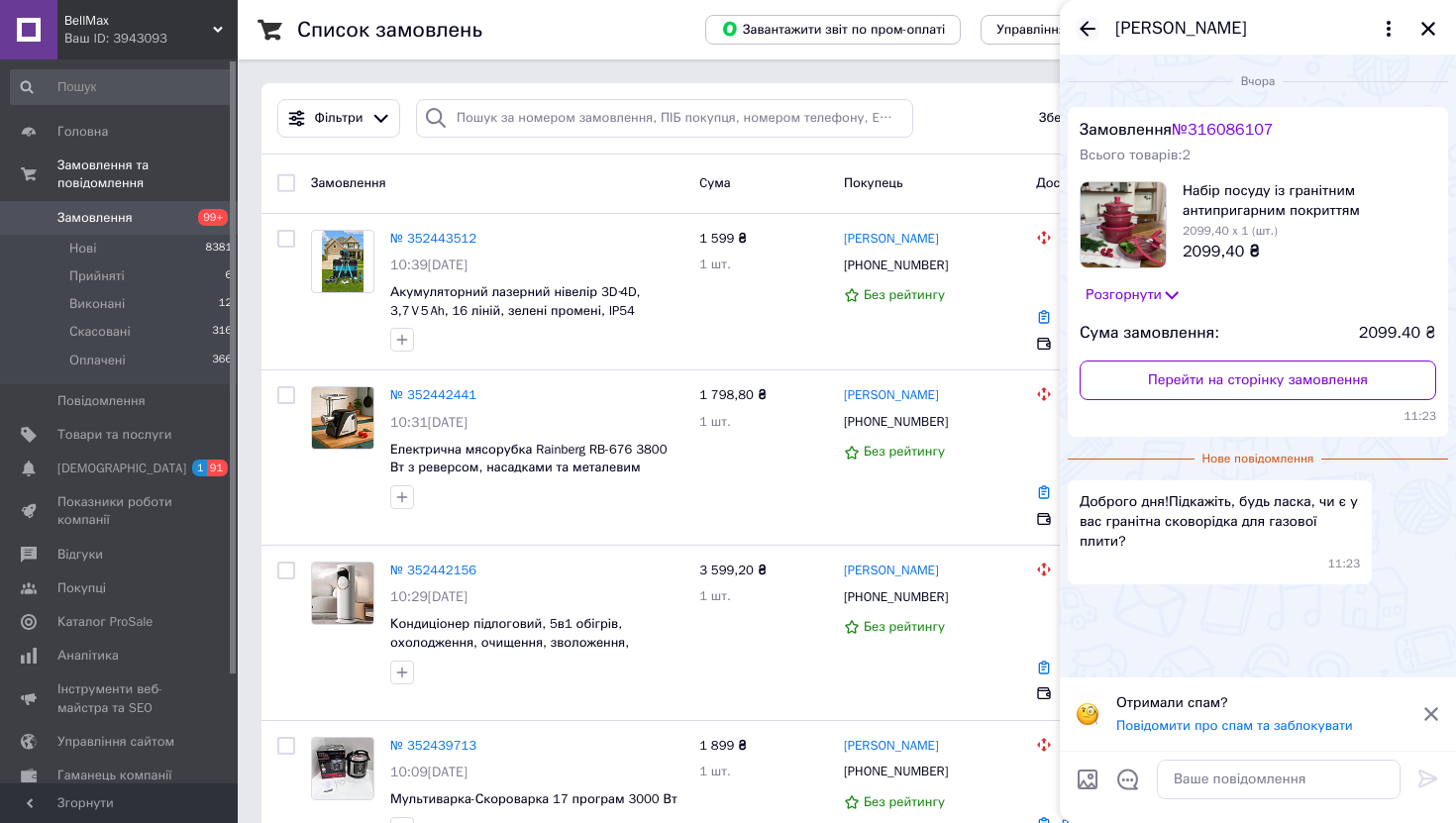click 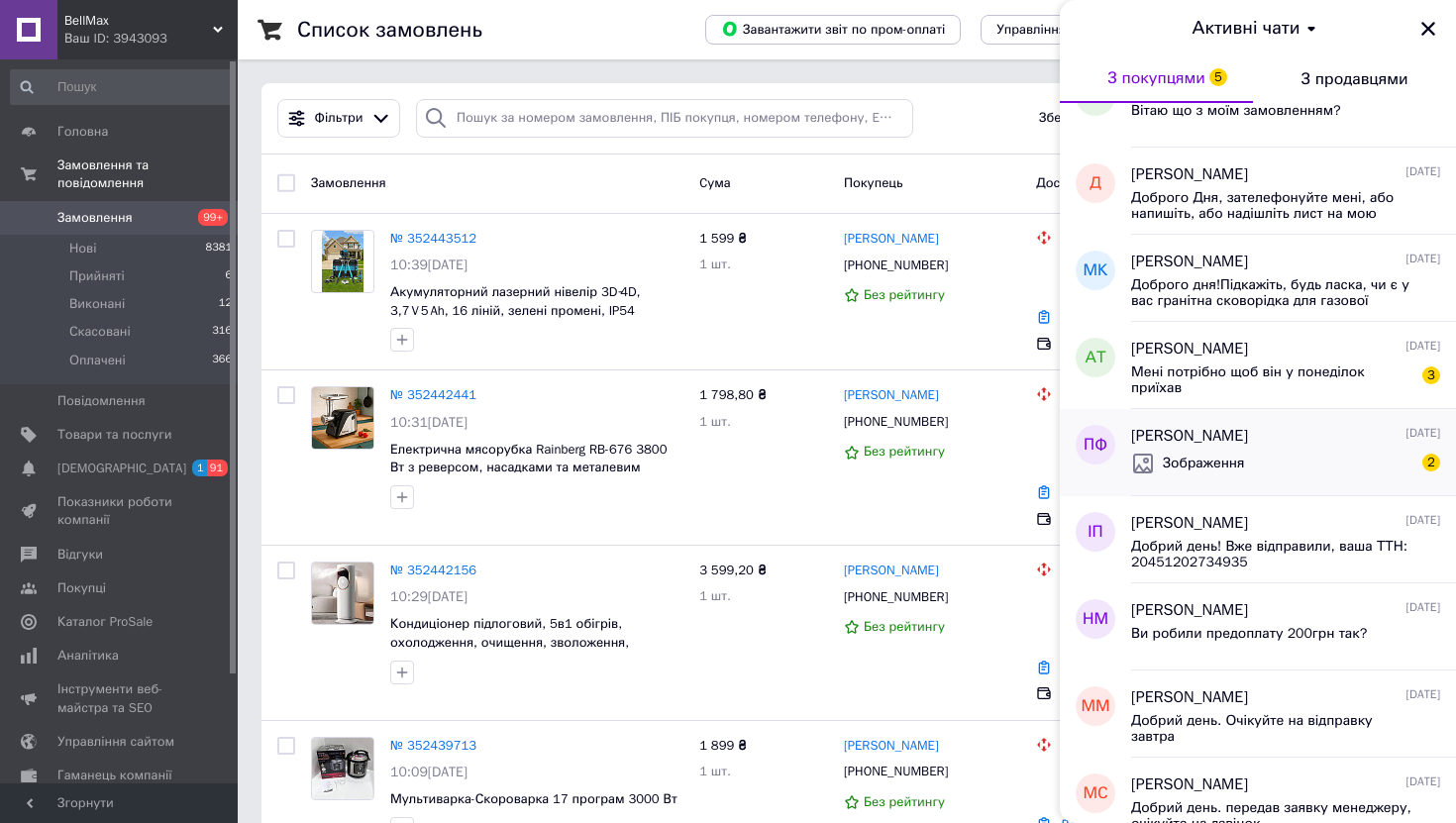 scroll, scrollTop: 846, scrollLeft: 0, axis: vertical 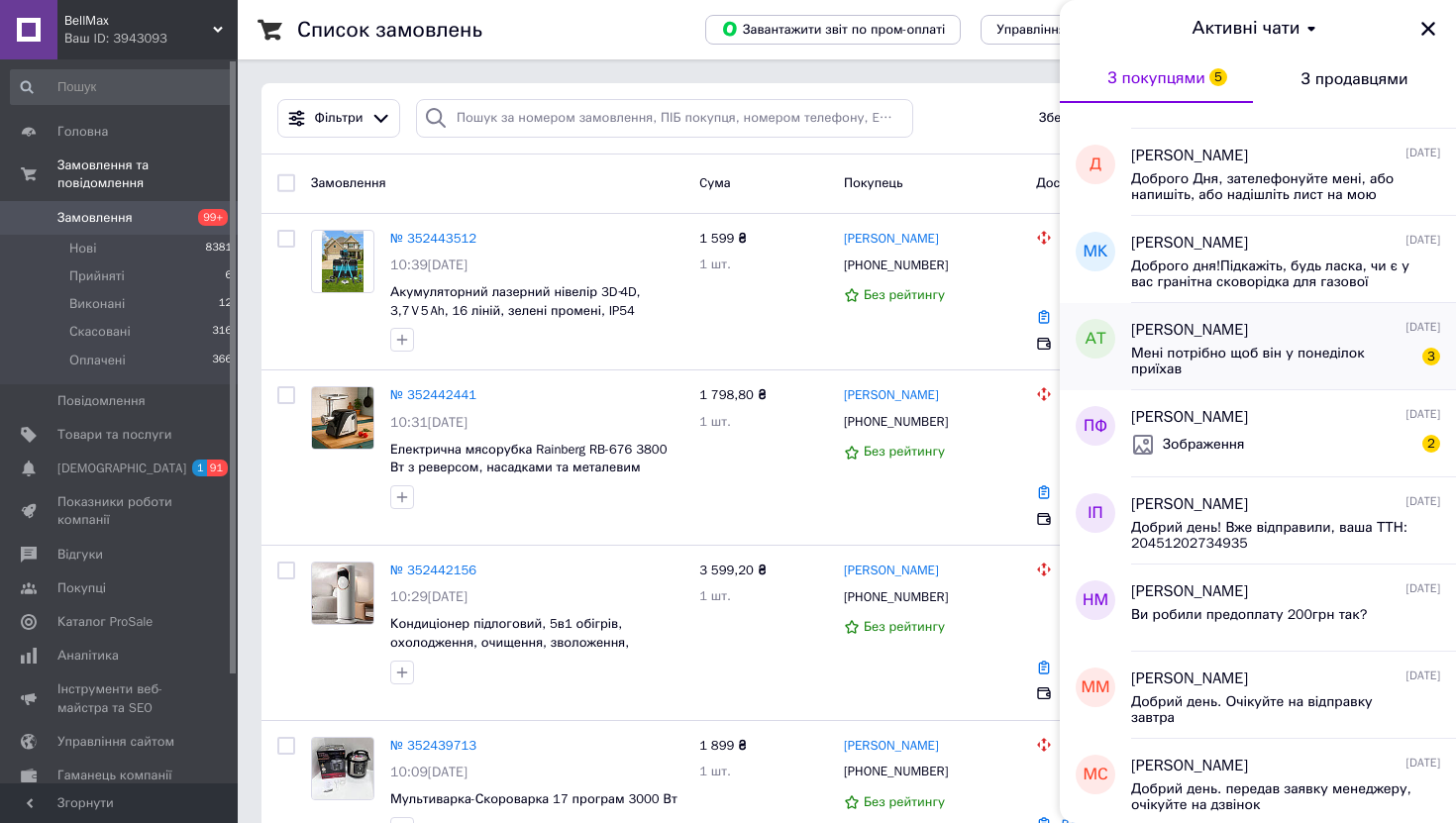 click on "Мені потрібно щоб він у понеділок приїхав" at bounding box center [1272, 361] 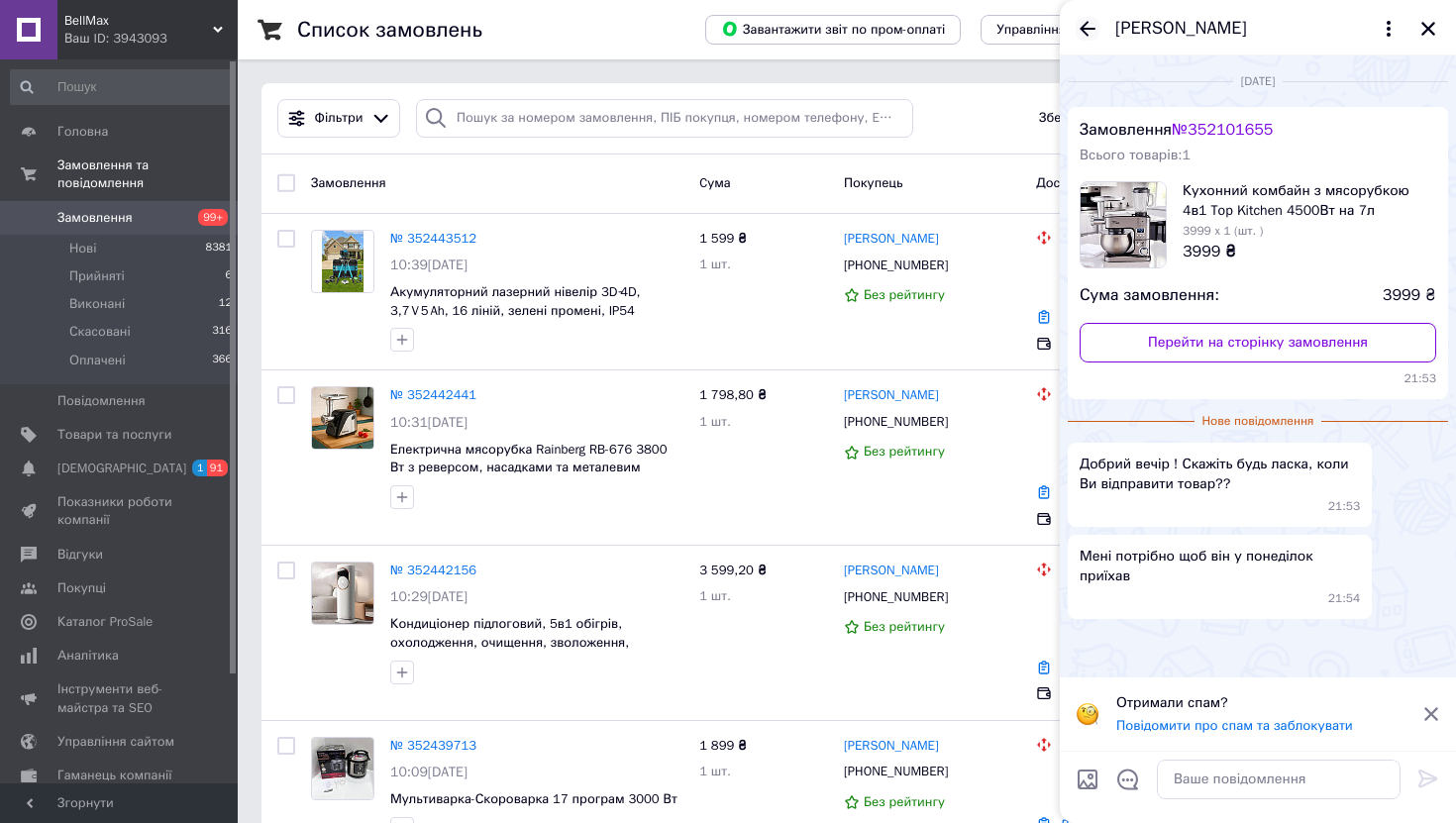click 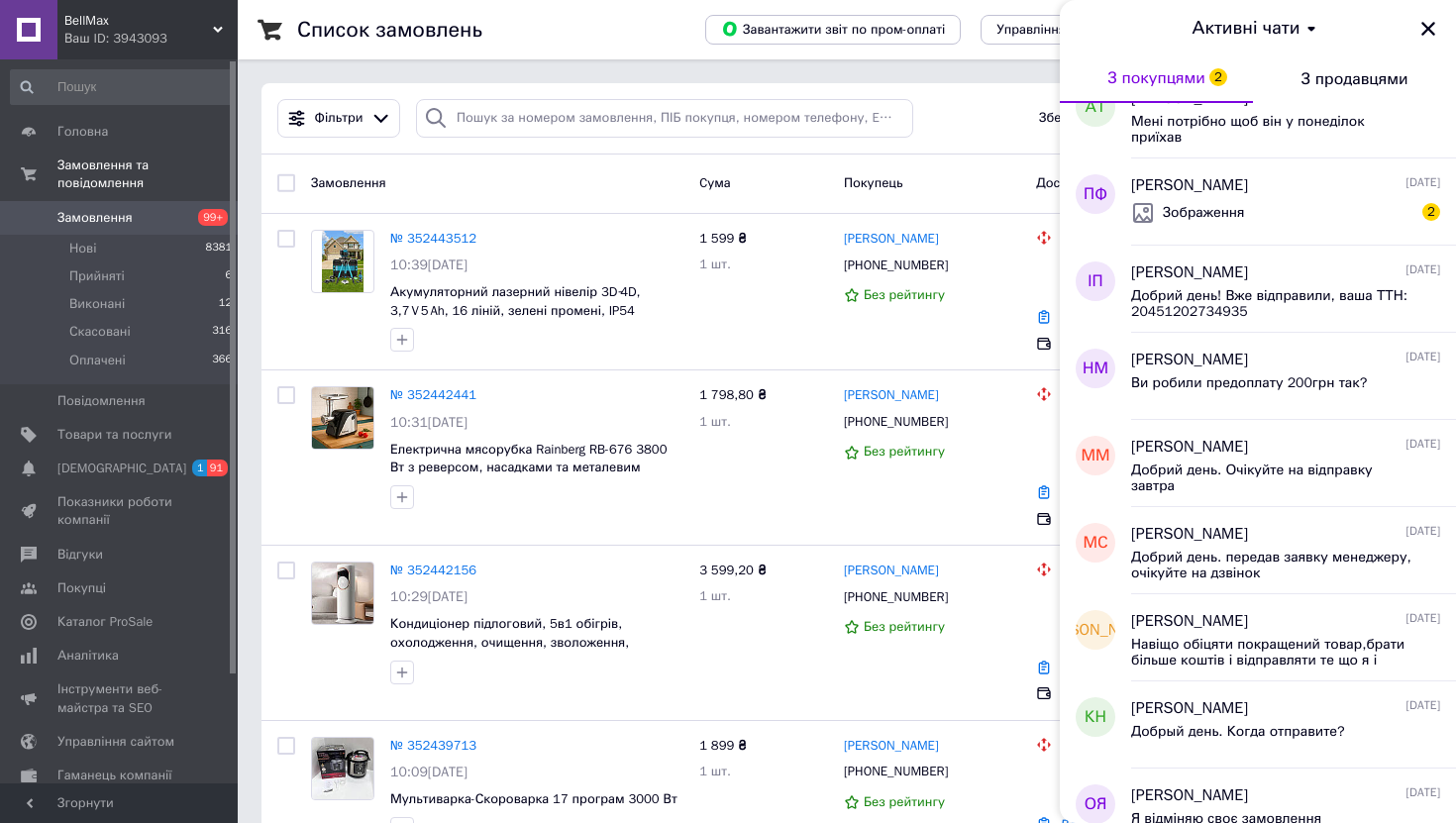 scroll, scrollTop: 1059, scrollLeft: 0, axis: vertical 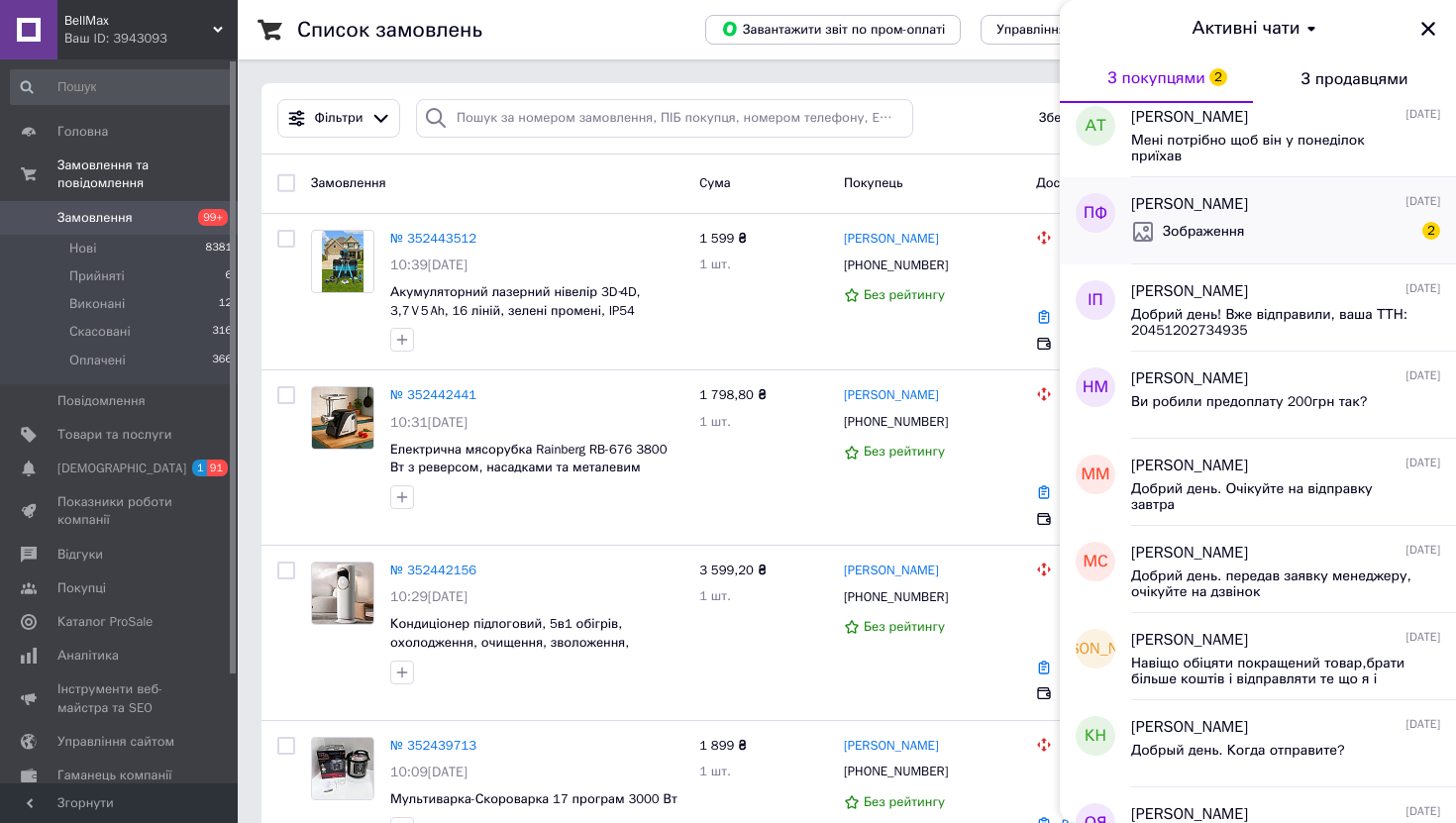 click on "Зображення 2" at bounding box center (1286, 232) 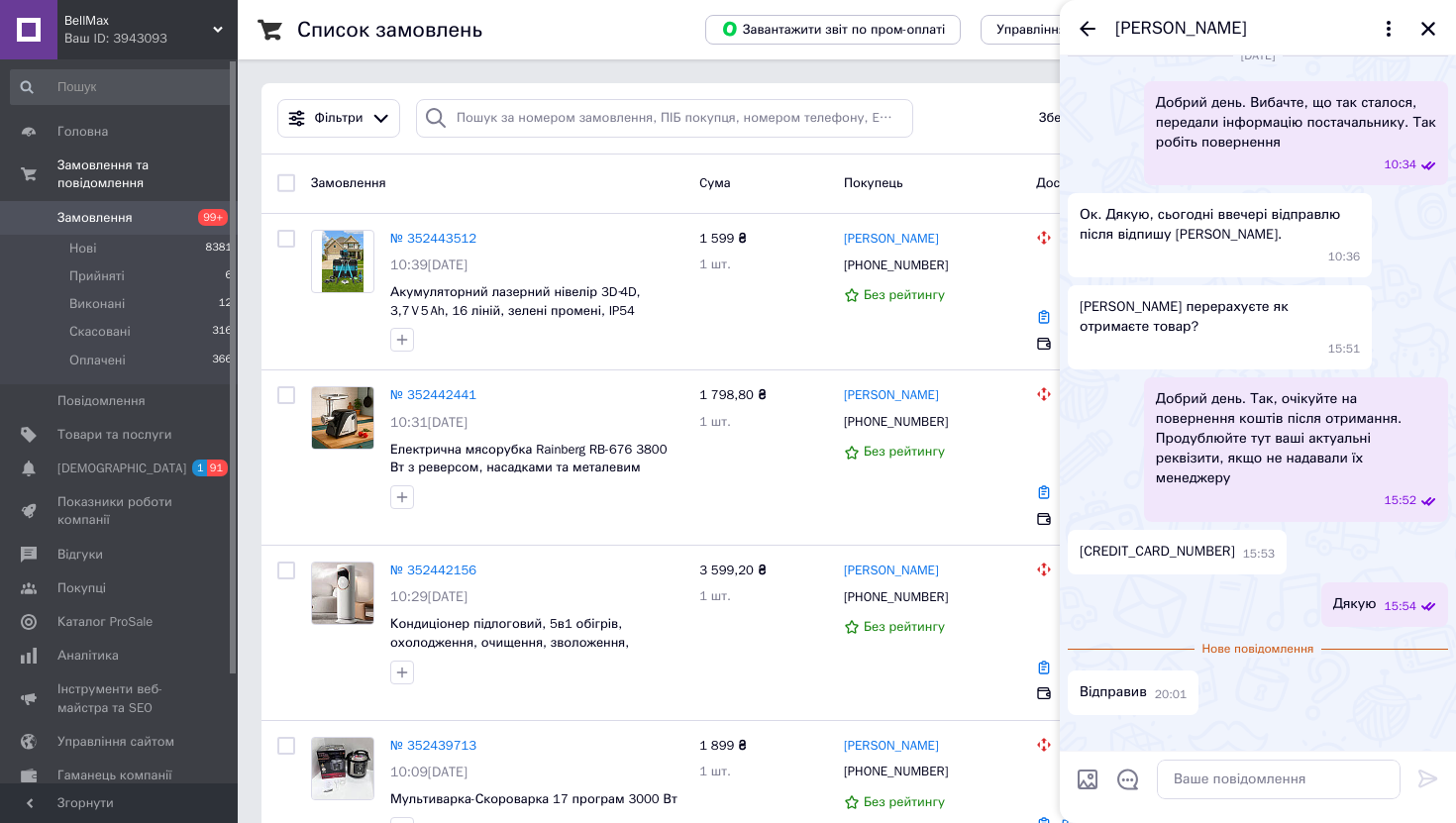scroll, scrollTop: 1940, scrollLeft: 0, axis: vertical 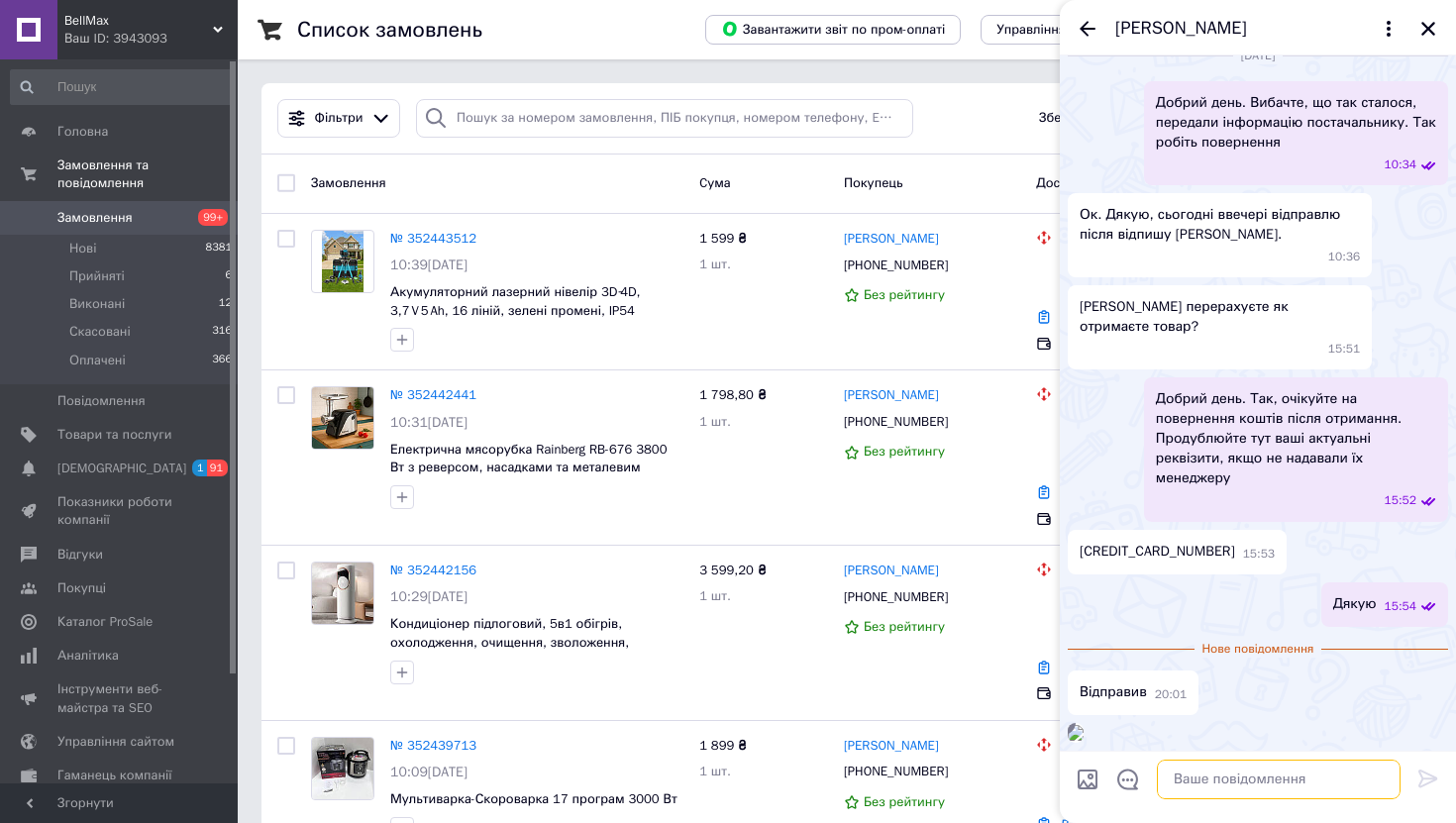 click at bounding box center (1279, 779) 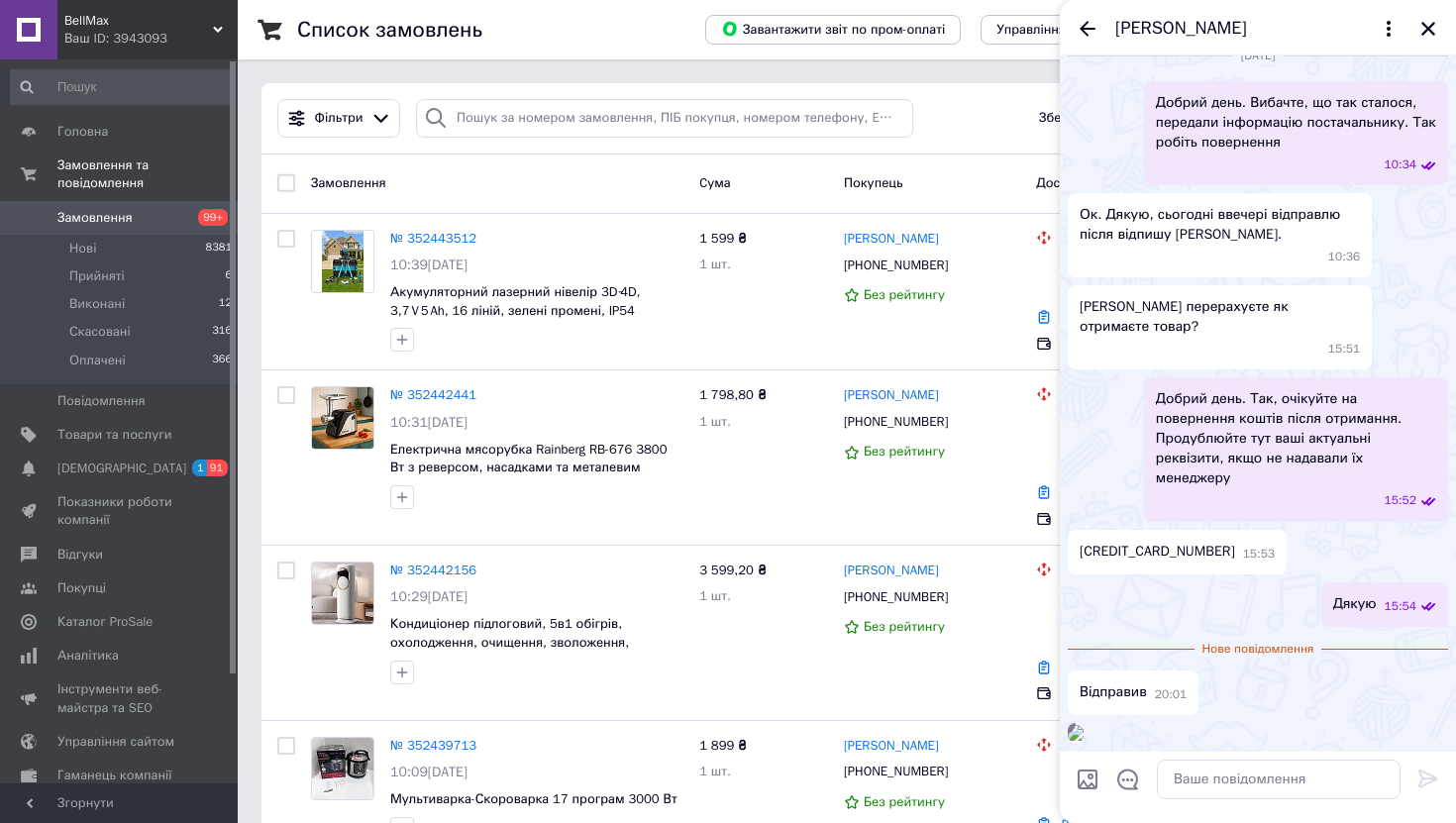 click at bounding box center (1076, 733) 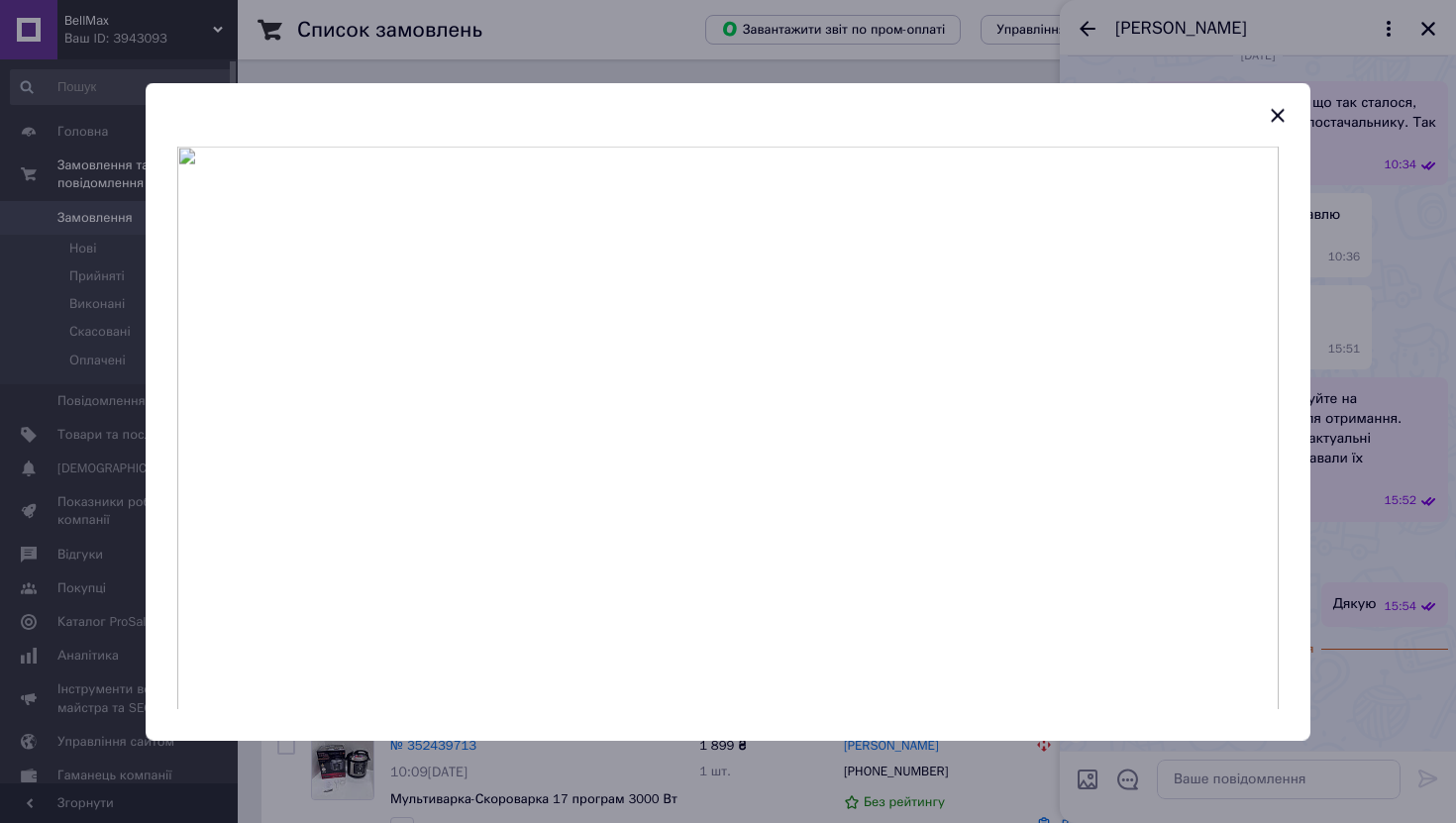 click at bounding box center [728, 443] 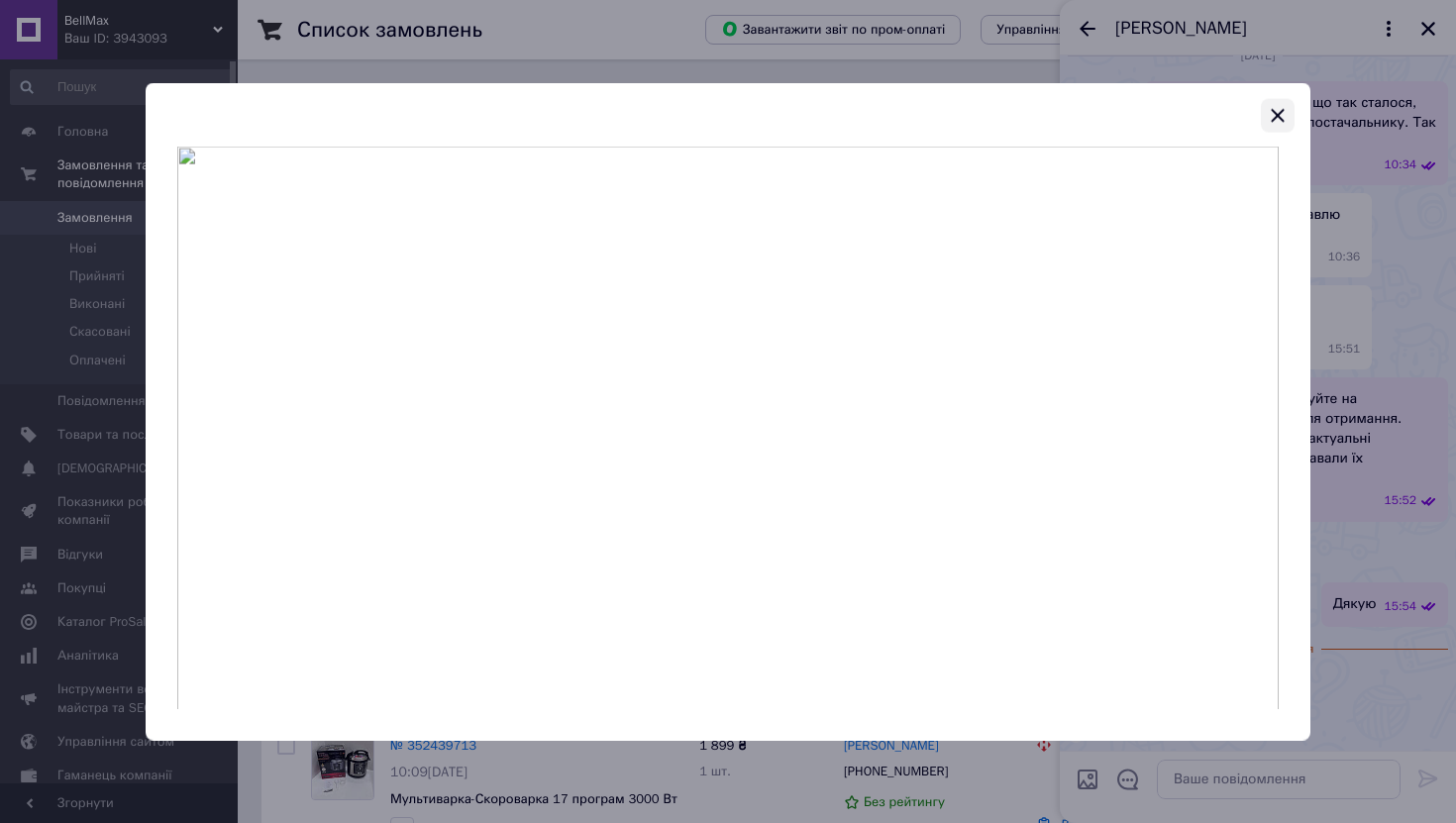 click 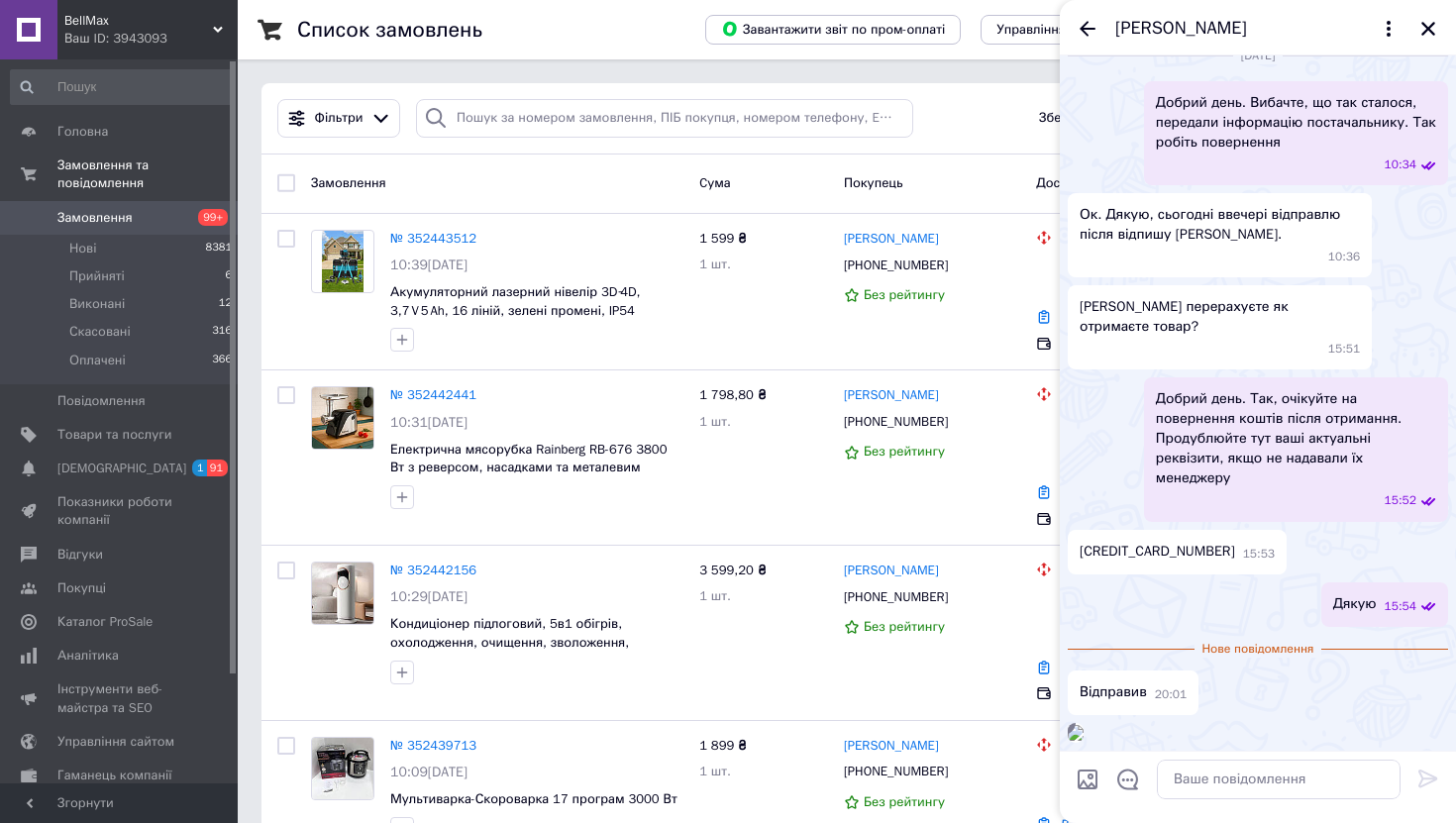 scroll, scrollTop: 1915, scrollLeft: 0, axis: vertical 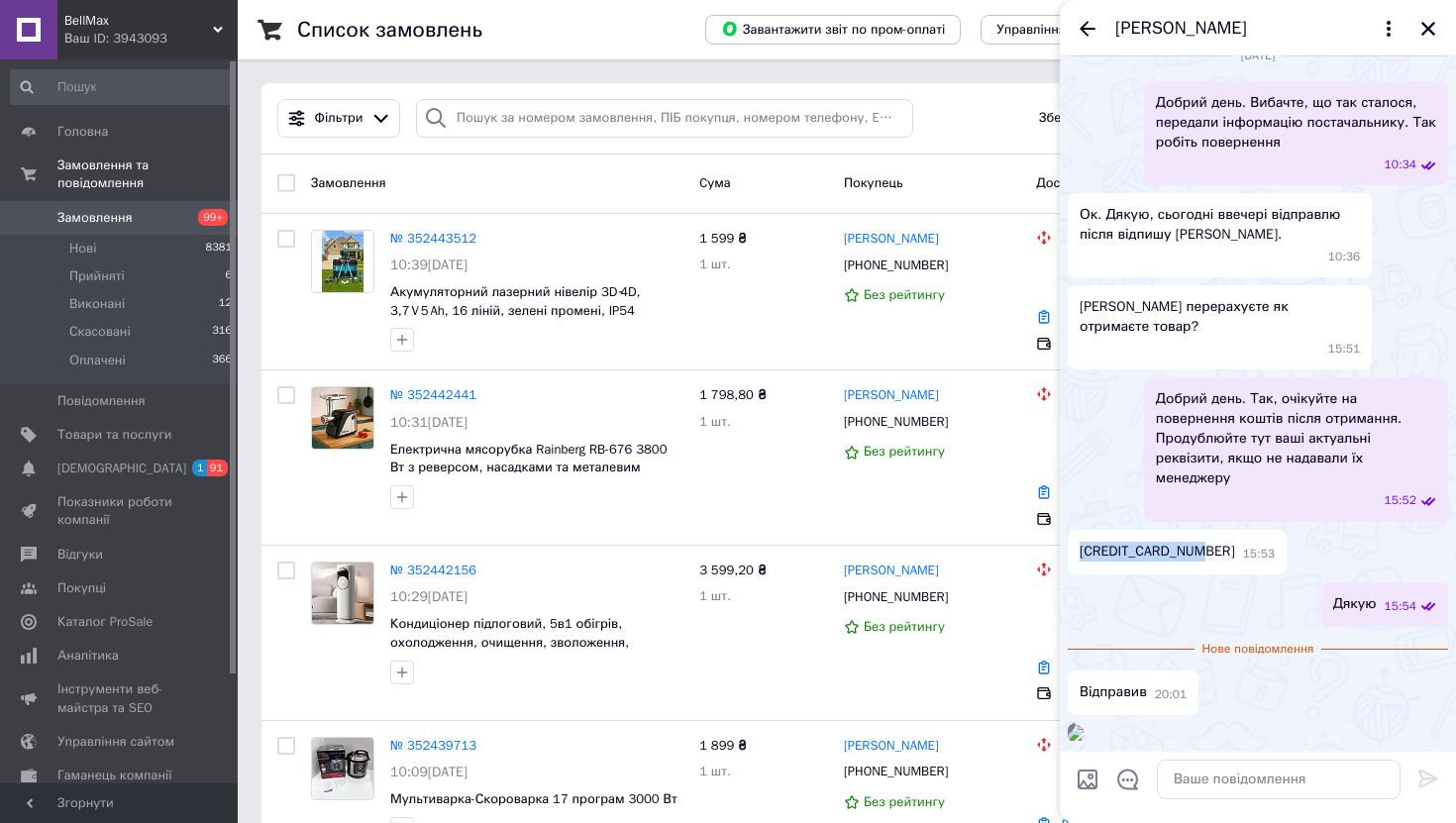 click on "[CREDIT_CARD_NUMBER]" at bounding box center [1157, 552] 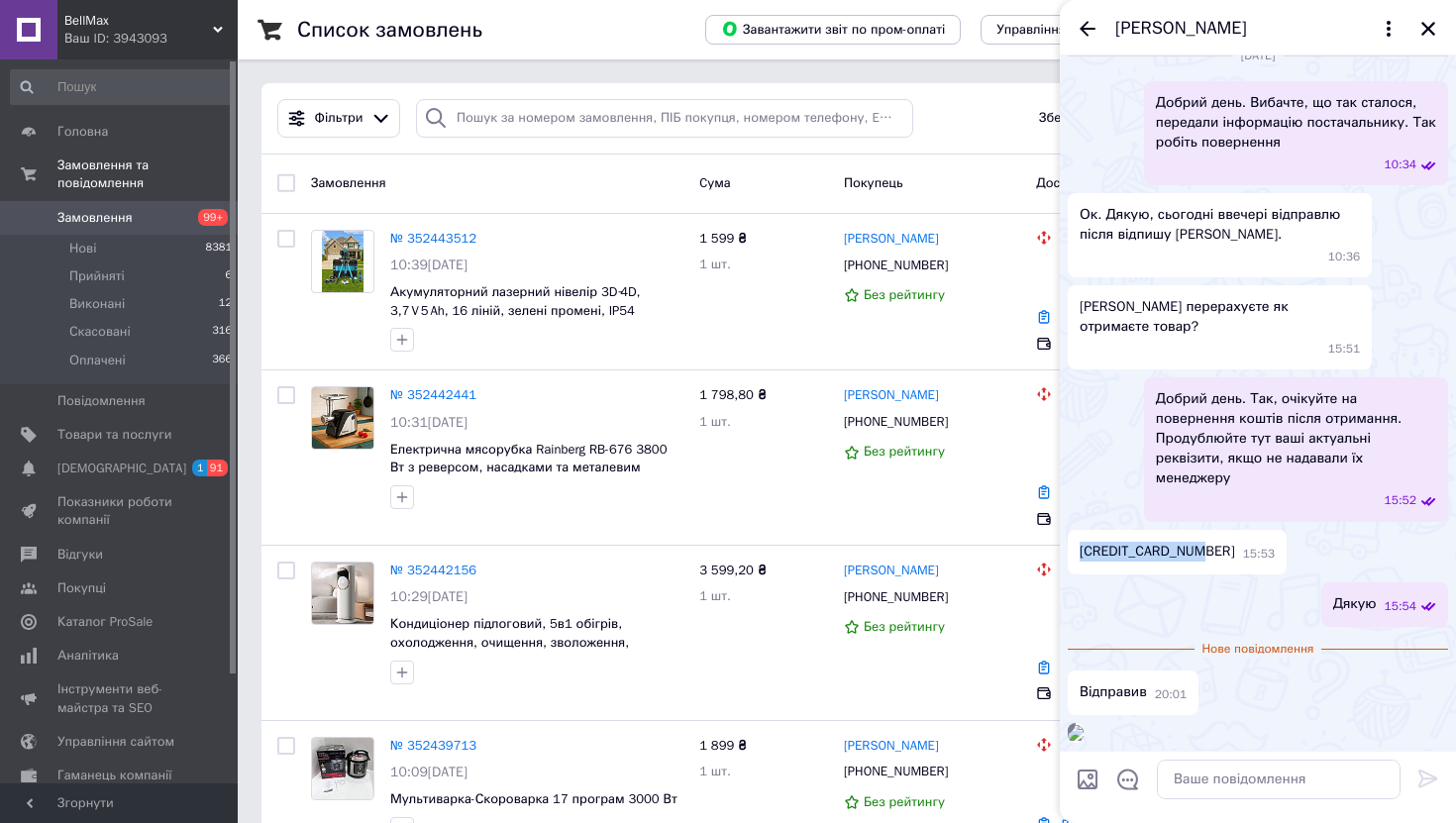 scroll, scrollTop: 1940, scrollLeft: 0, axis: vertical 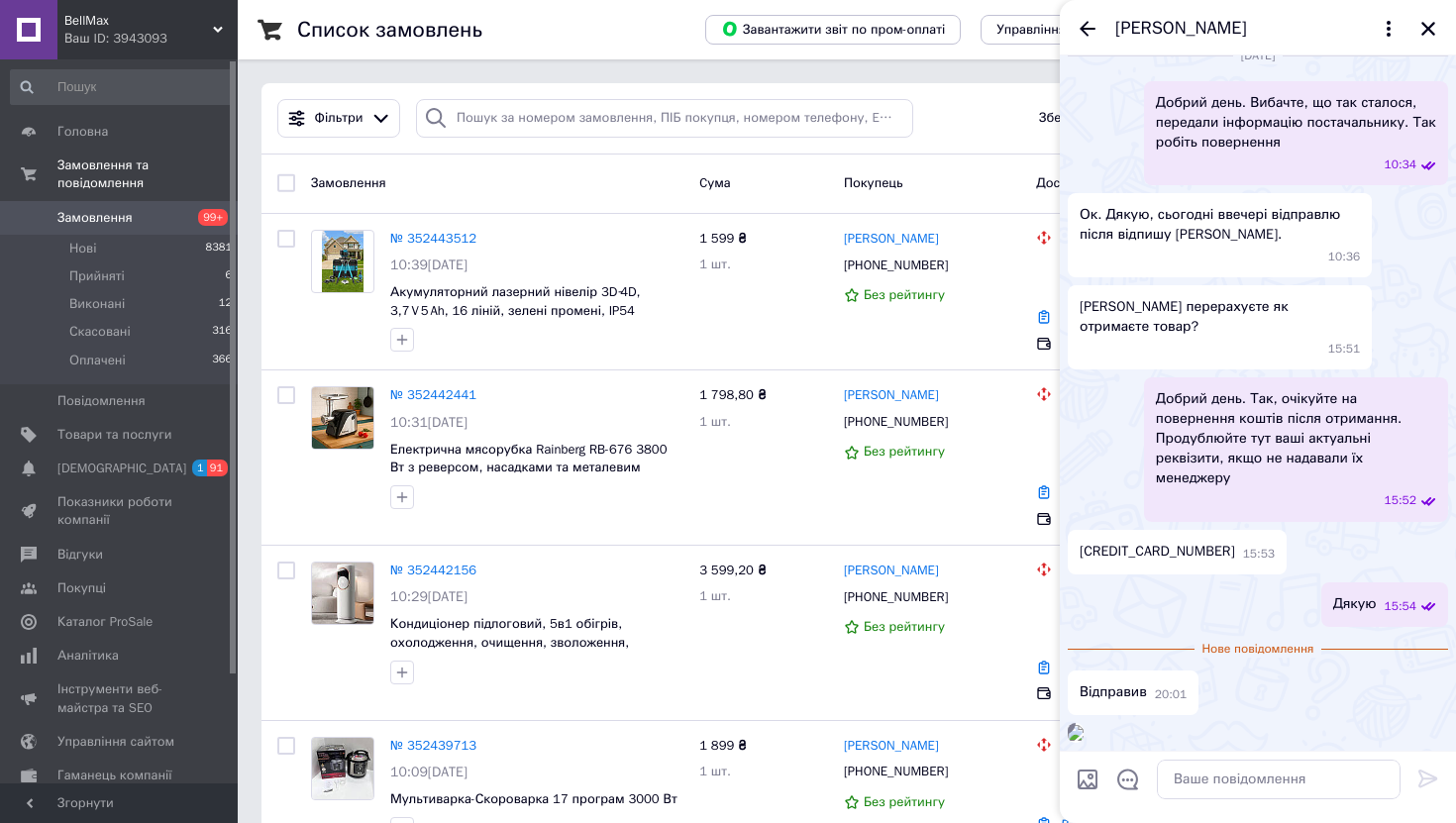 click on "[PERSON_NAME]" at bounding box center [1258, 28] 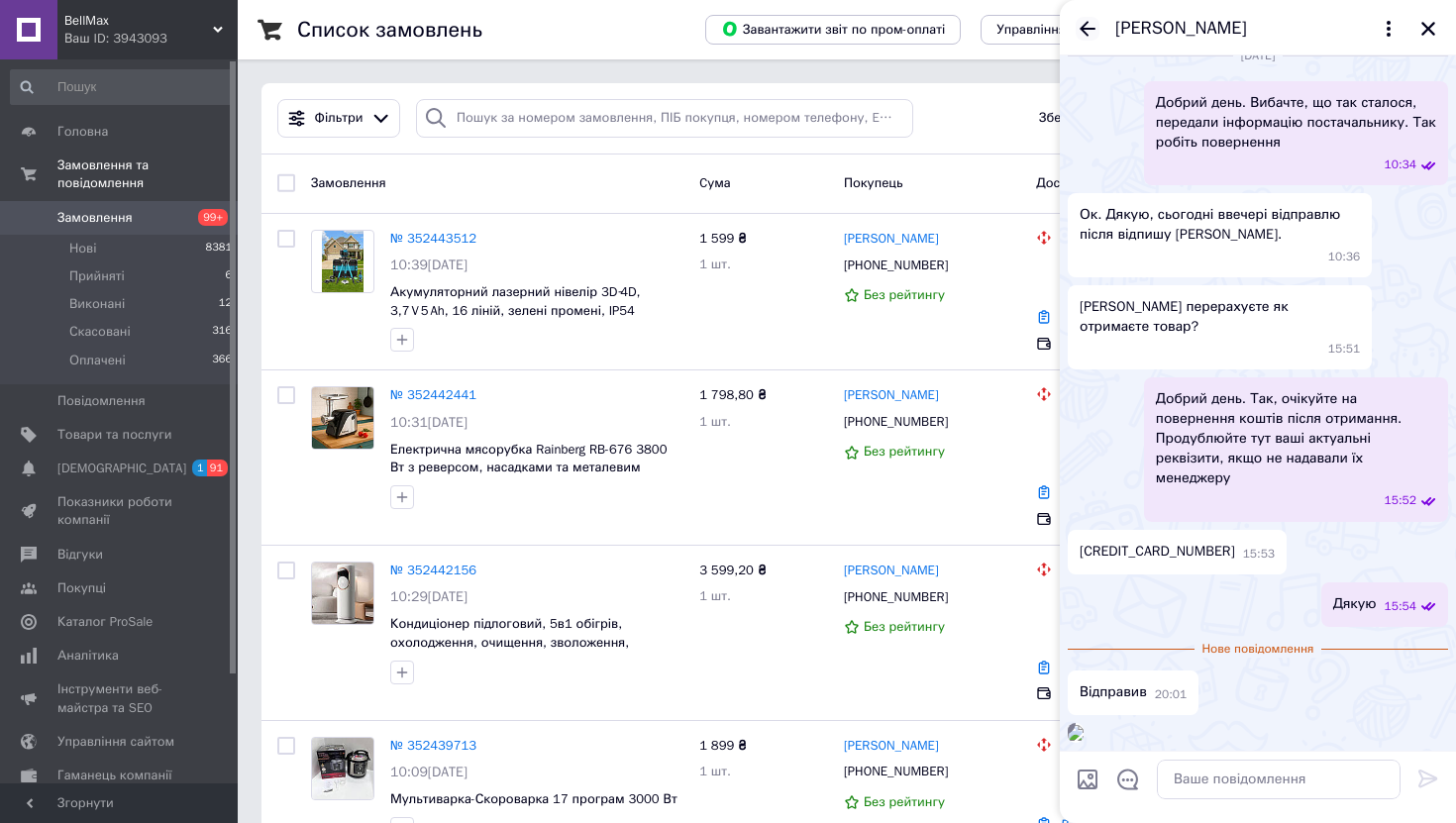 click 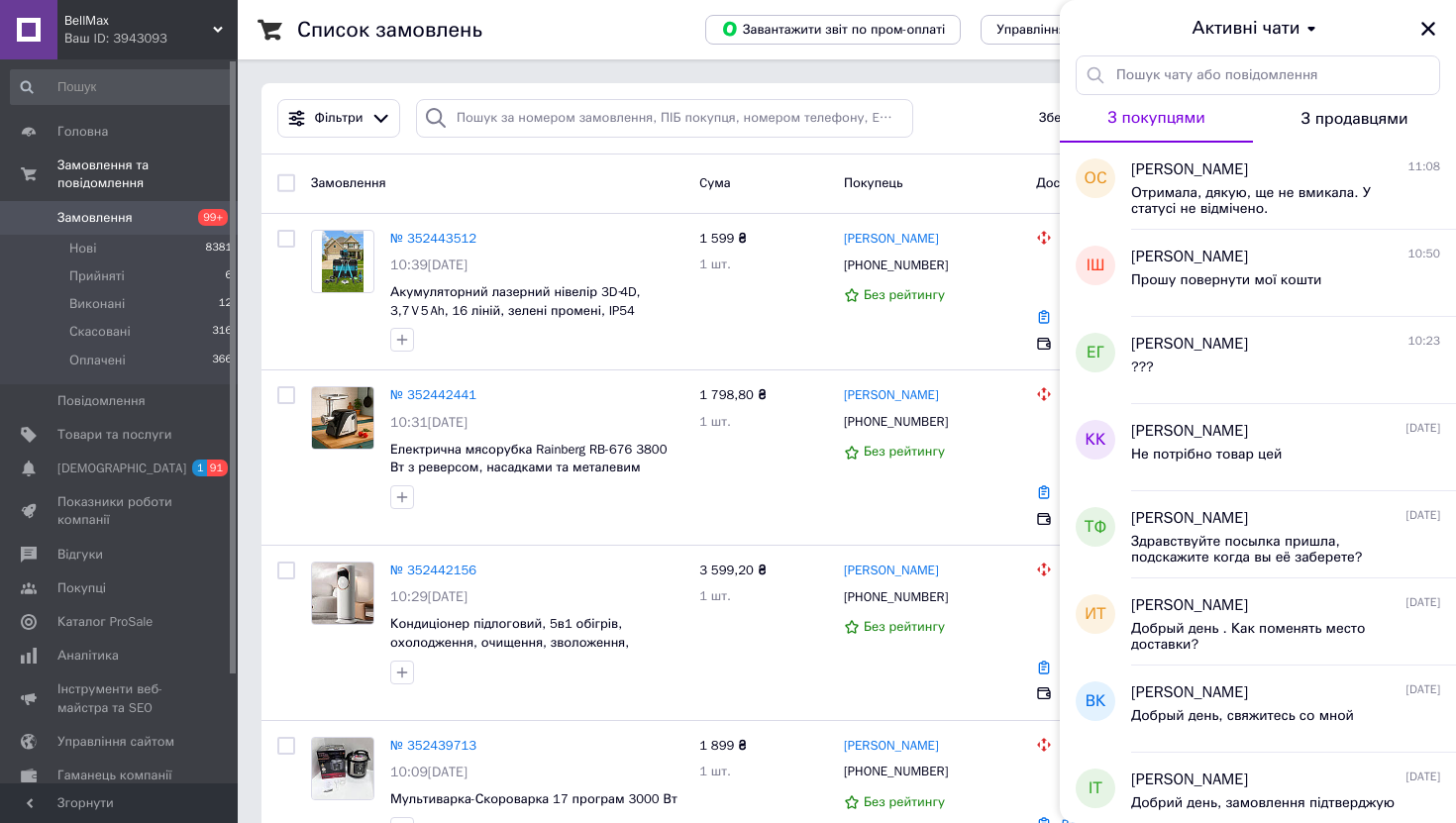click on "Активні чати" at bounding box center [1258, 28] 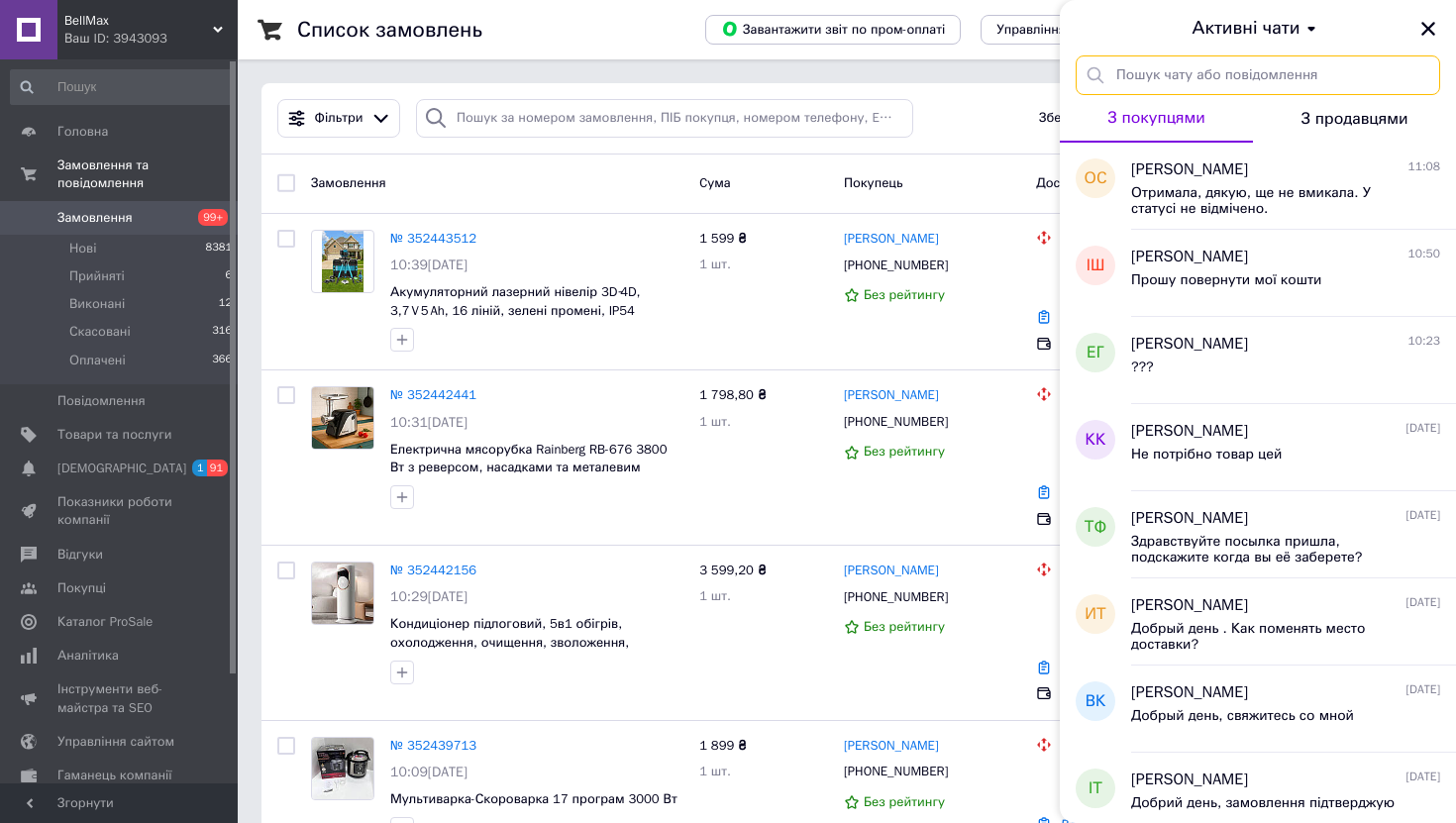 click at bounding box center (1258, 75) 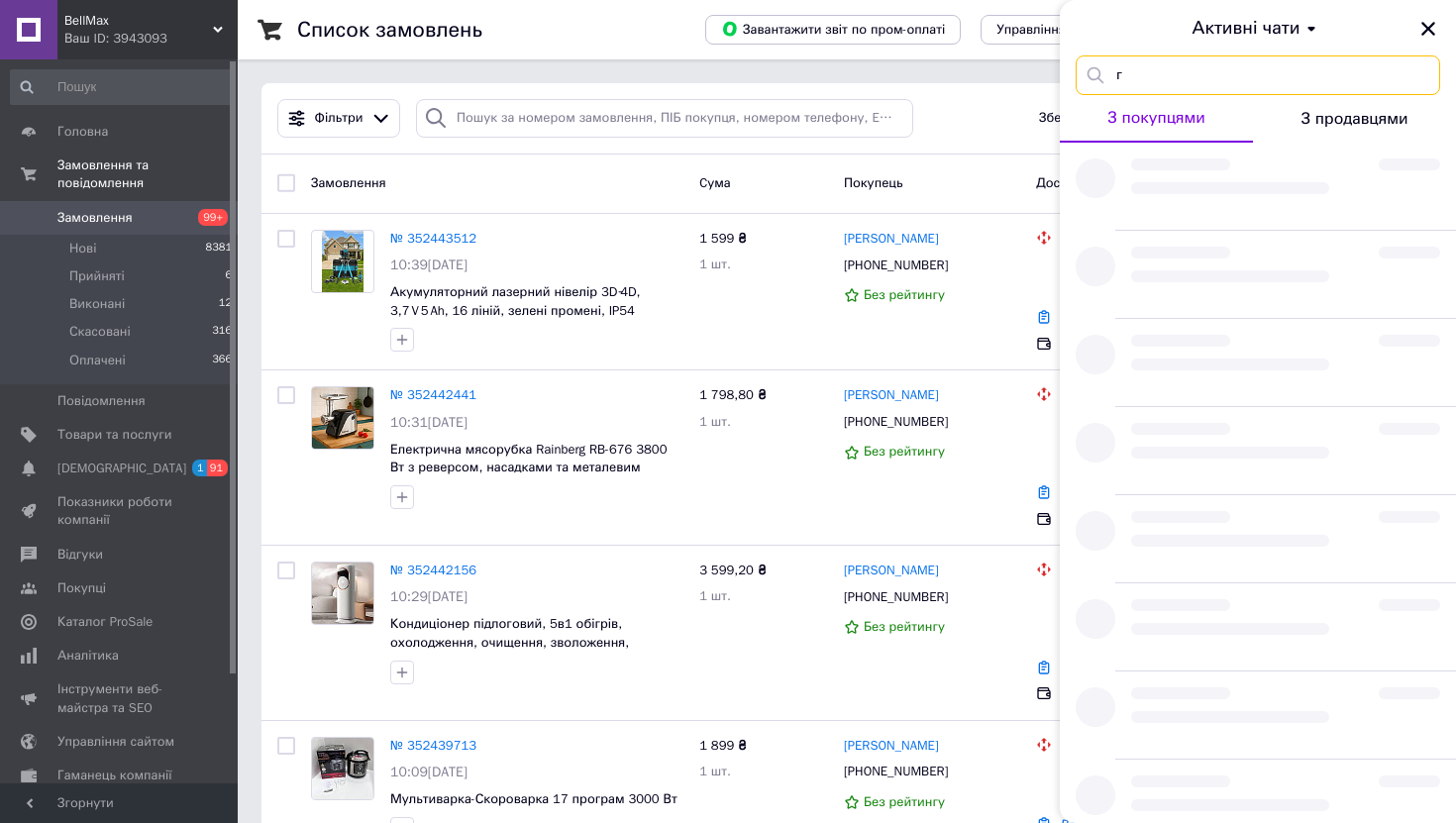 type on "г" 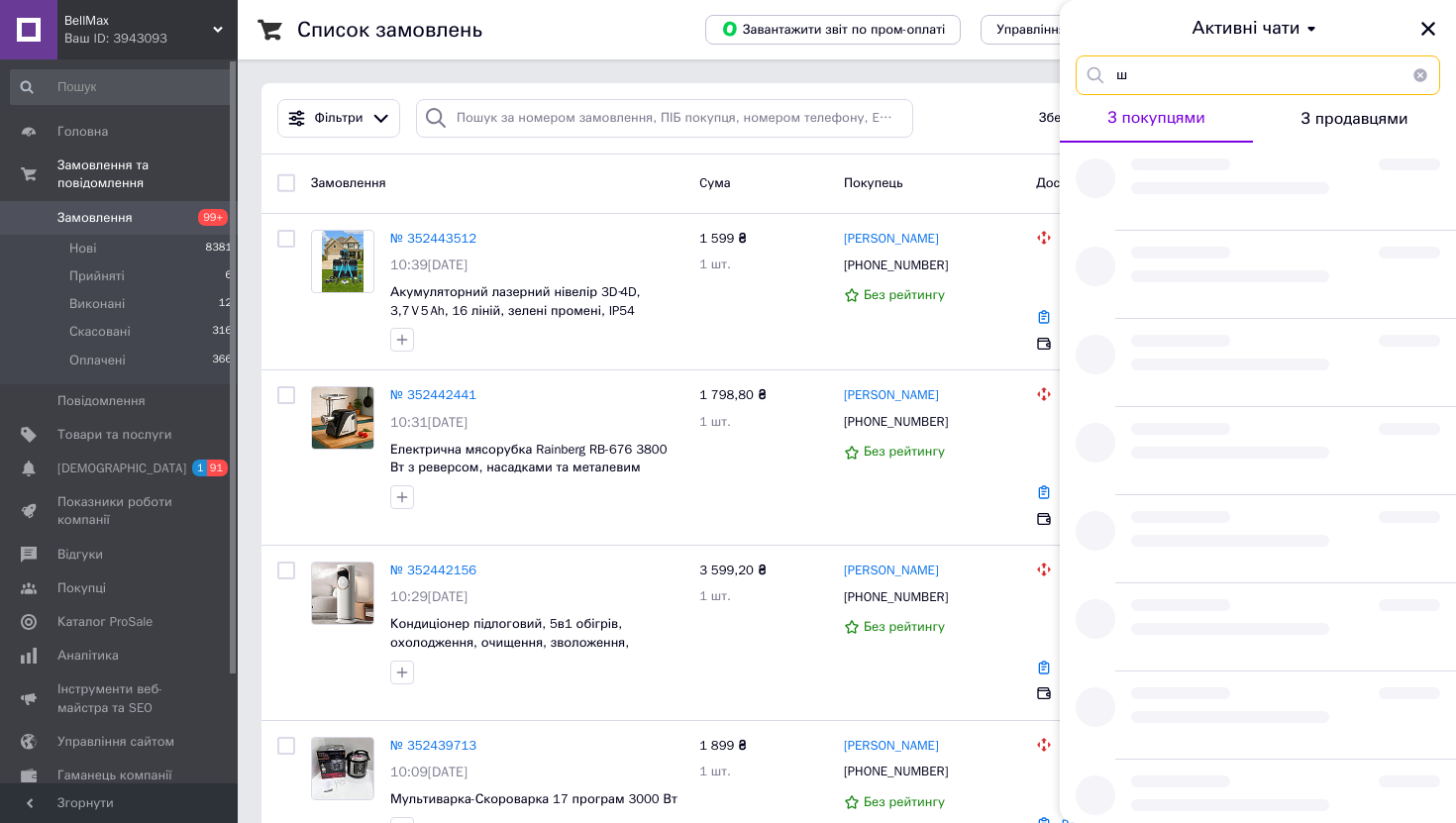 click on "ш" at bounding box center (1258, 75) 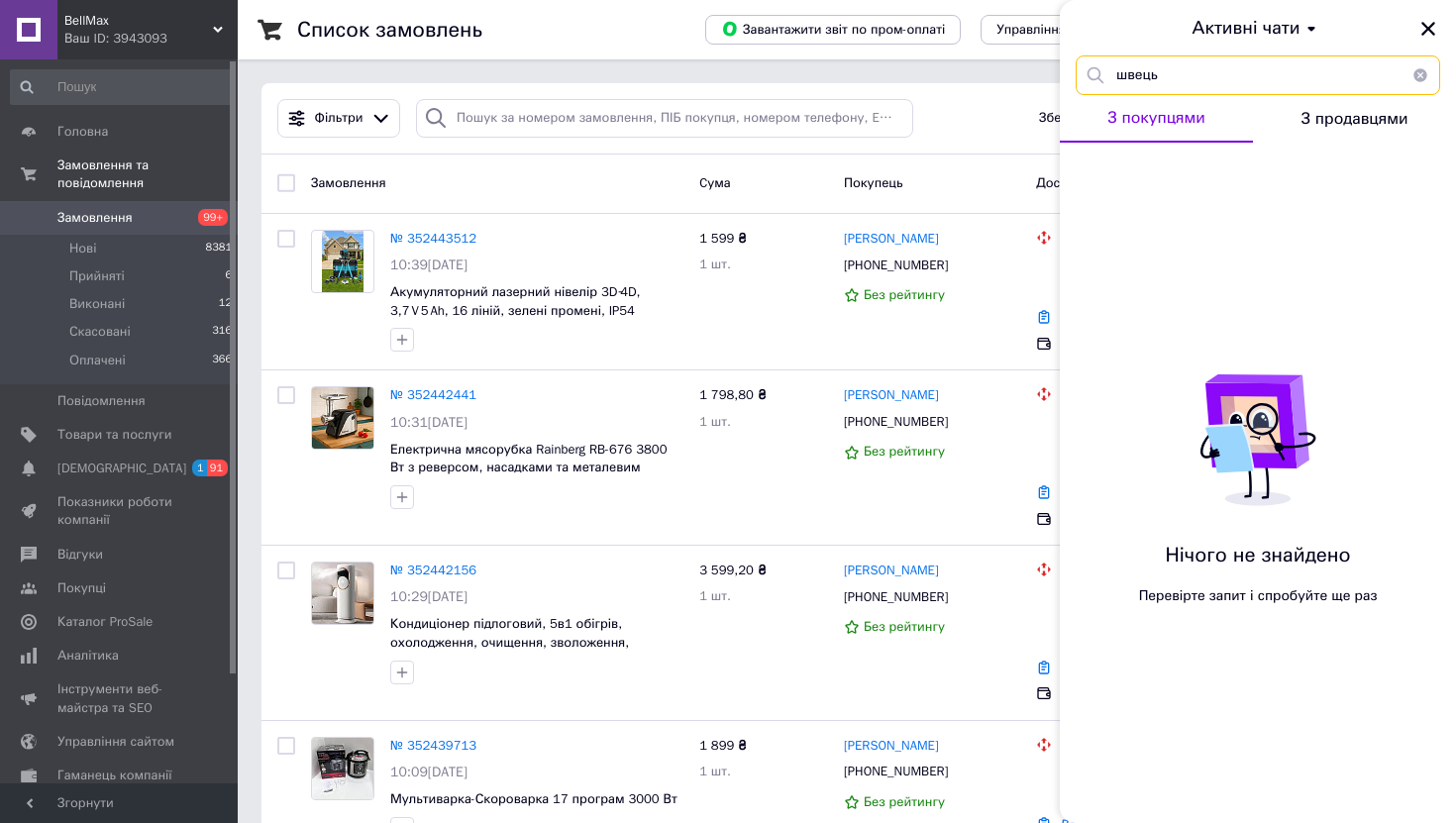 type on "швець" 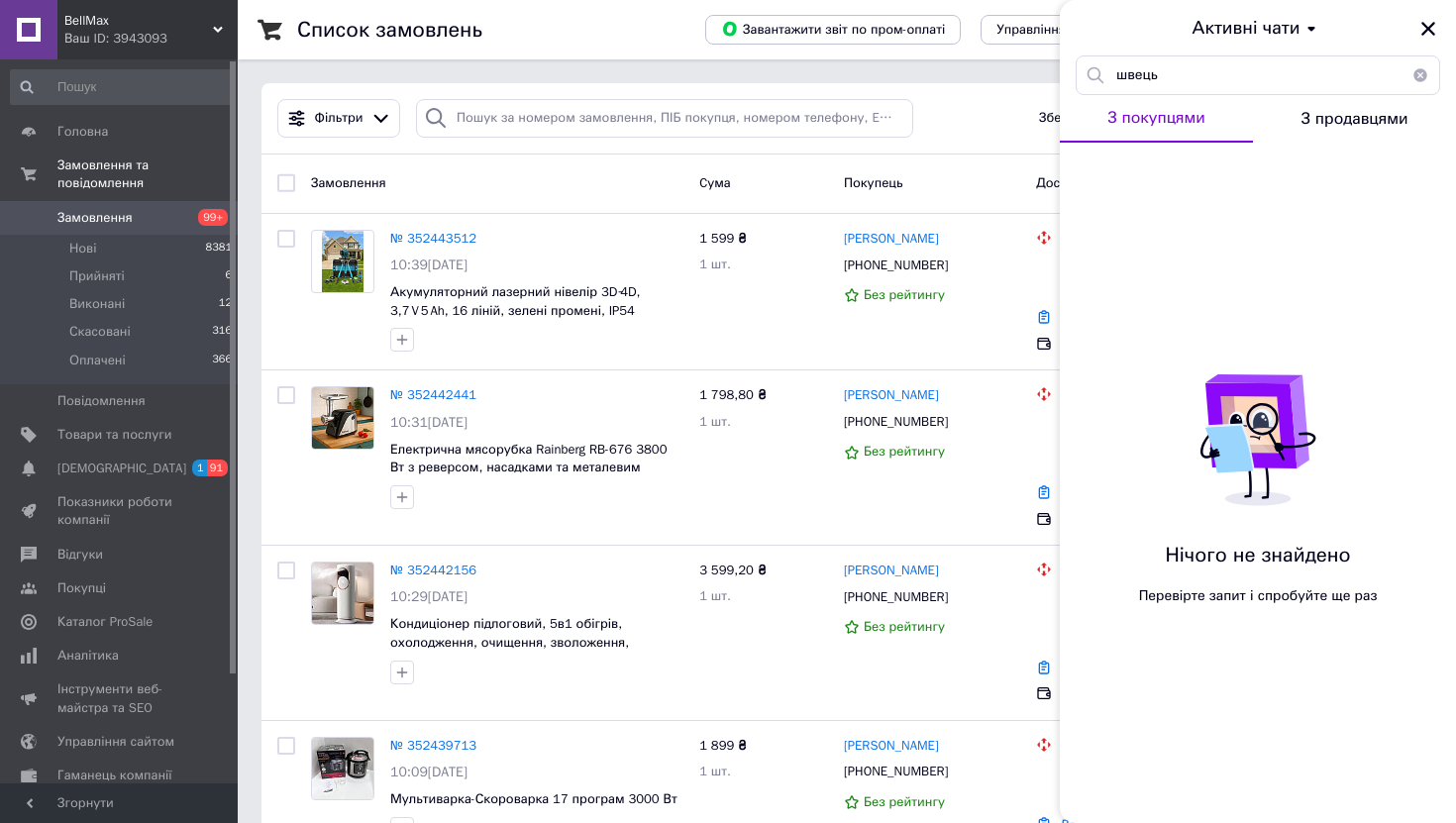click at bounding box center (1420, 75) 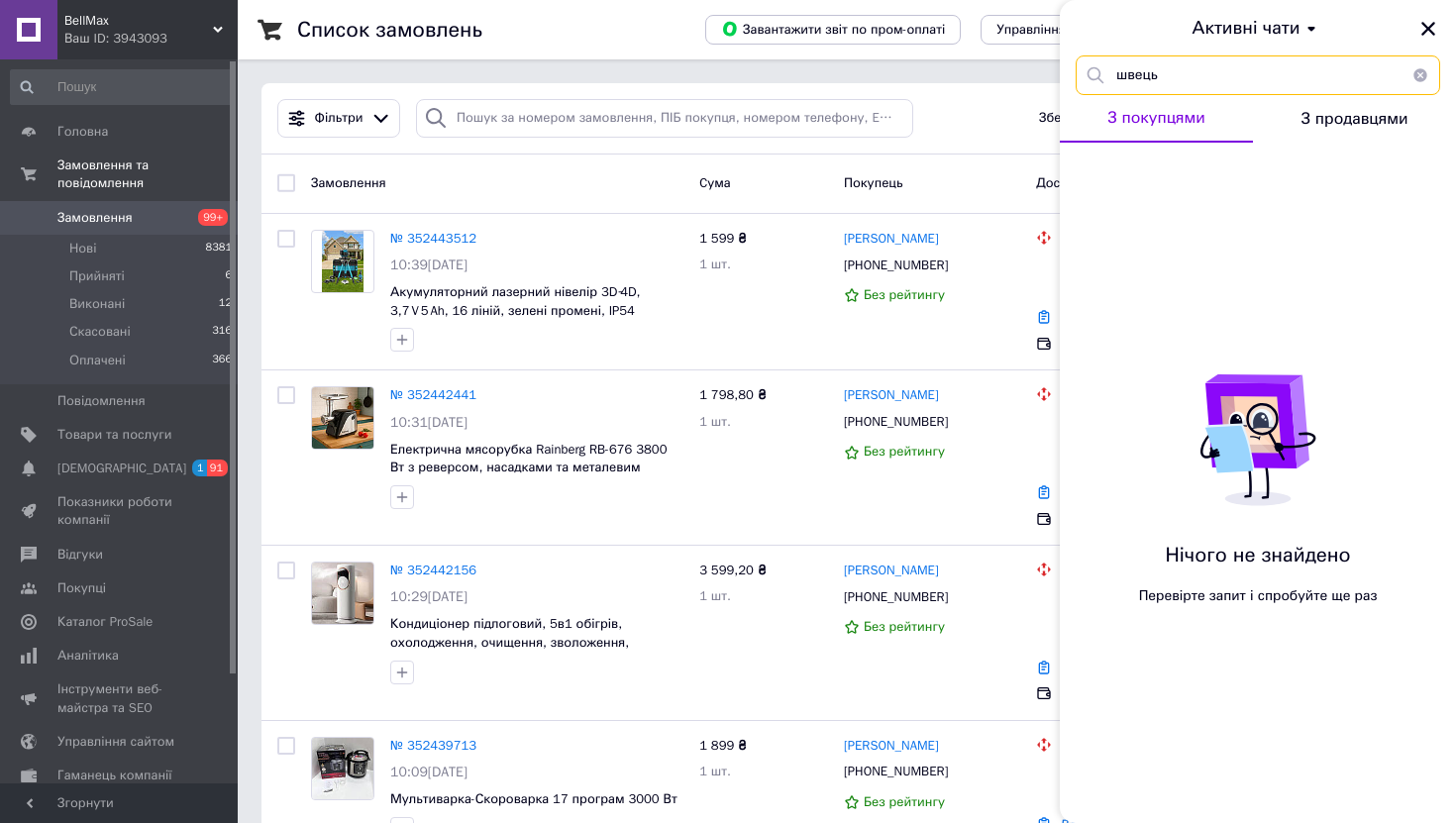 type 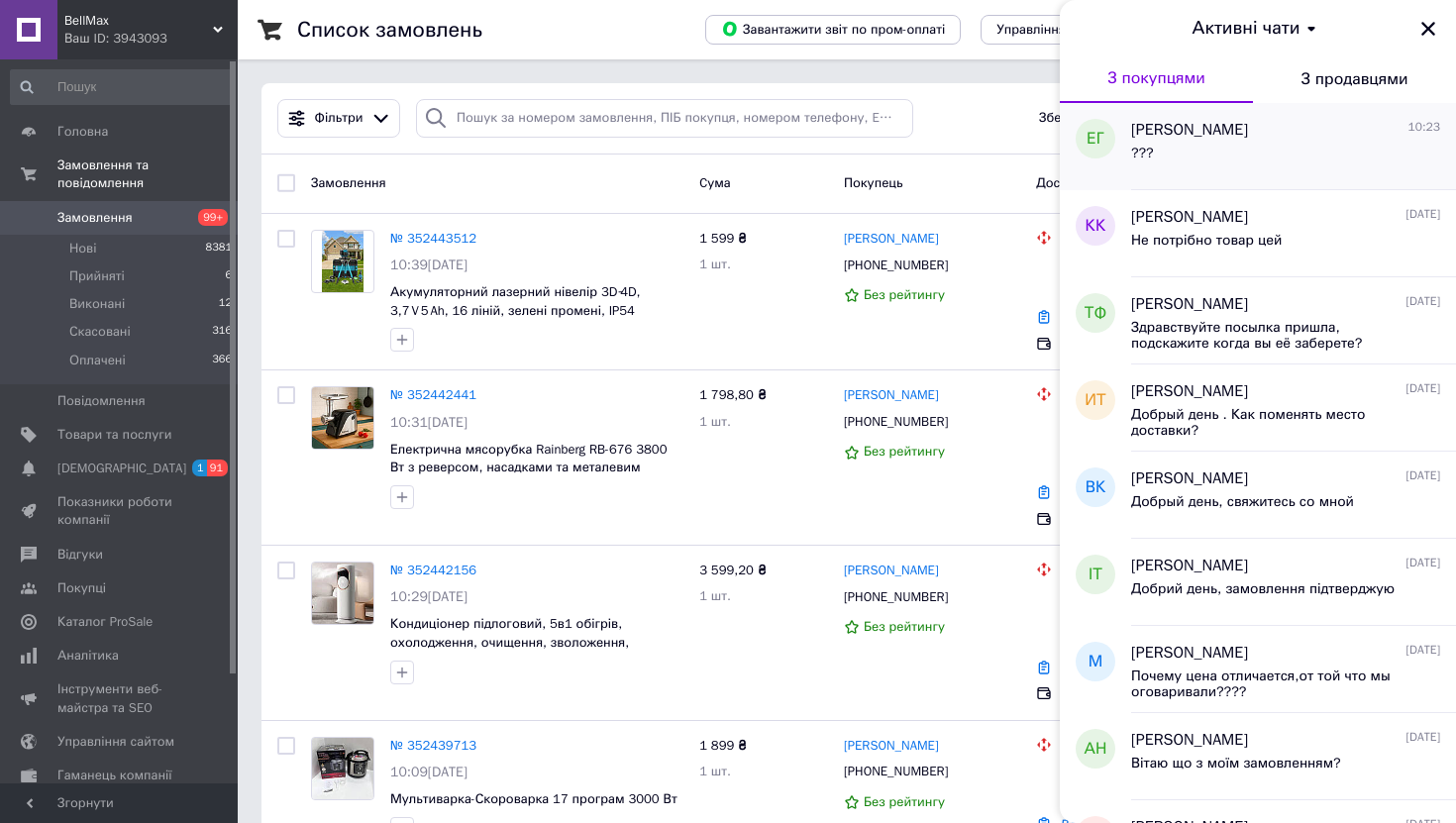 scroll, scrollTop: 173, scrollLeft: 0, axis: vertical 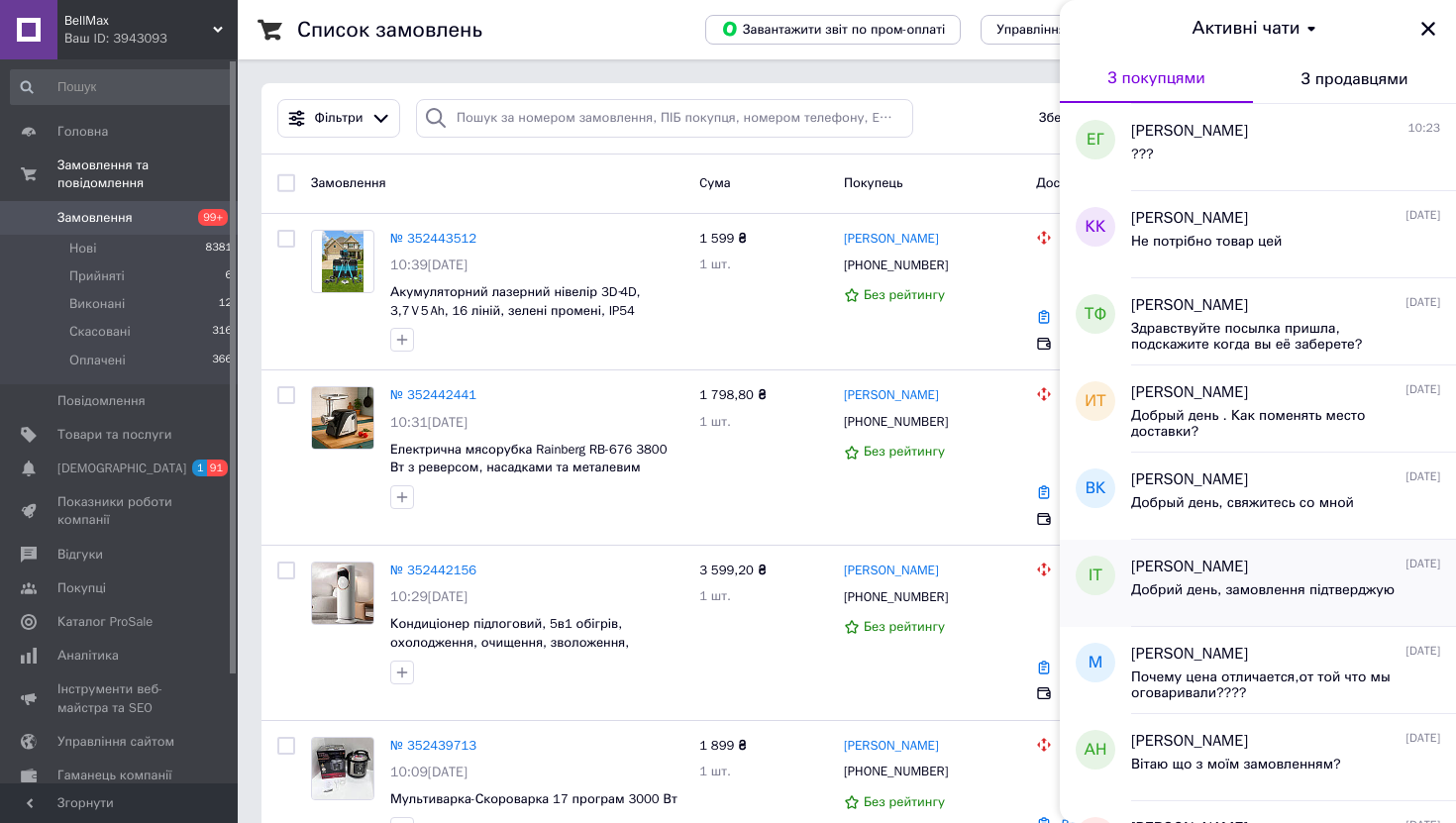click on "Добрий день, замовлення підтверджую" at bounding box center (1263, 590) 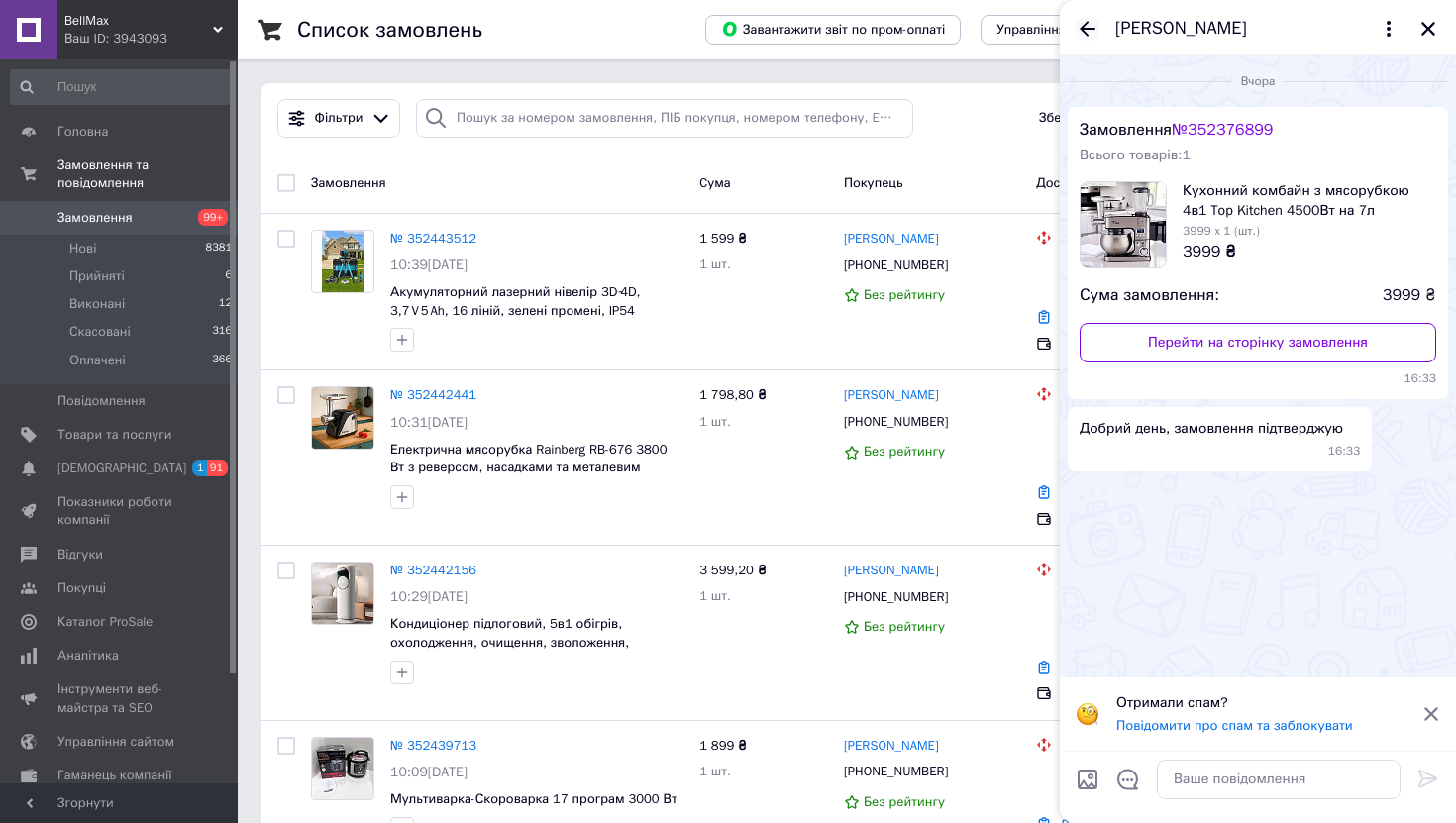 click 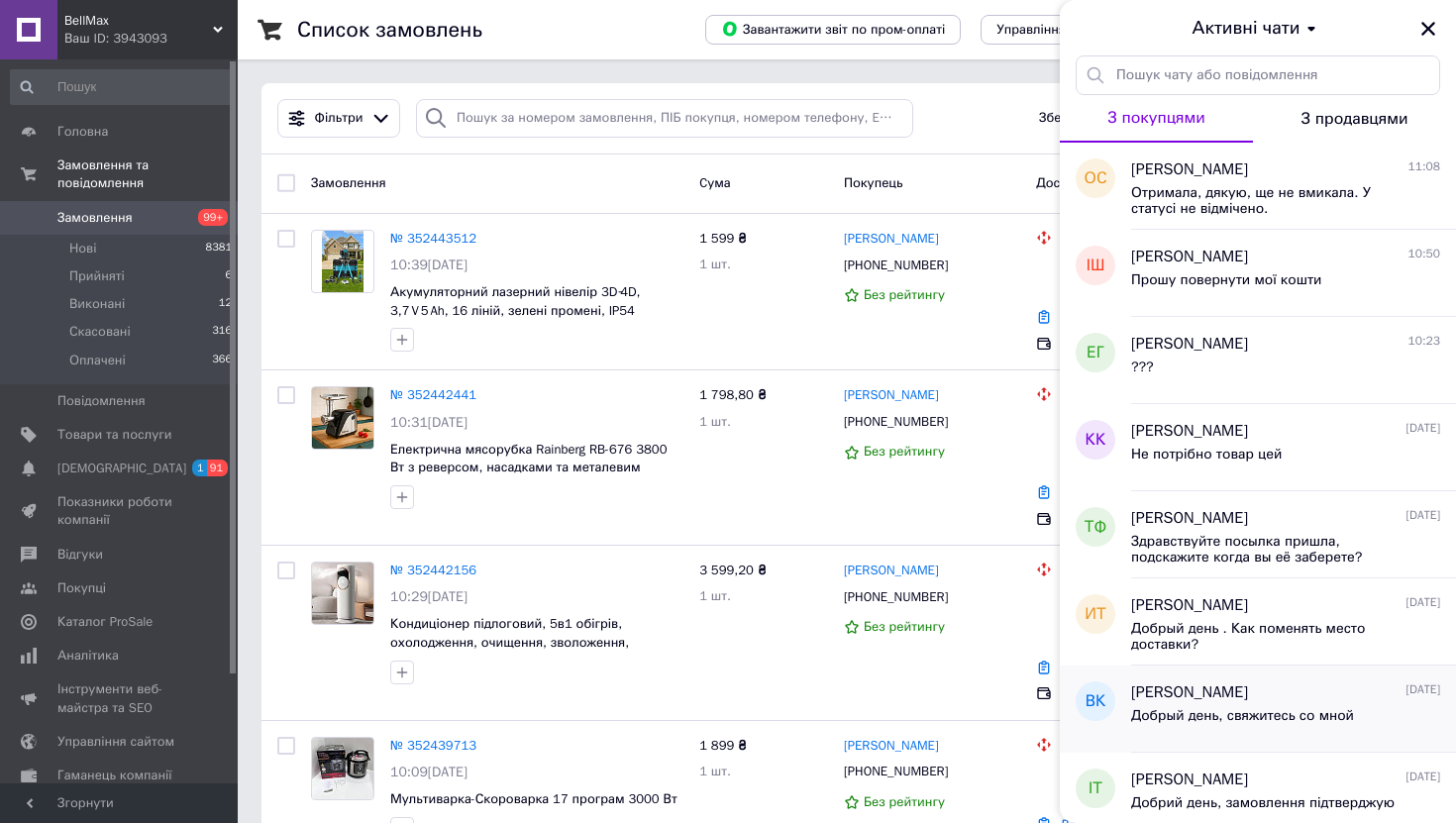 click on "Добрый день, свяжитесь со мной" at bounding box center [1242, 722] 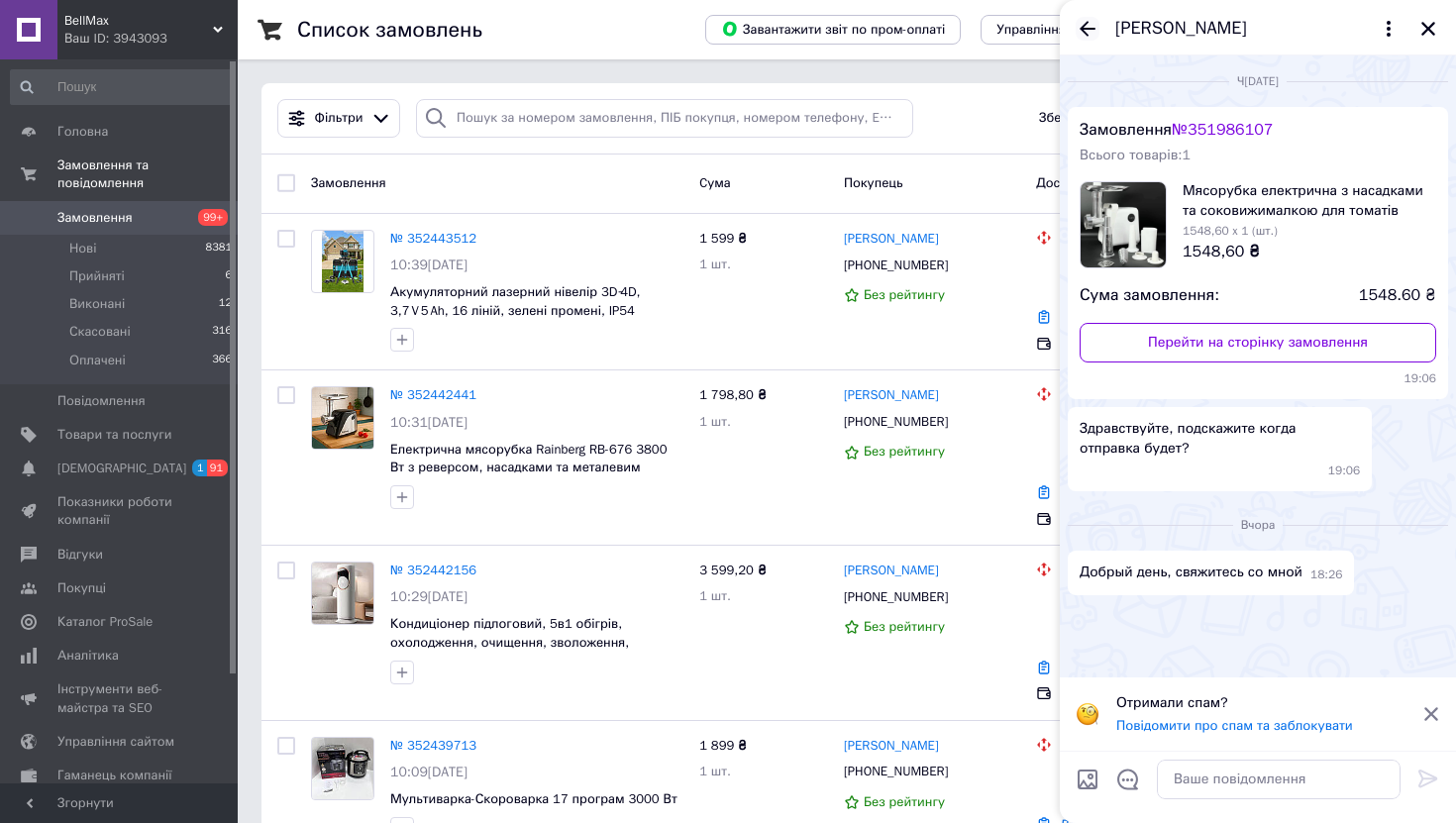 click 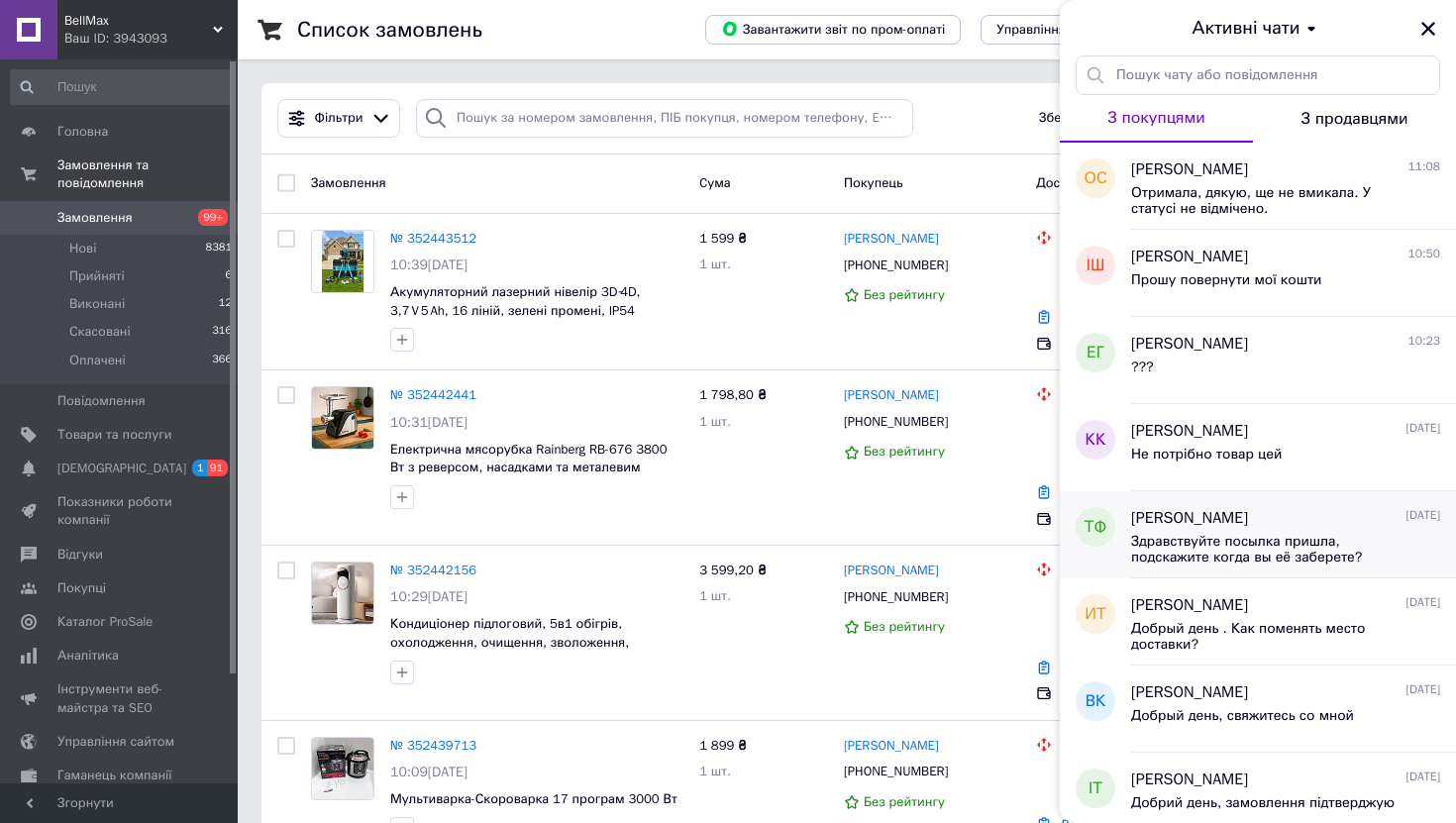 click on "Здравствуйте посылка пришла, подскажите когда вы её заберете?" at bounding box center (1272, 550) 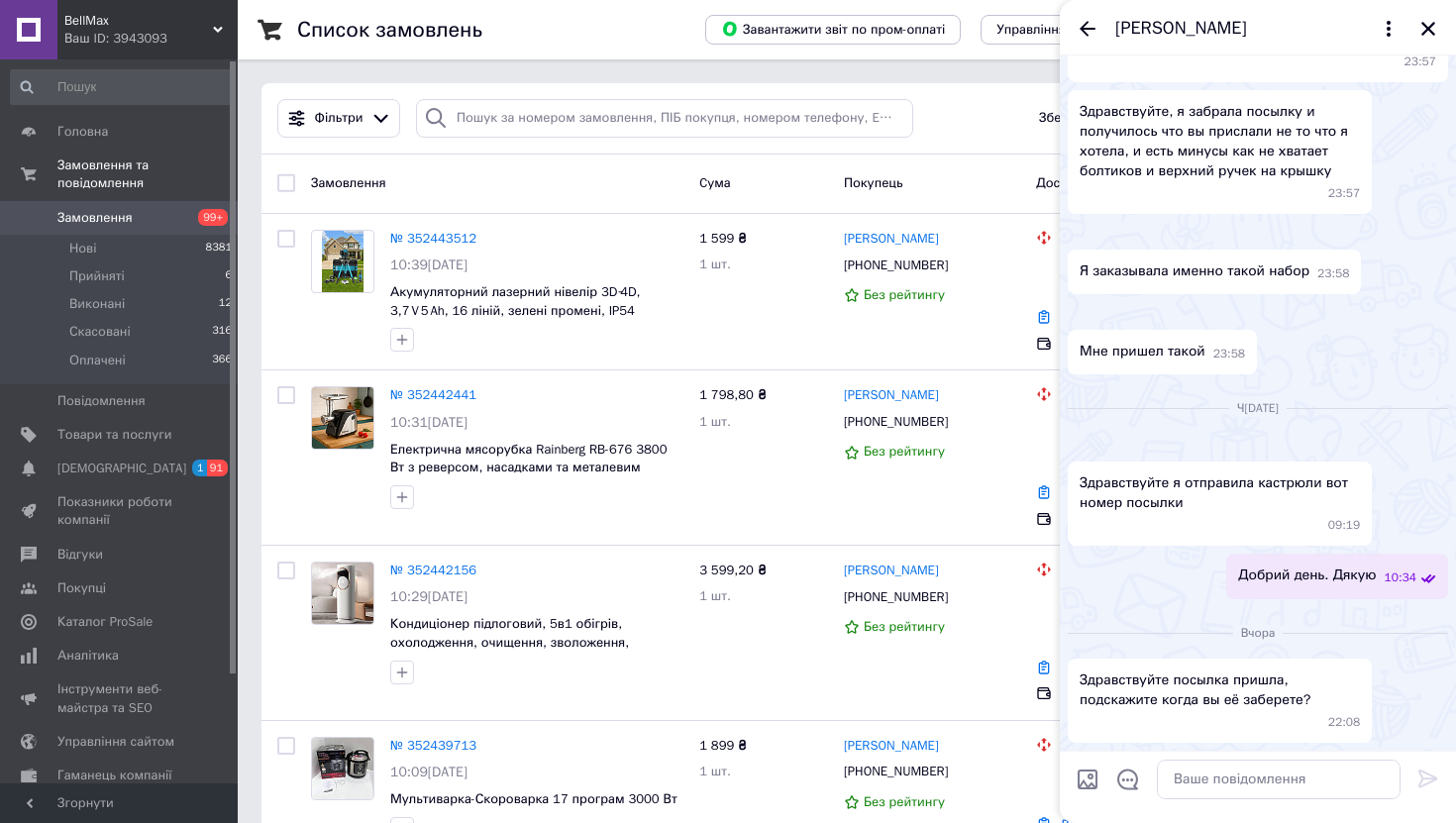 scroll, scrollTop: 1186, scrollLeft: 0, axis: vertical 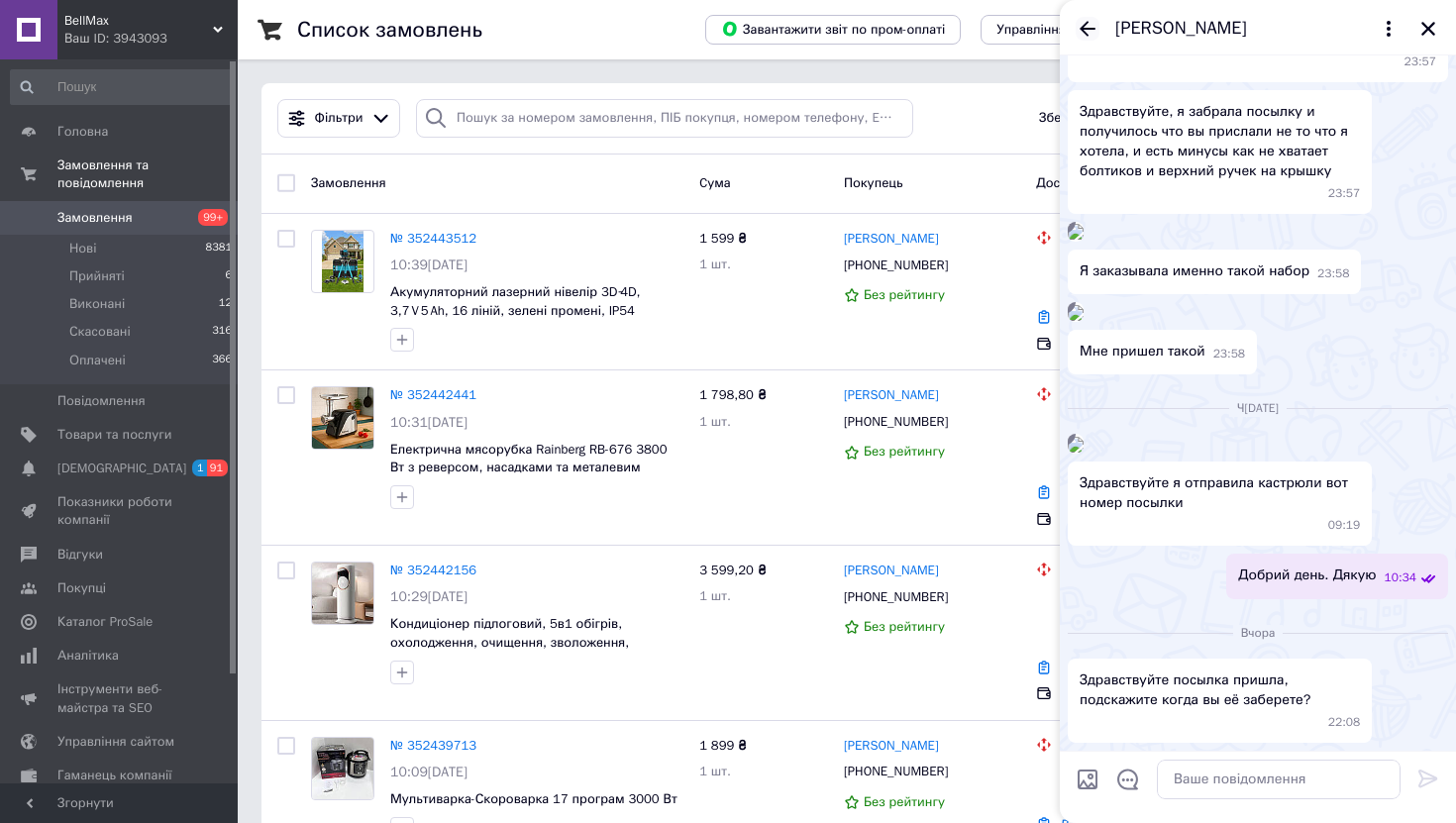 click 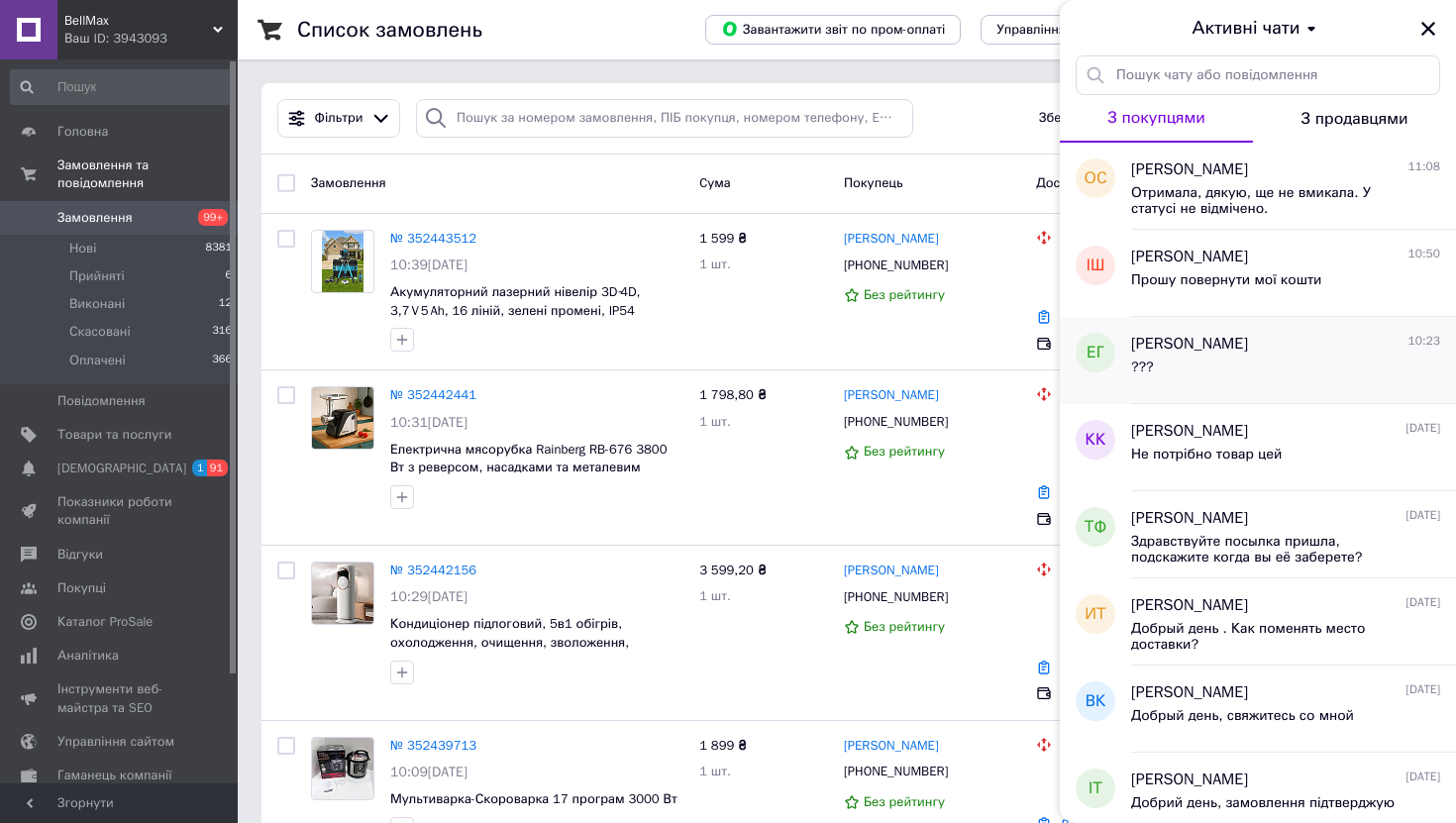 click on "???" at bounding box center [1286, 371] 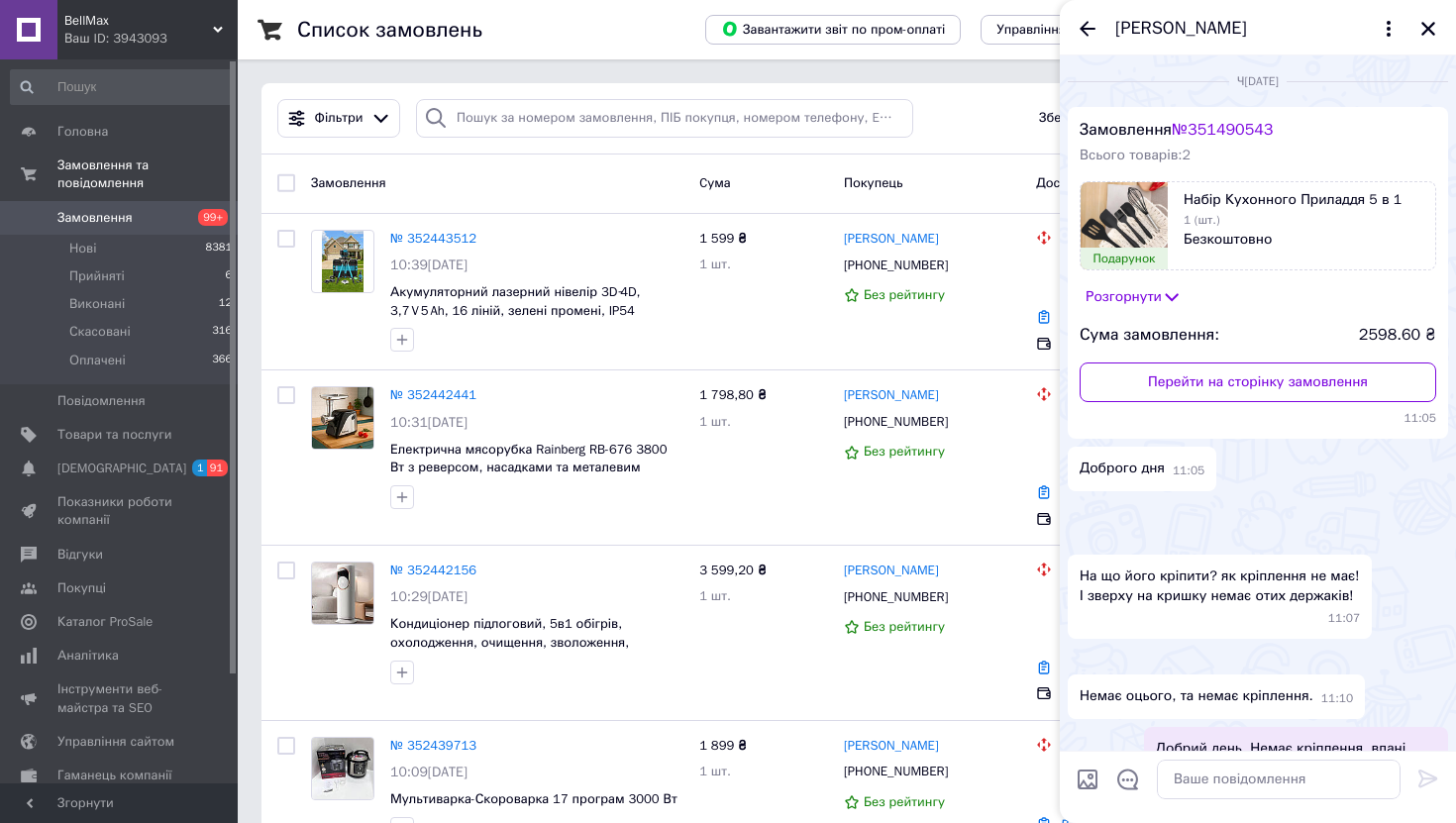 scroll, scrollTop: 1855, scrollLeft: 0, axis: vertical 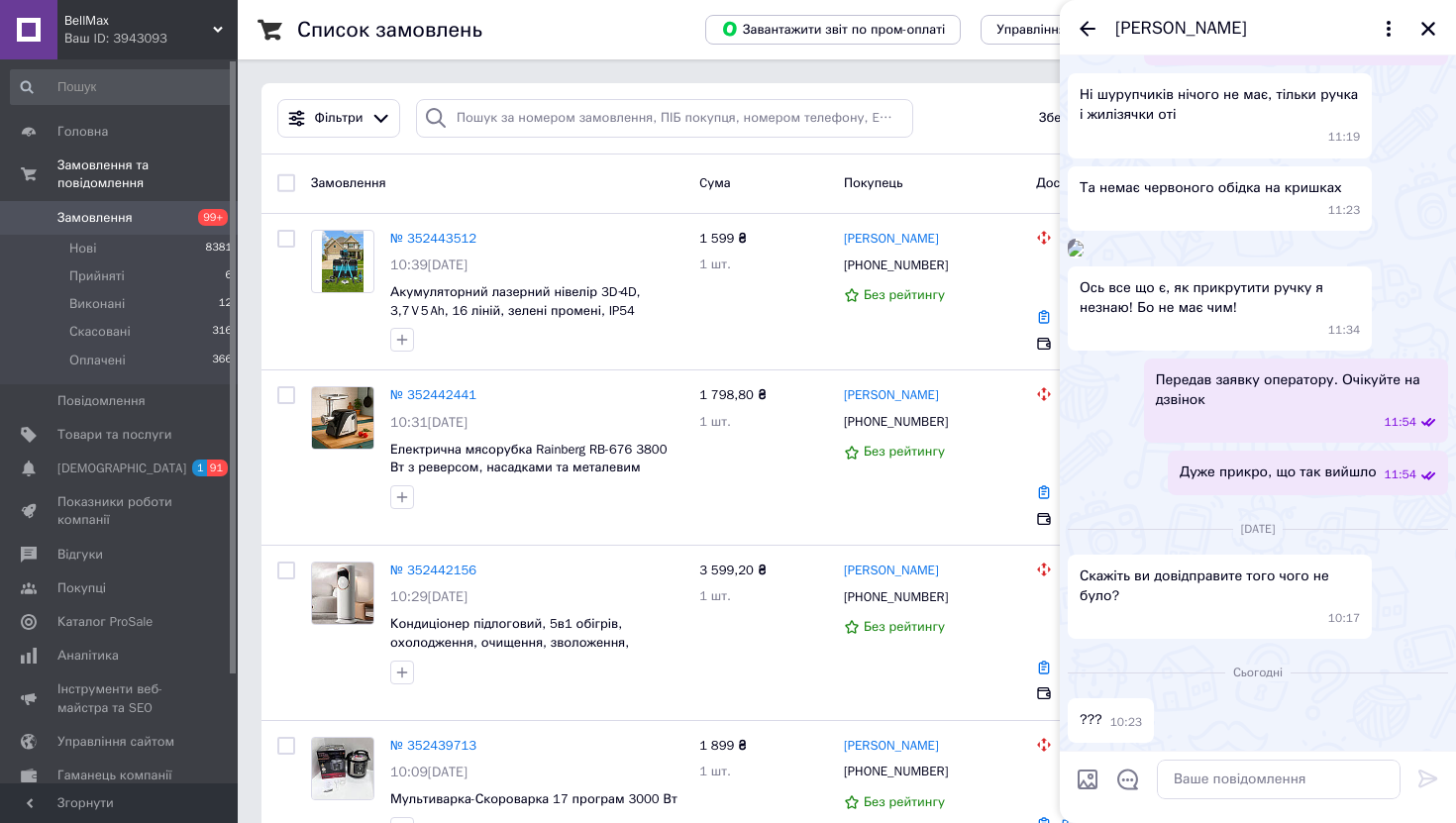 click on "[PERSON_NAME]" at bounding box center [1258, 28] 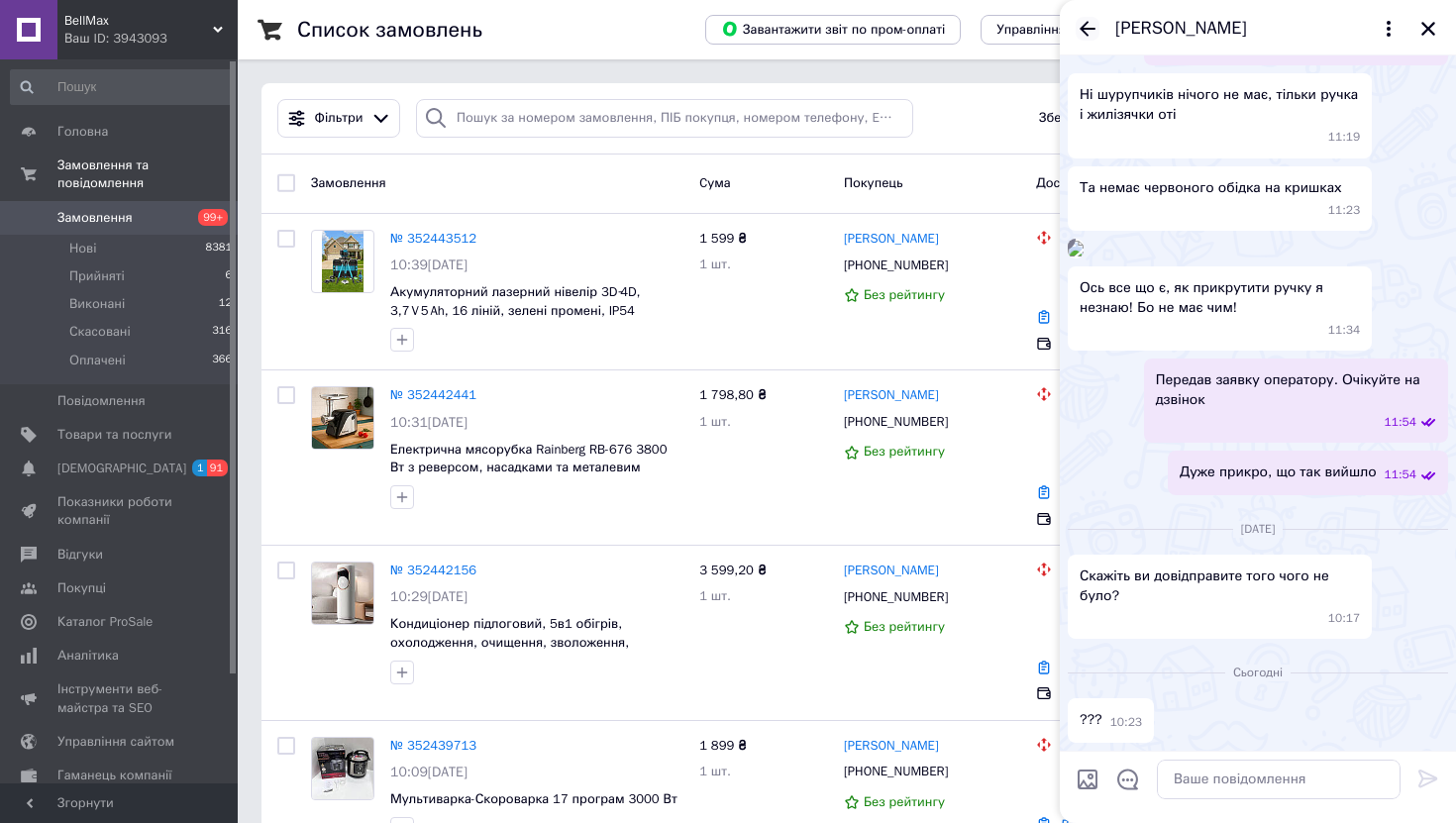 click 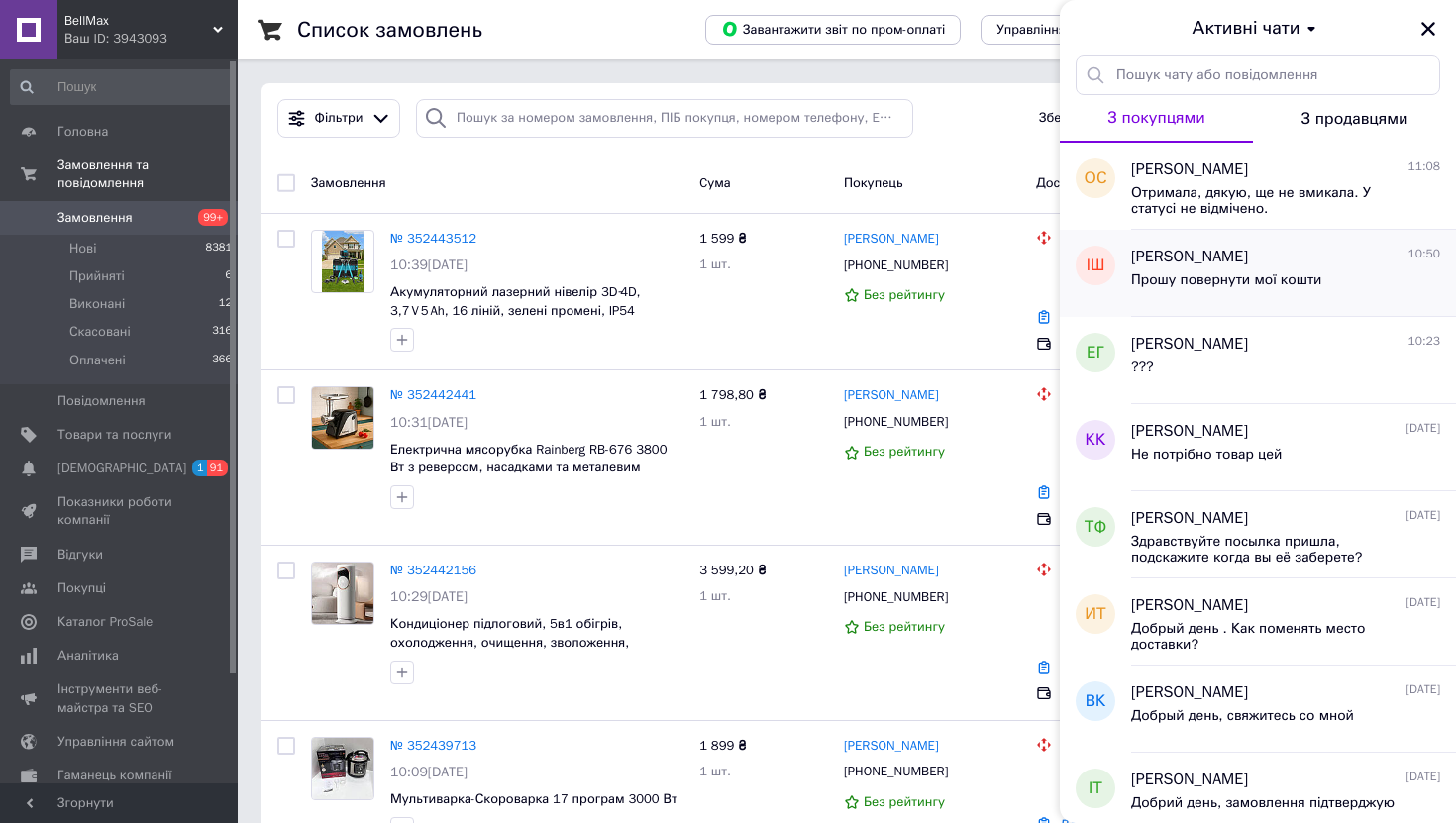 click on "Прошу повернути мої кошти" at bounding box center [1286, 284] 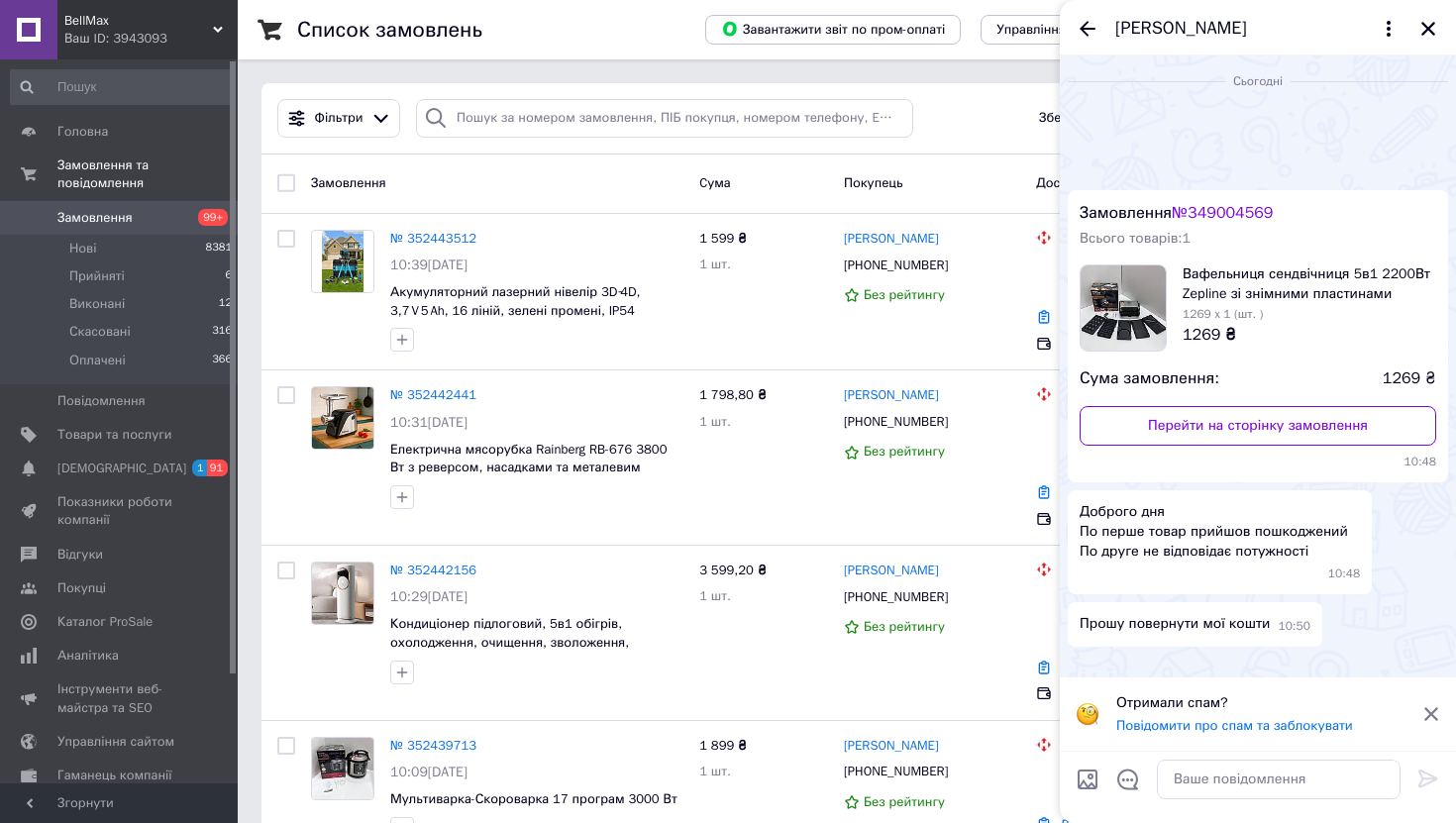 scroll, scrollTop: 738, scrollLeft: 0, axis: vertical 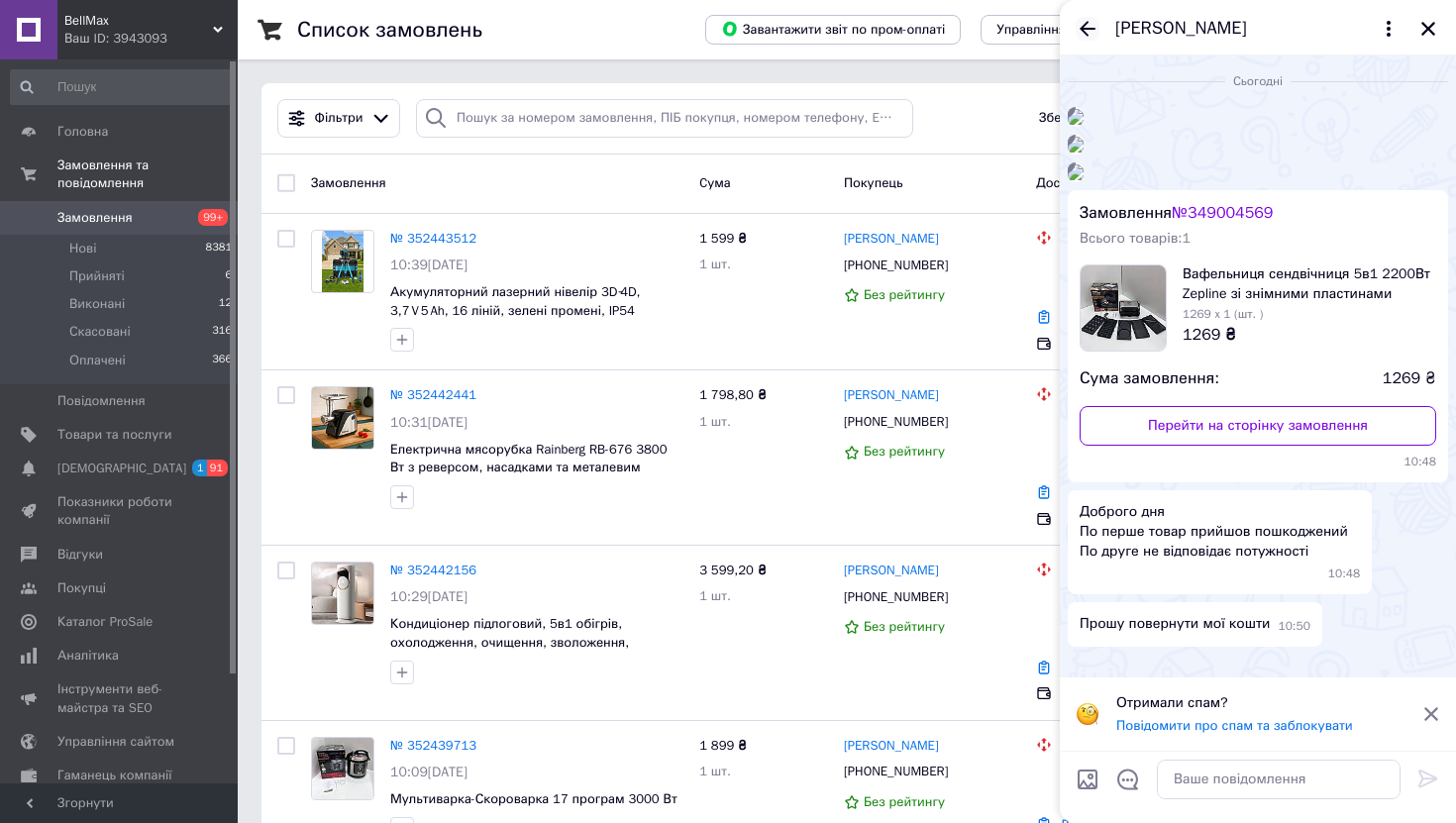 click 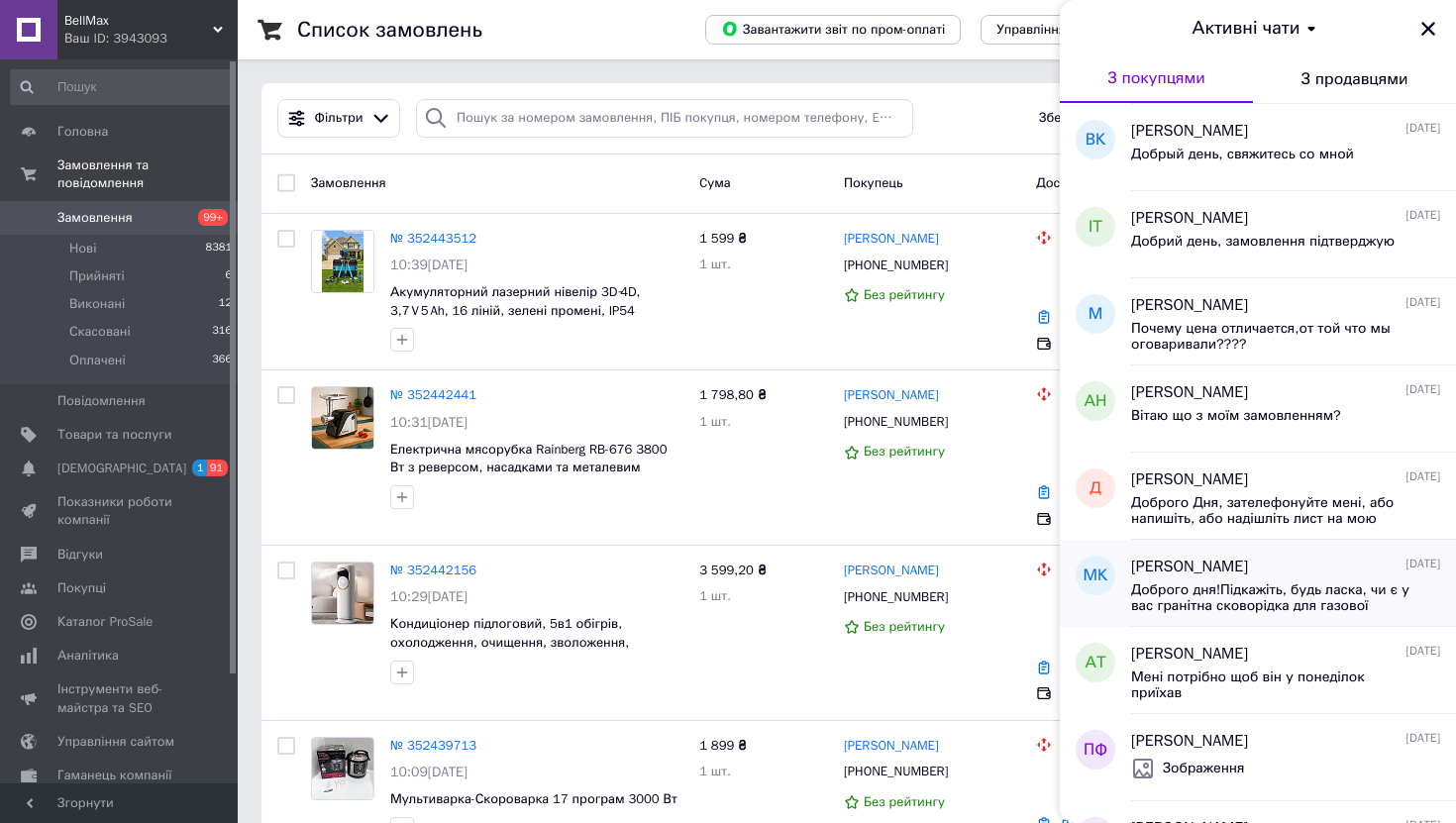 scroll, scrollTop: 541, scrollLeft: 0, axis: vertical 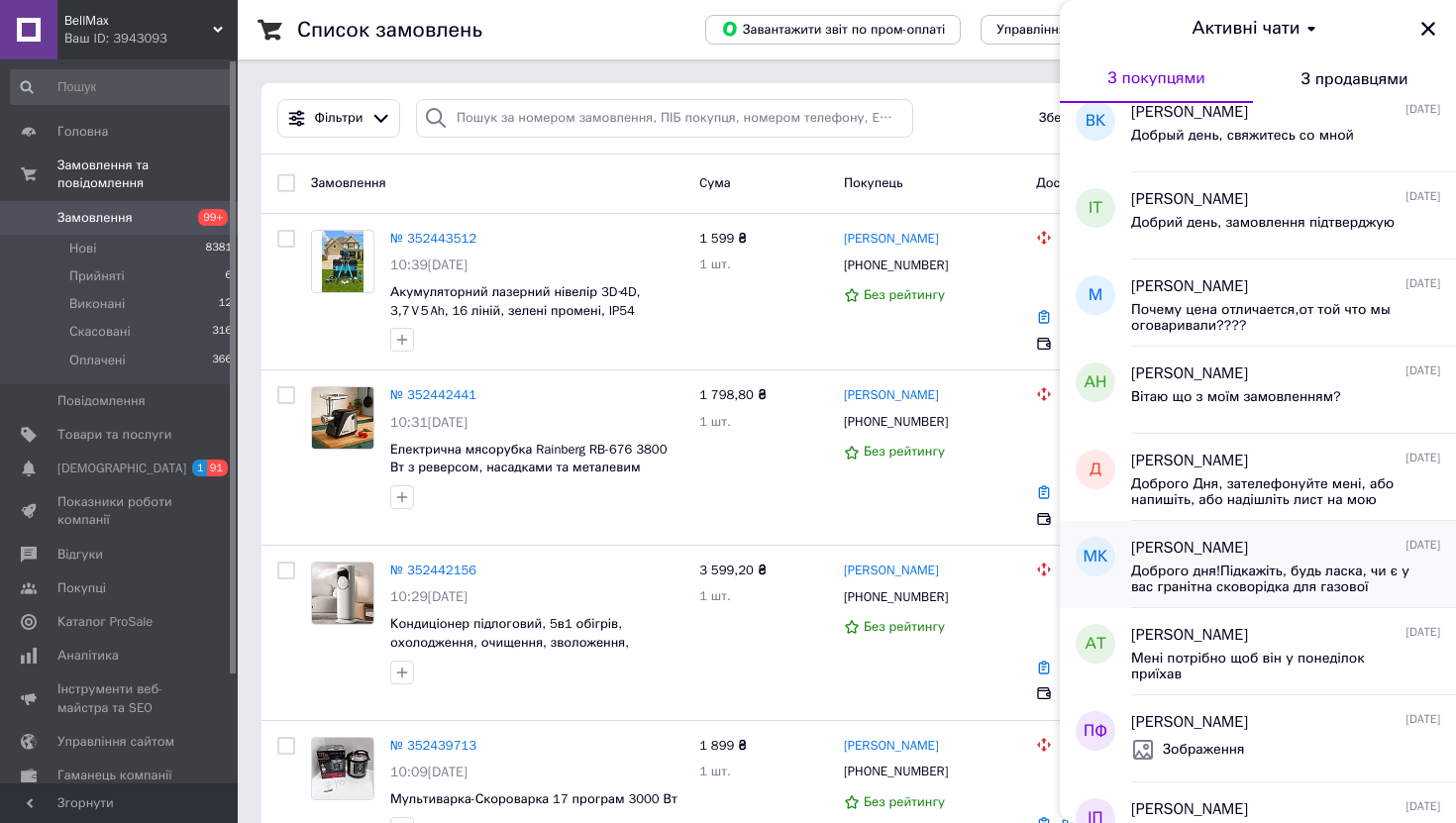 click on "[PERSON_NAME] 12[DATE]�брого дня!Підкажіть, будь ласка, чи є у вас гранітна сковорідка для газової плити?" at bounding box center (1294, 565) 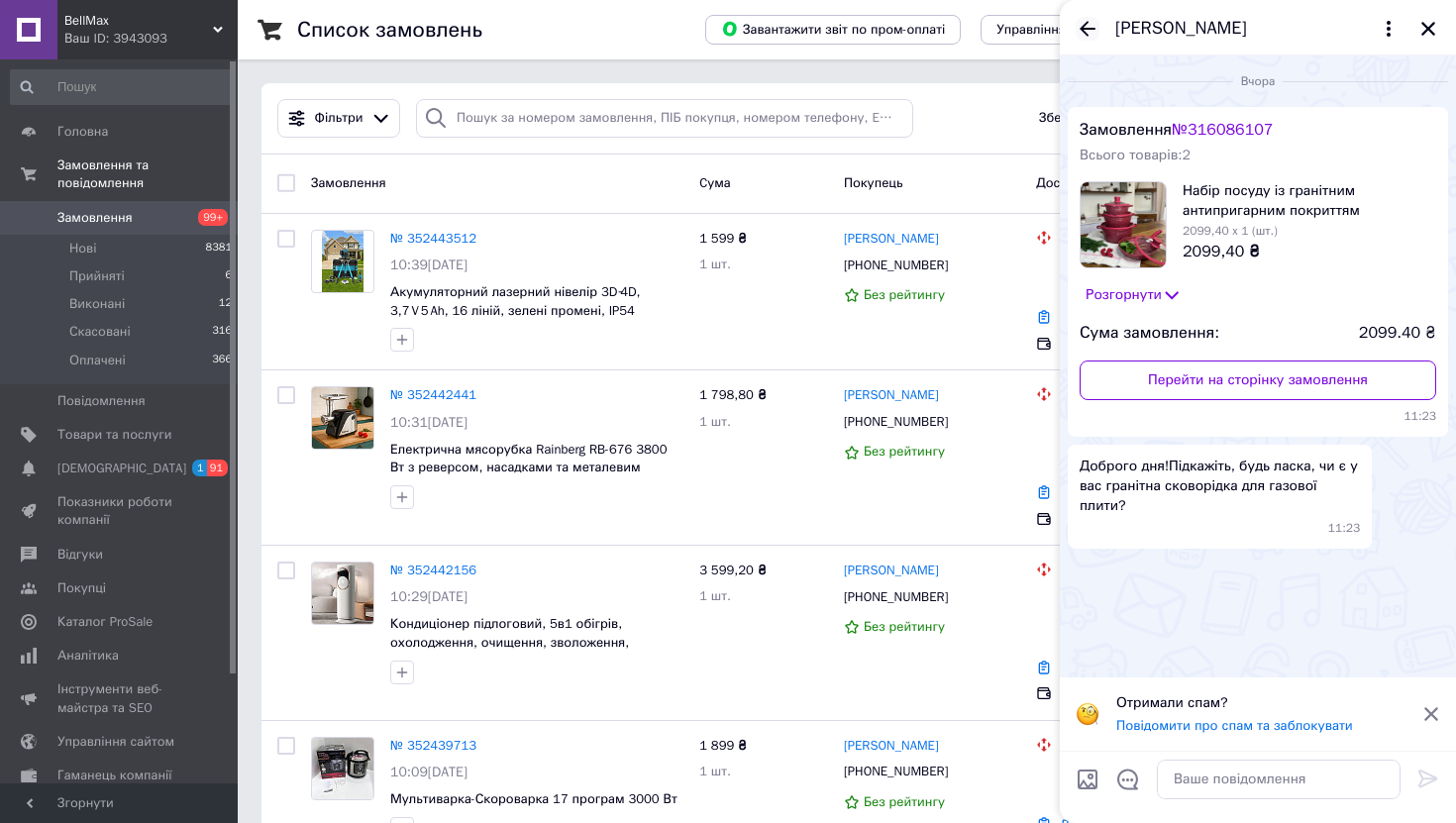 click 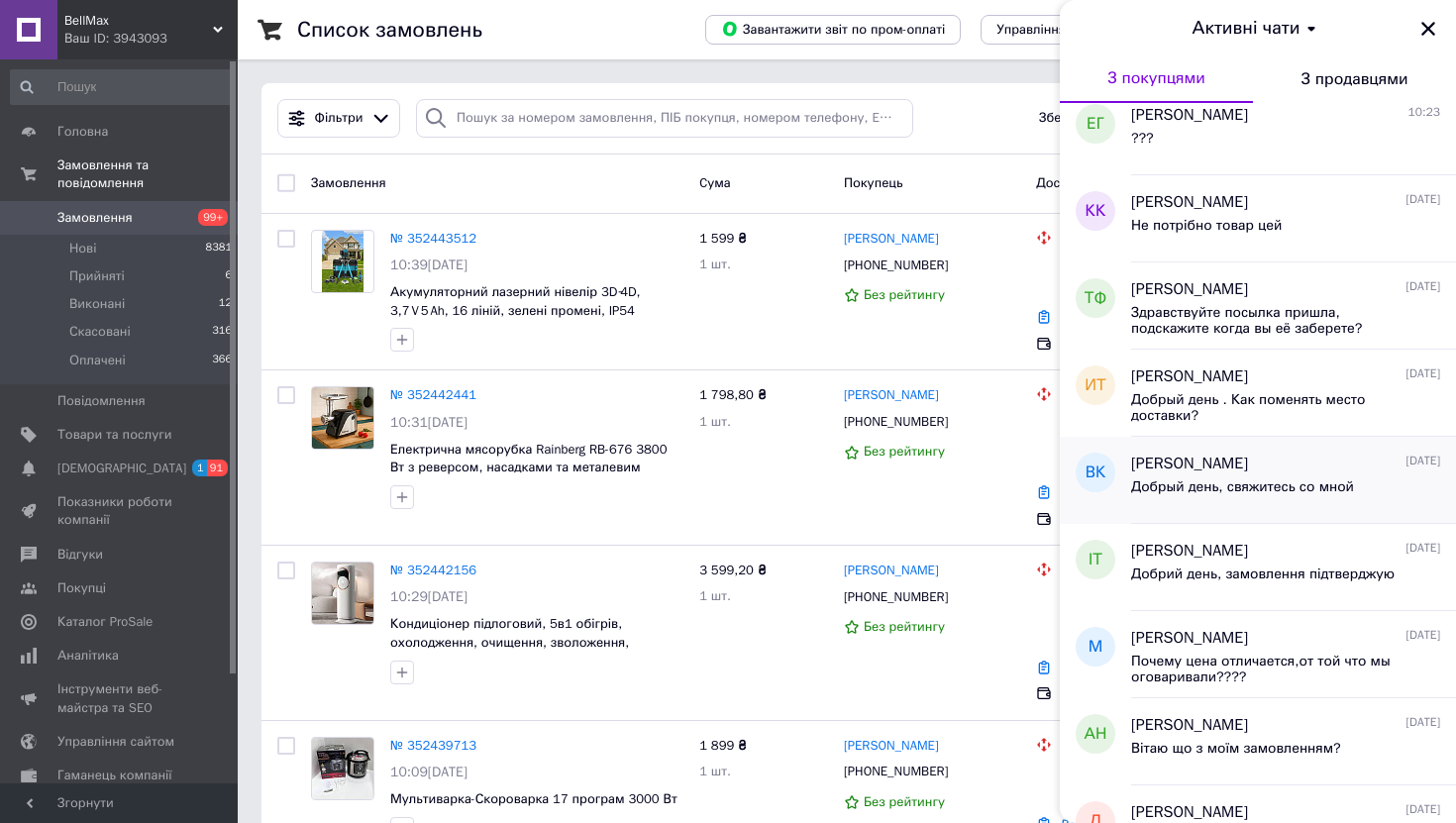 scroll, scrollTop: 204, scrollLeft: 0, axis: vertical 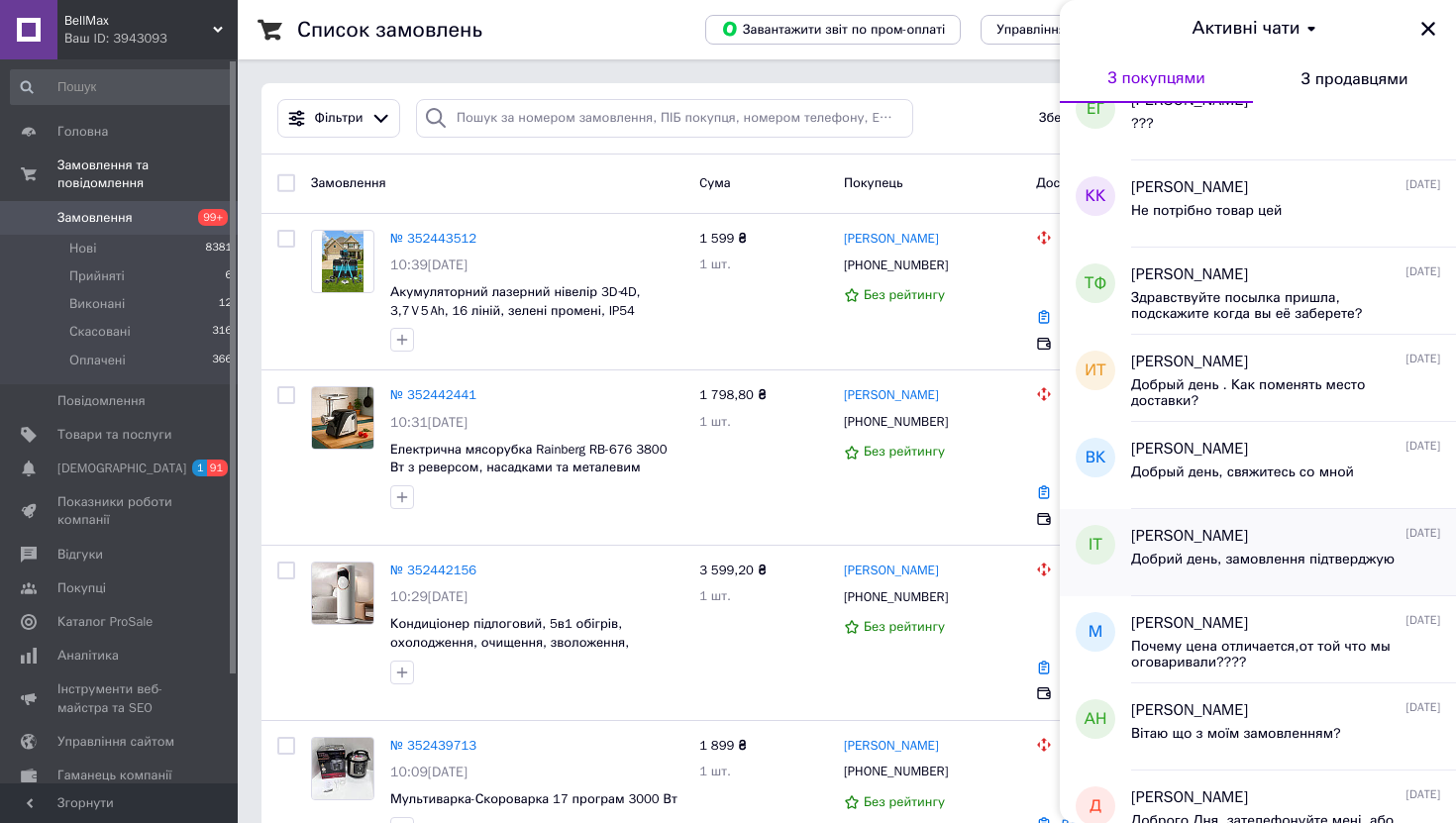 click on "Добрий день, замовлення підтверджую" at bounding box center [1263, 560] 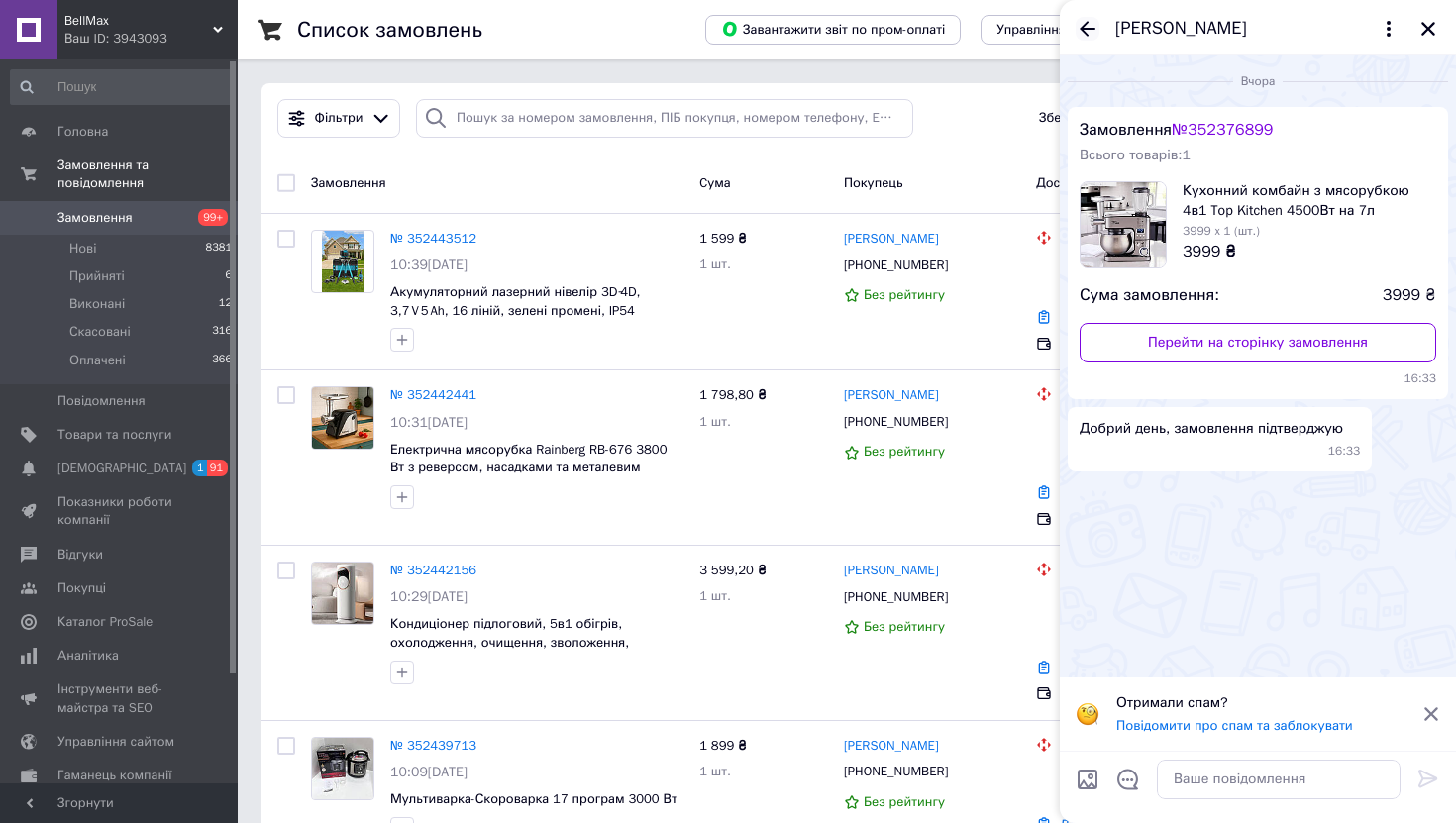 click 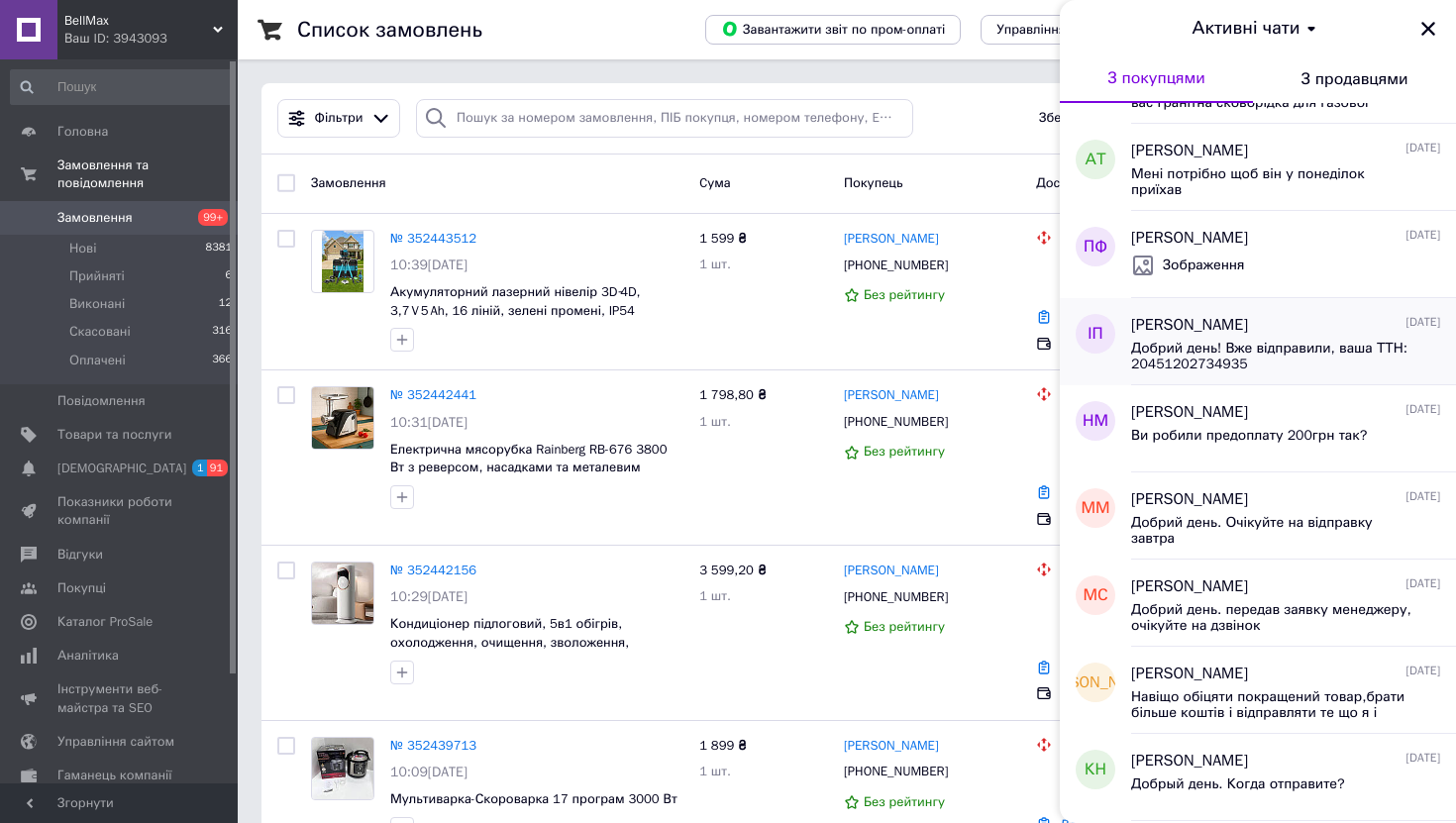 scroll, scrollTop: 957, scrollLeft: 0, axis: vertical 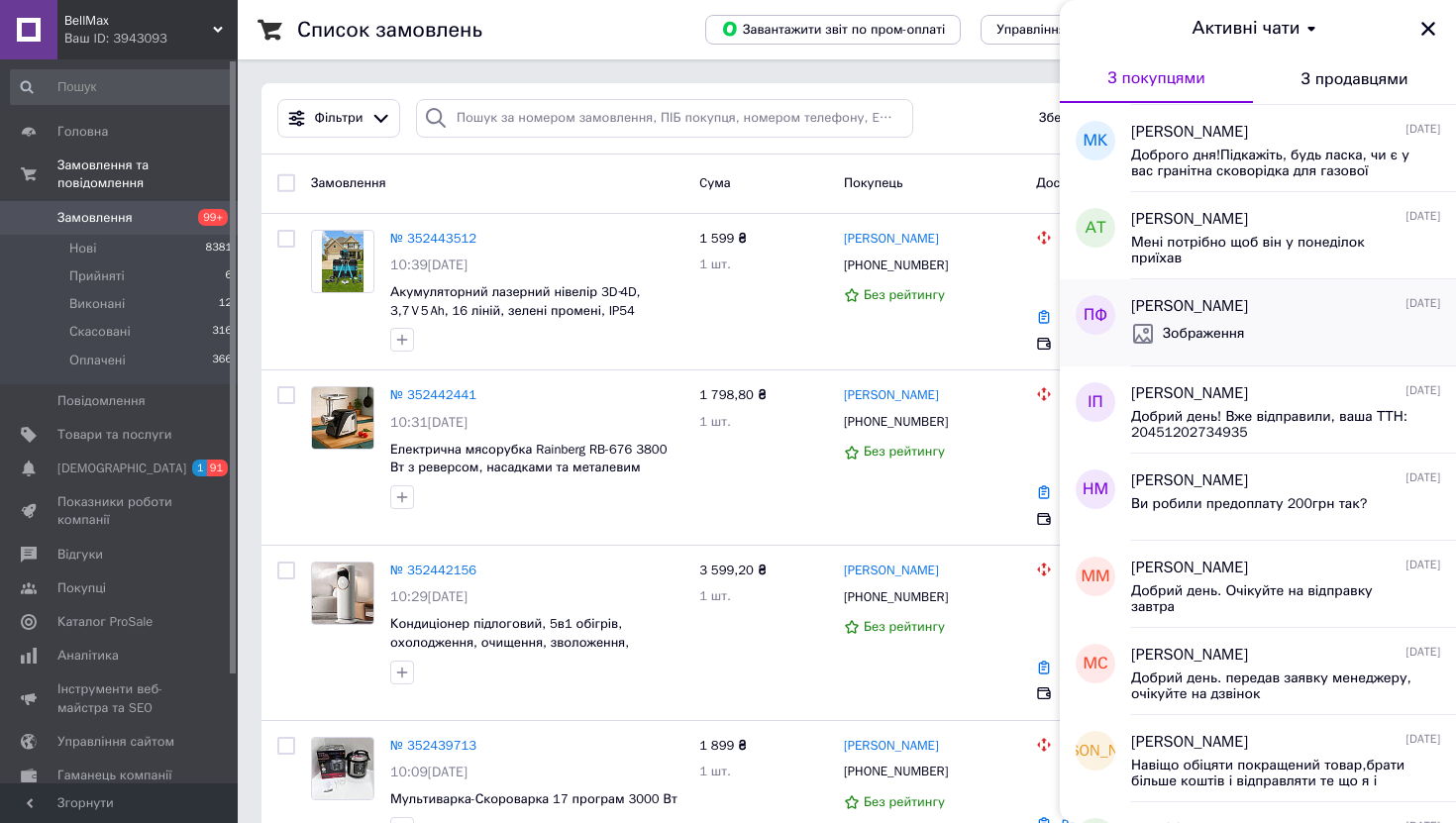 click on "Зображення" at bounding box center (1188, 334) 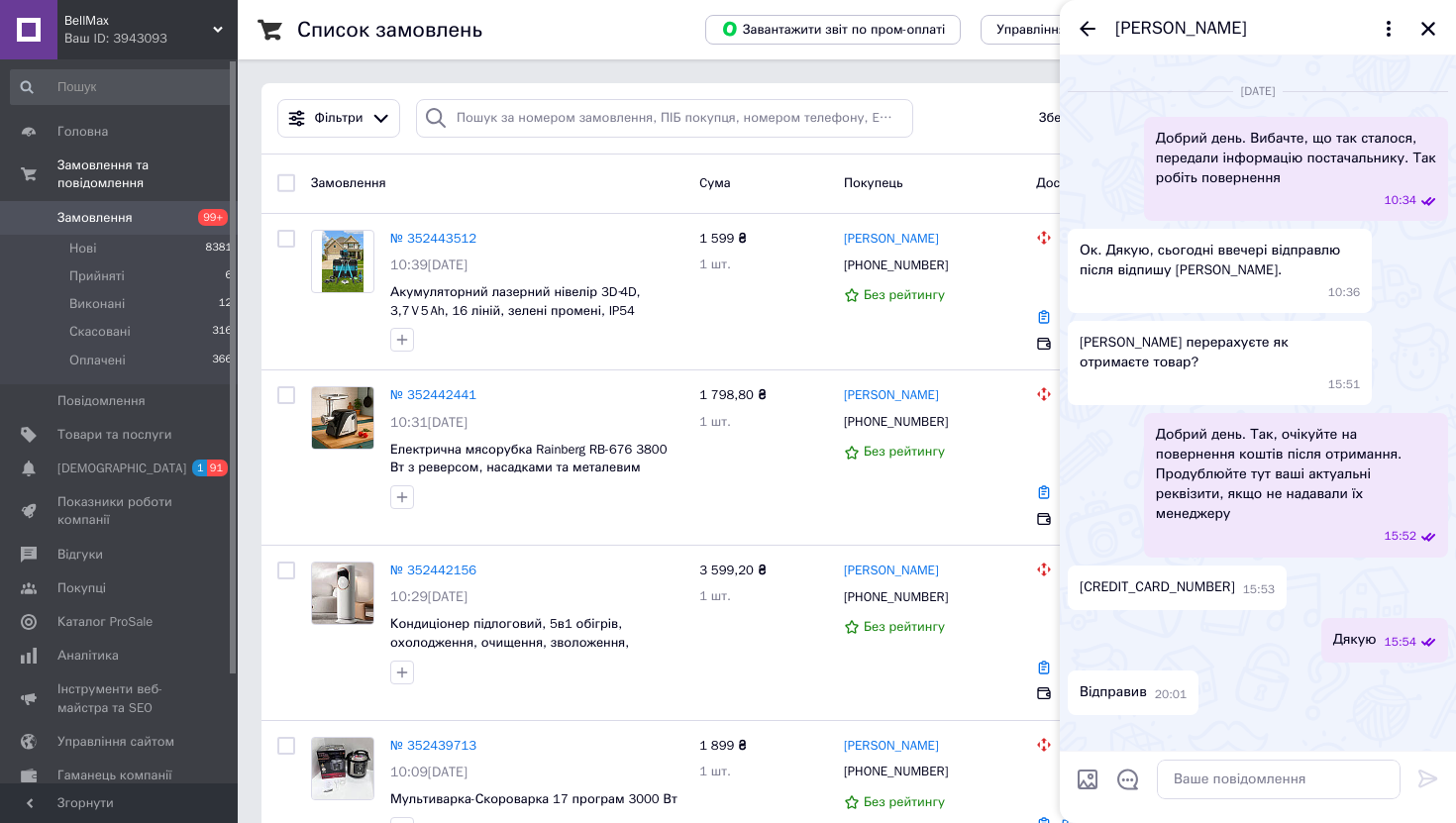 scroll, scrollTop: 1904, scrollLeft: 0, axis: vertical 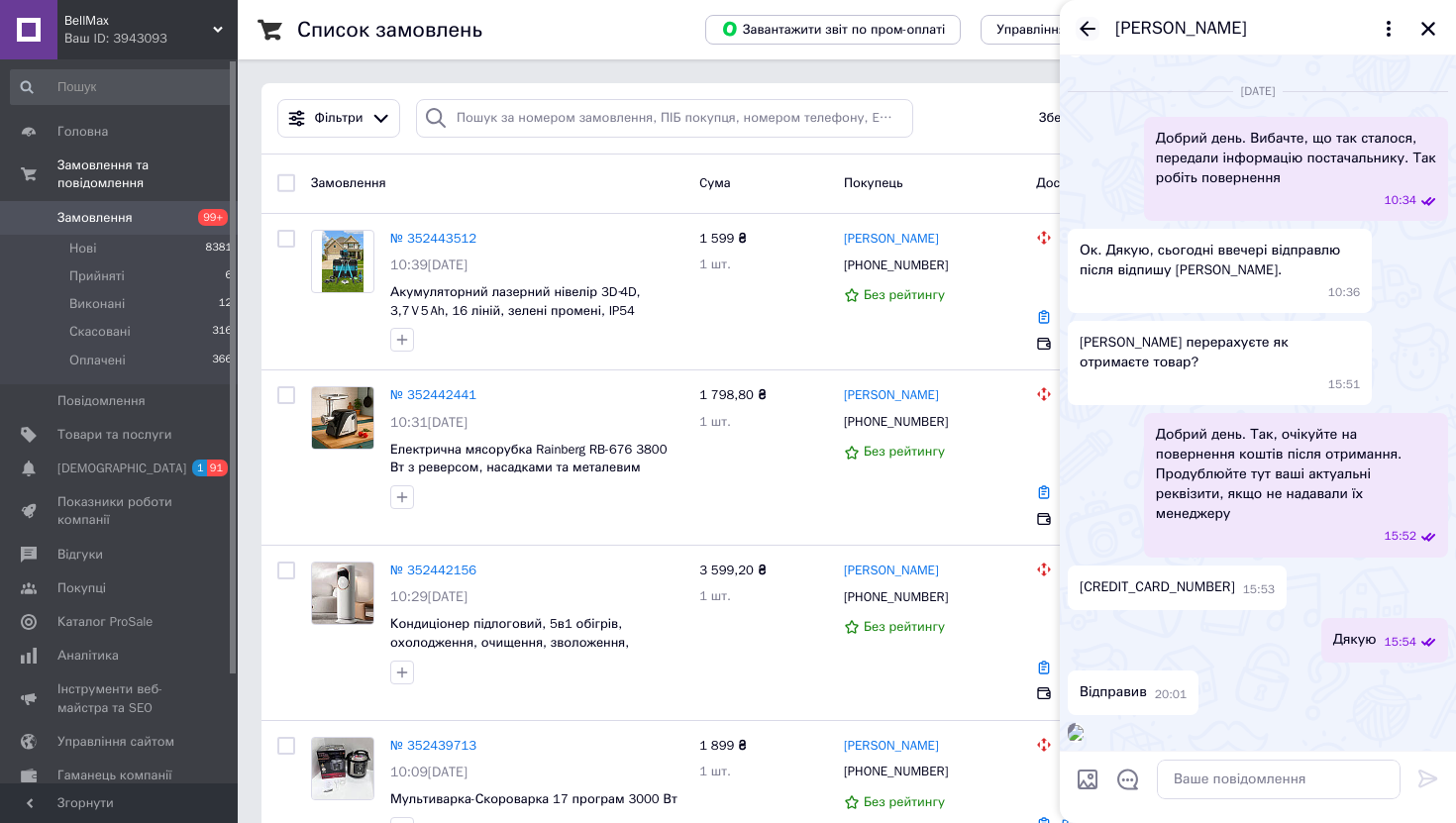 click 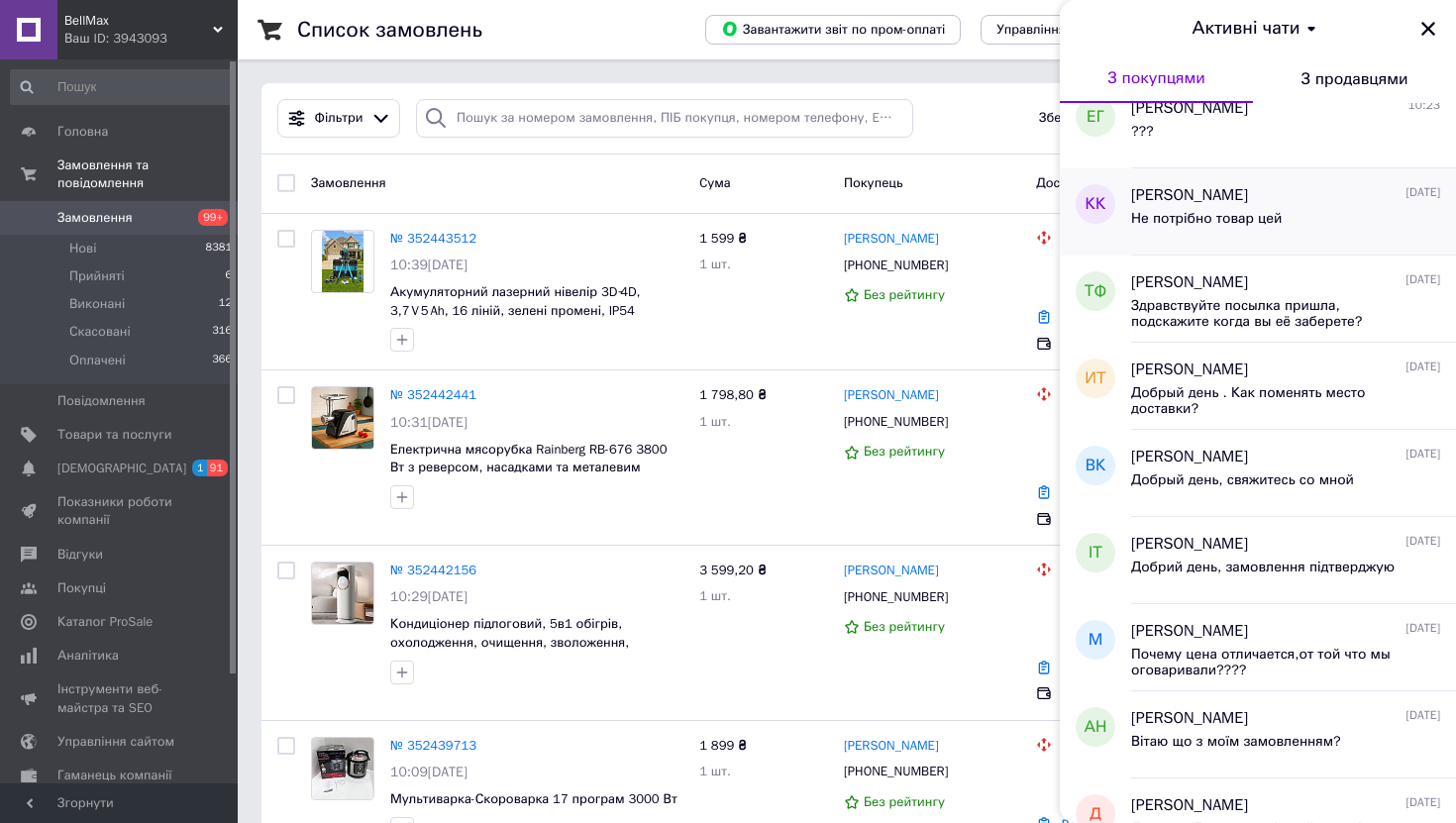 scroll, scrollTop: 205, scrollLeft: 0, axis: vertical 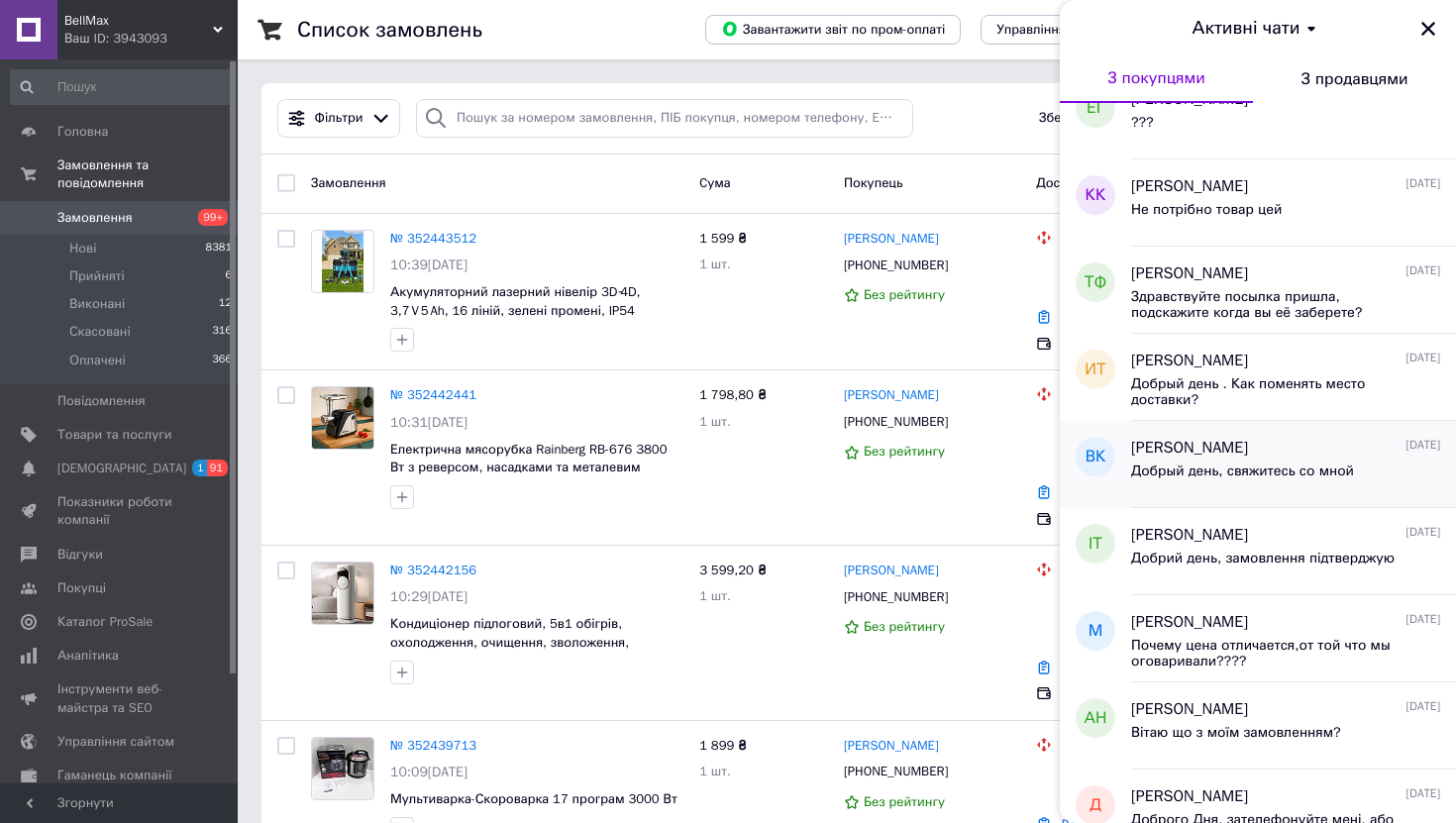 click on "Добрый день, свяжитесь со мной" at bounding box center (1242, 471) 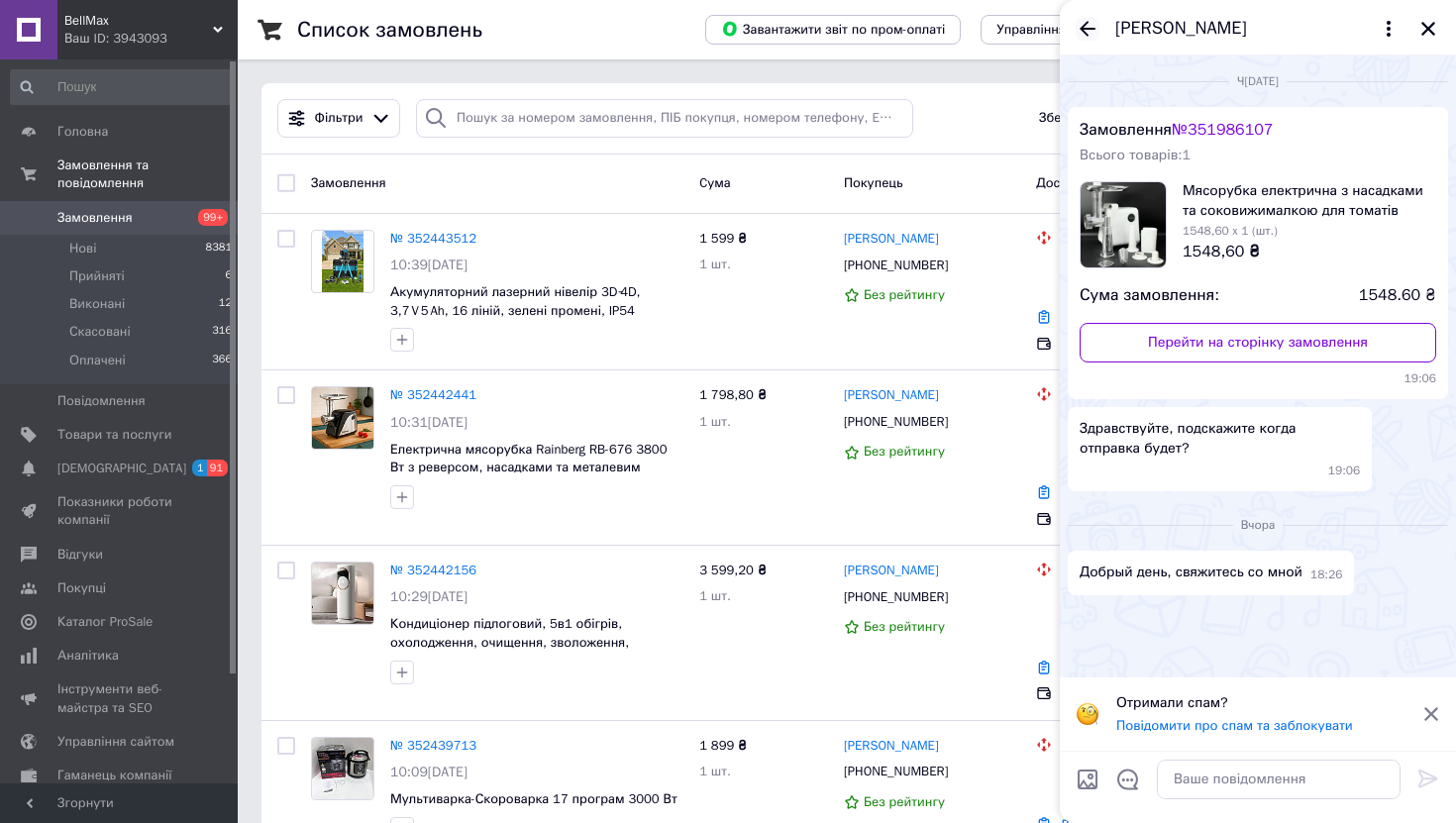 click 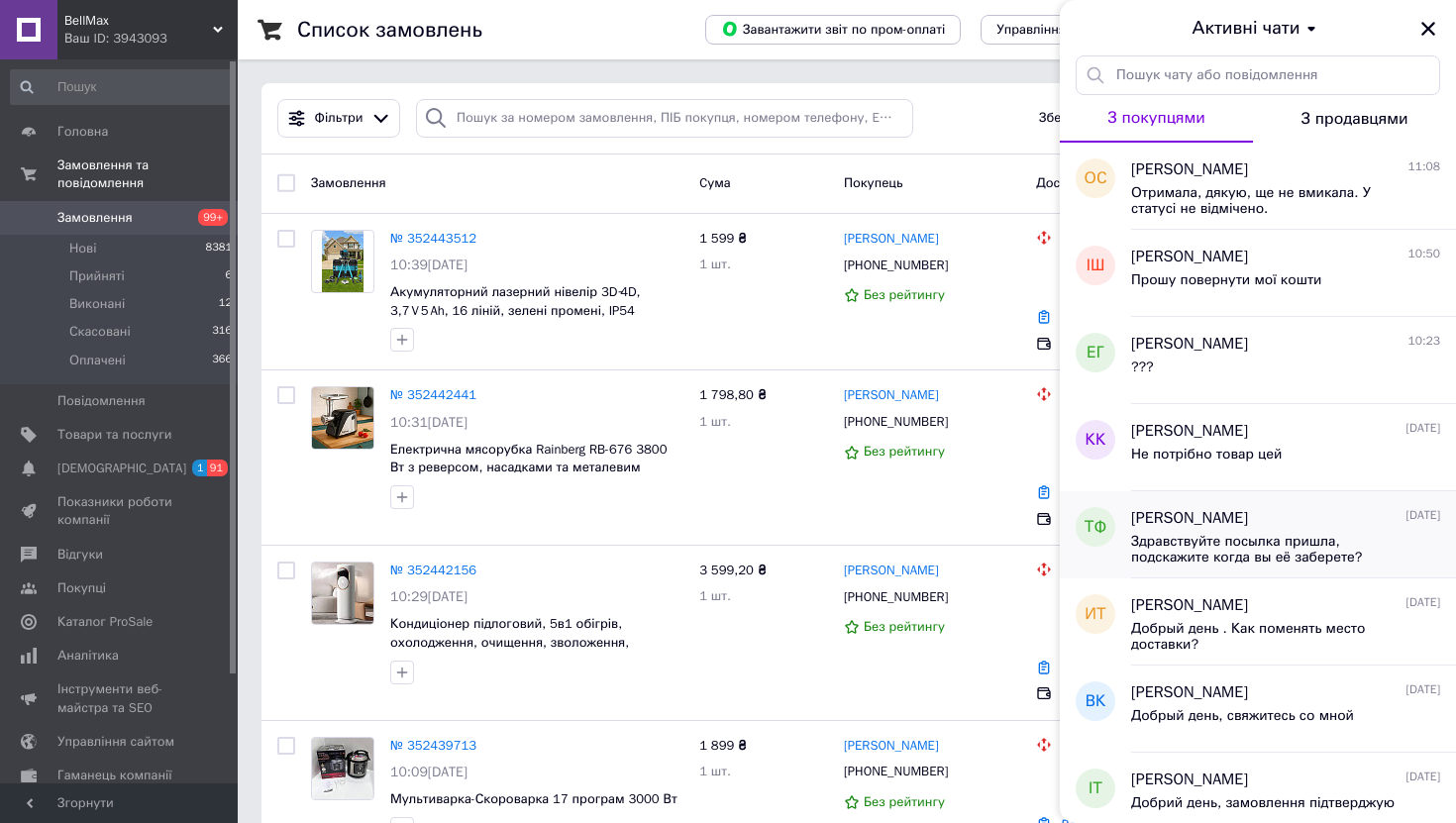 click on "Здравствуйте посылка пришла, подскажите когда вы её заберете?" at bounding box center (1286, 548) 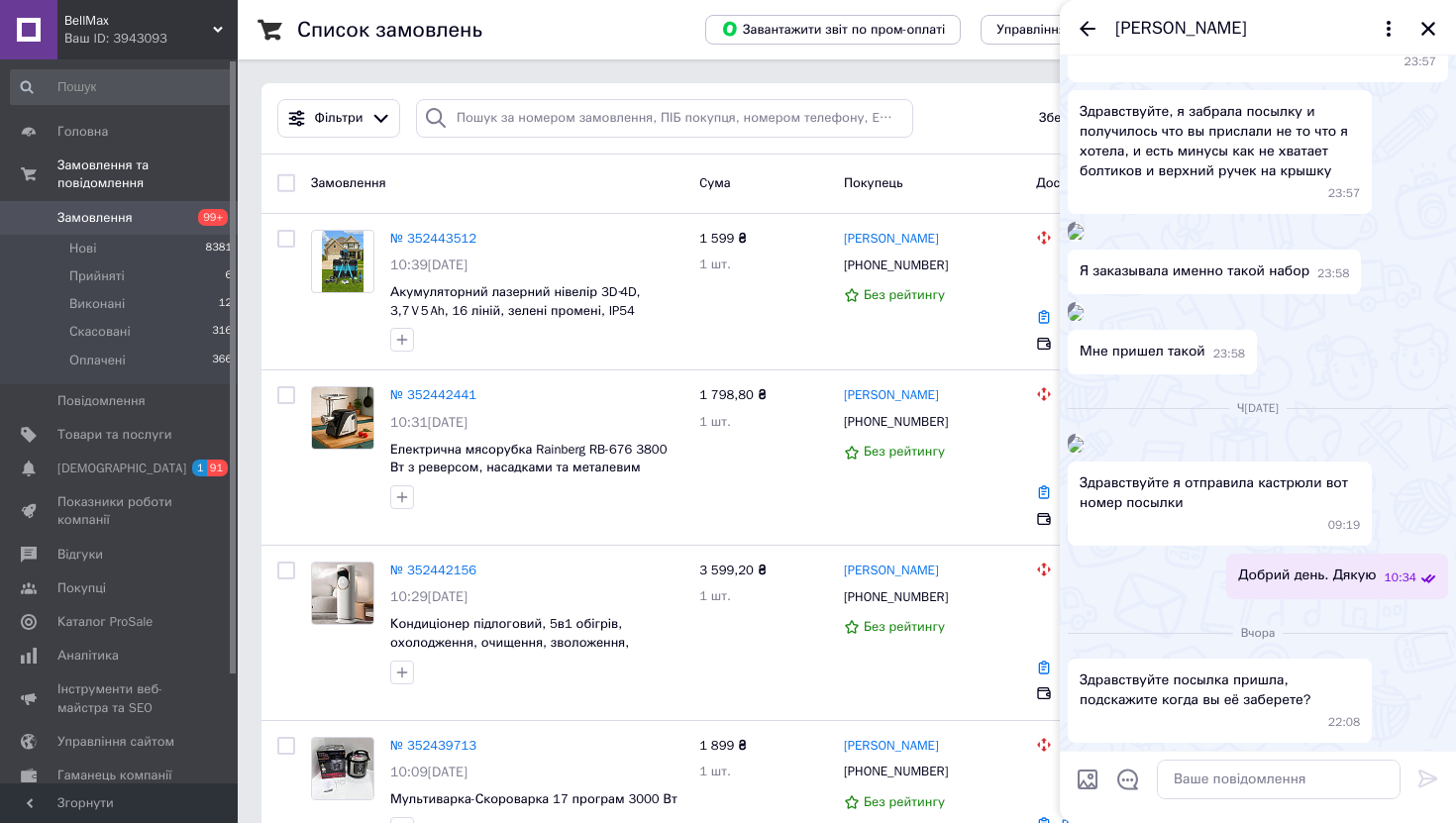 scroll, scrollTop: 1186, scrollLeft: 0, axis: vertical 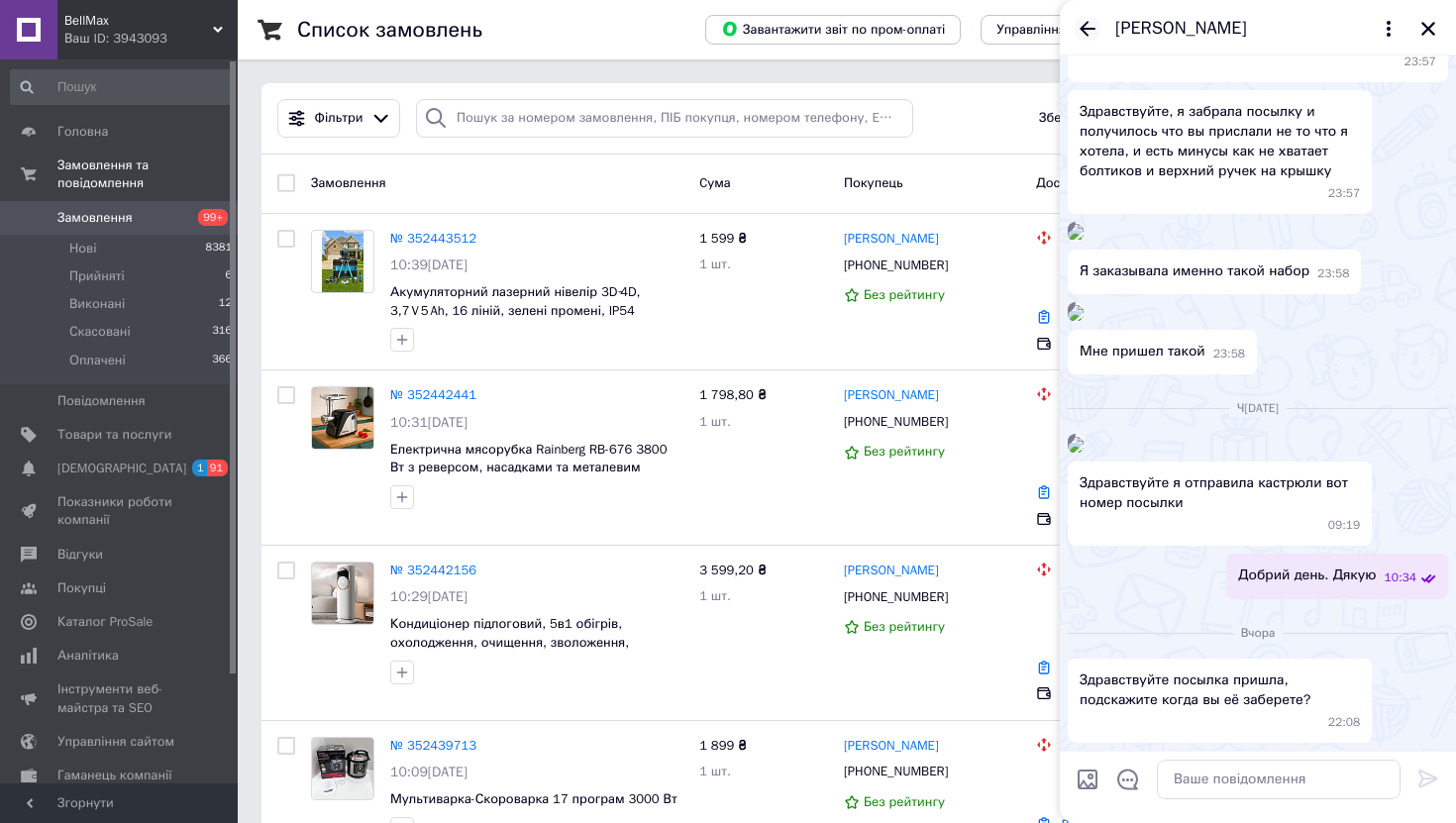 click 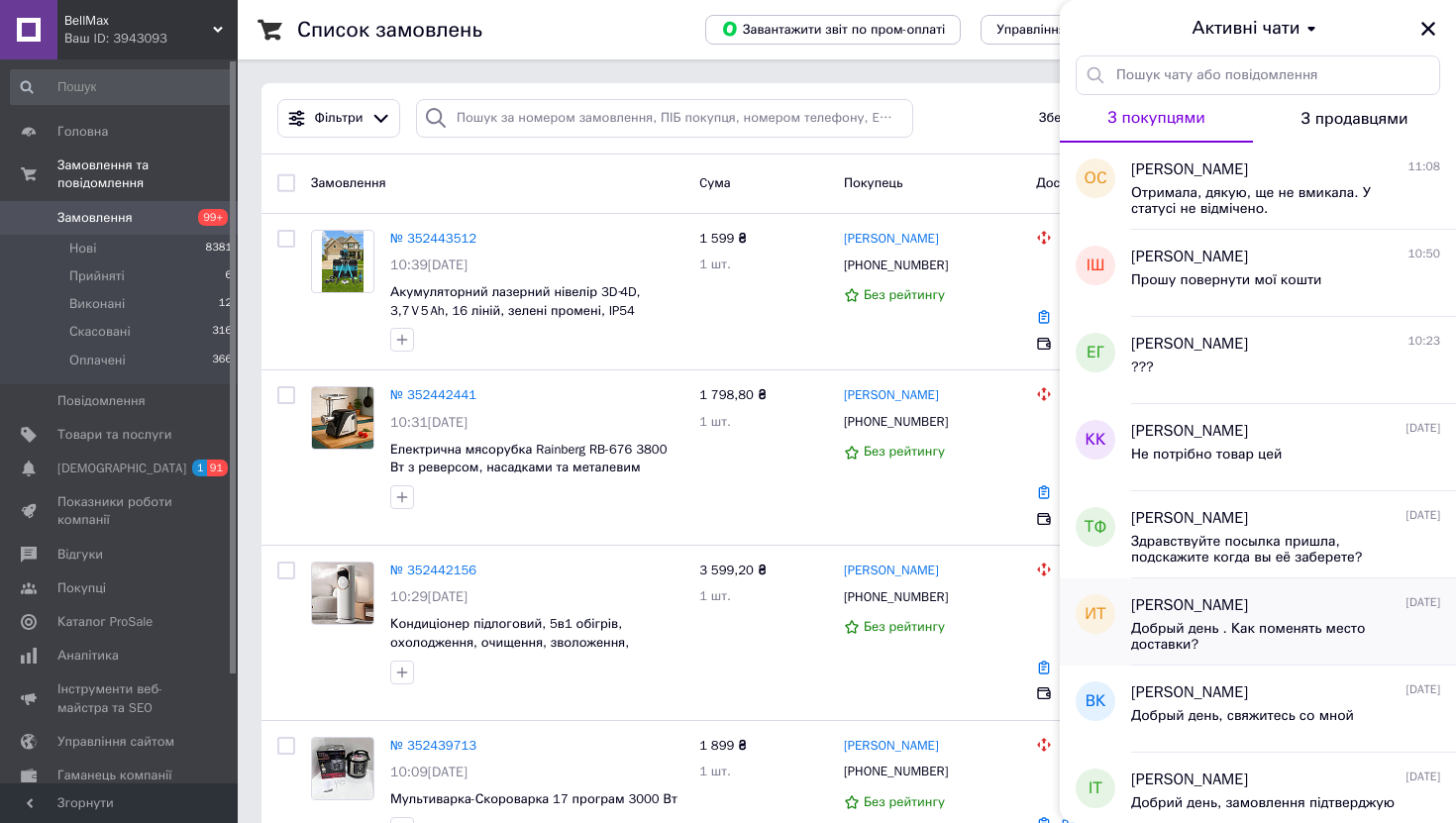click on "Добрый день . Как поменять место доставки?" at bounding box center (1272, 637) 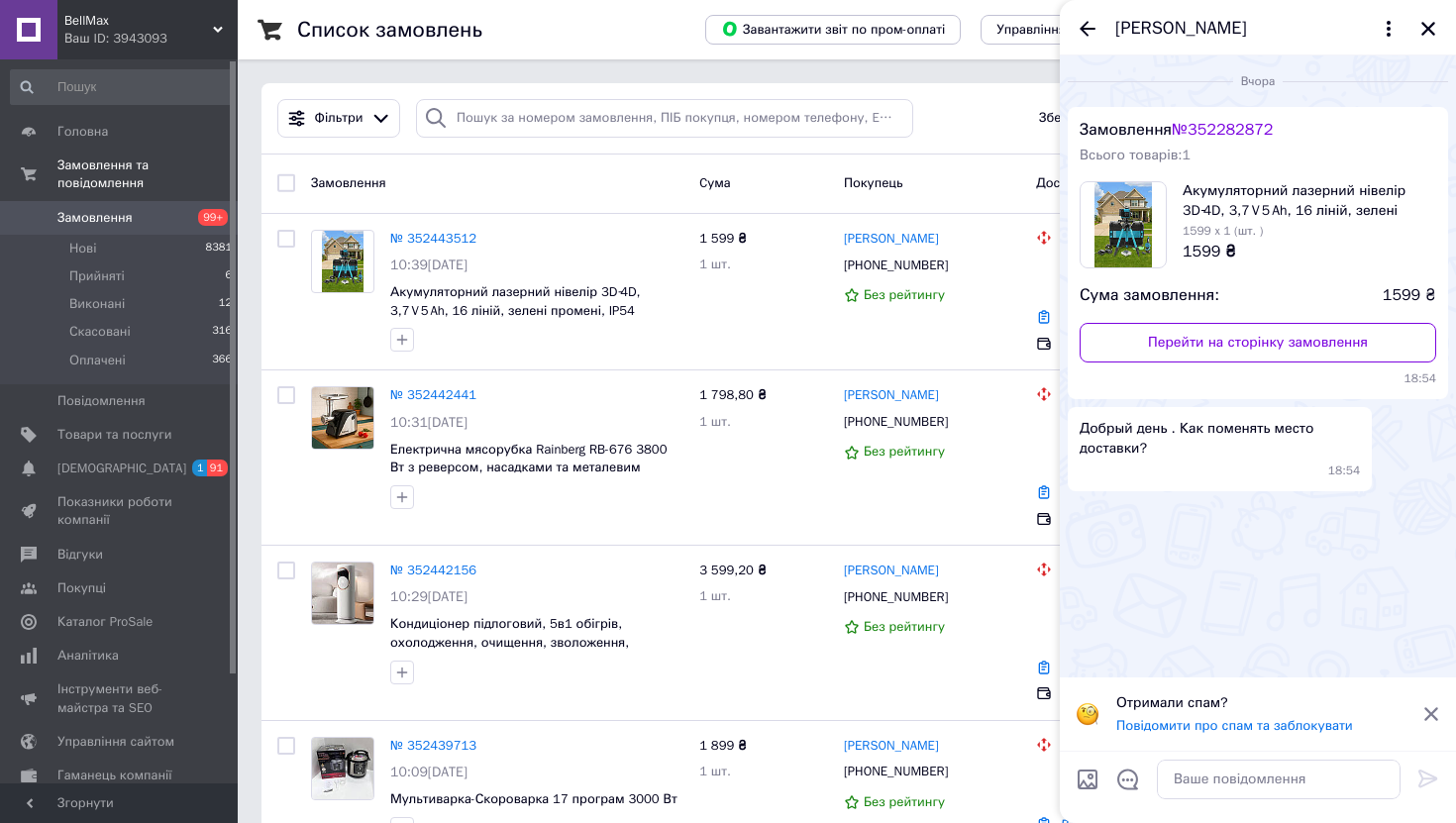 click on "[PERSON_NAME]" at bounding box center (1258, 28) 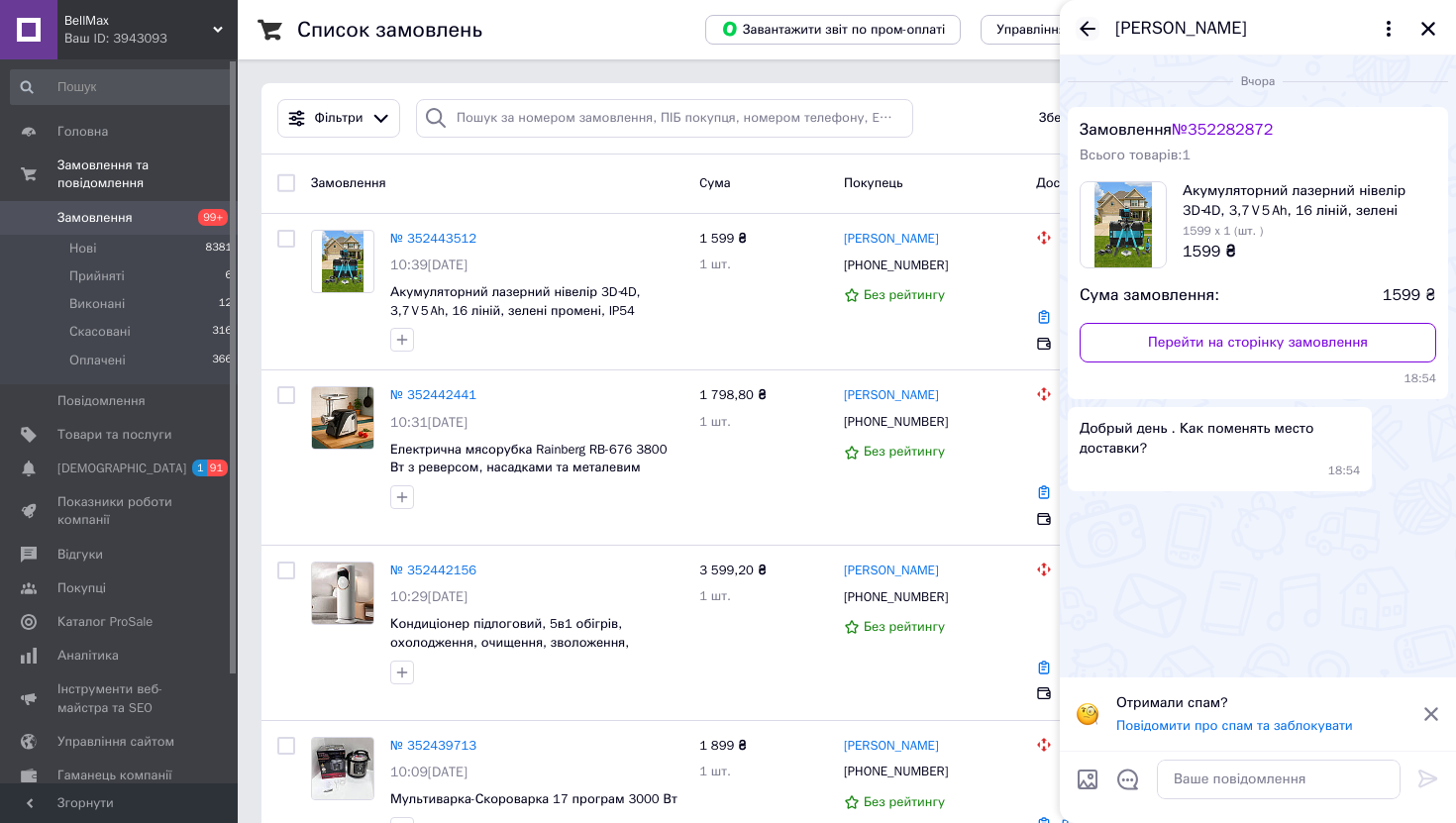 click 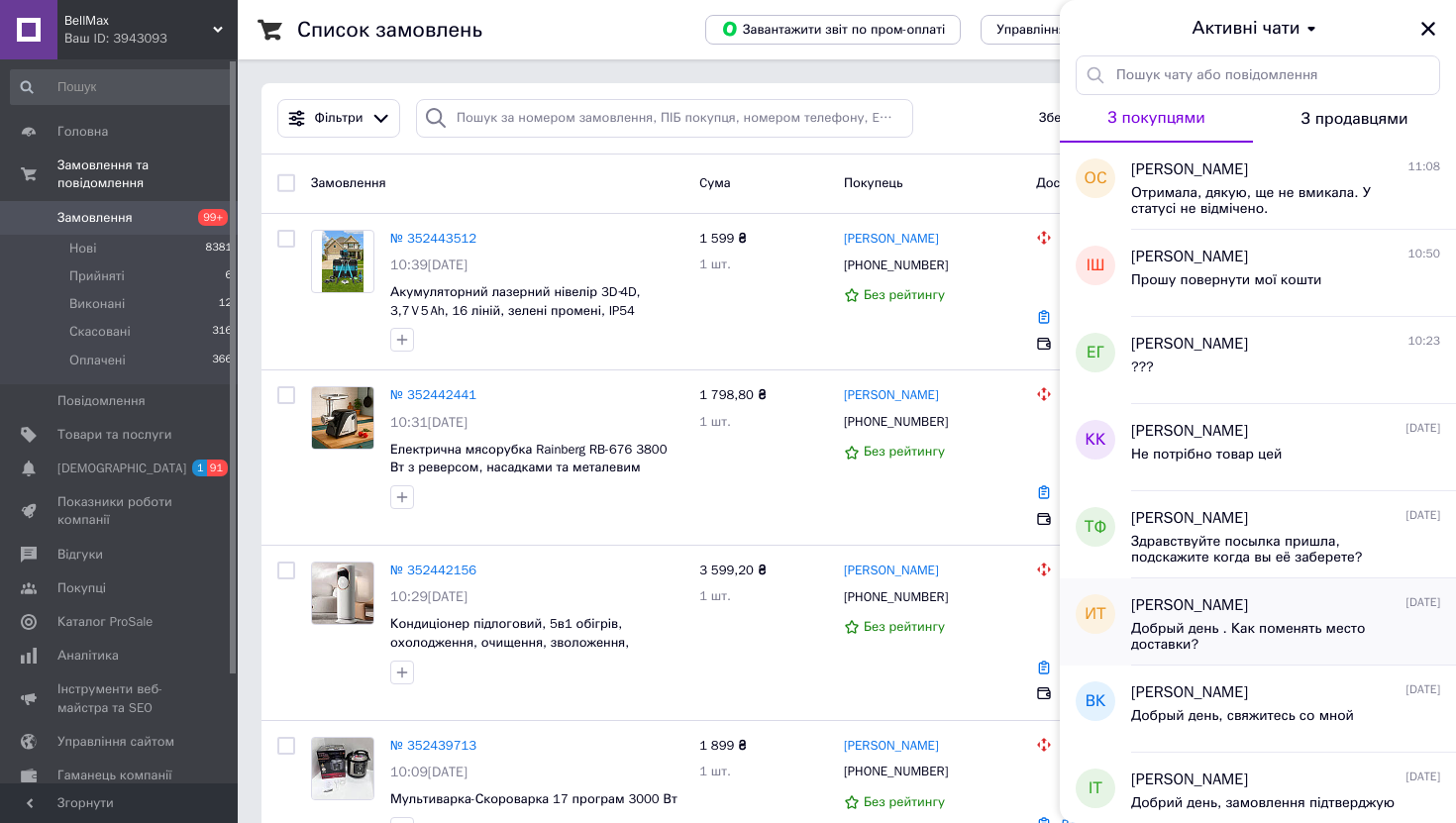 click on "Добрый день . Как поменять место доставки?" at bounding box center [1272, 637] 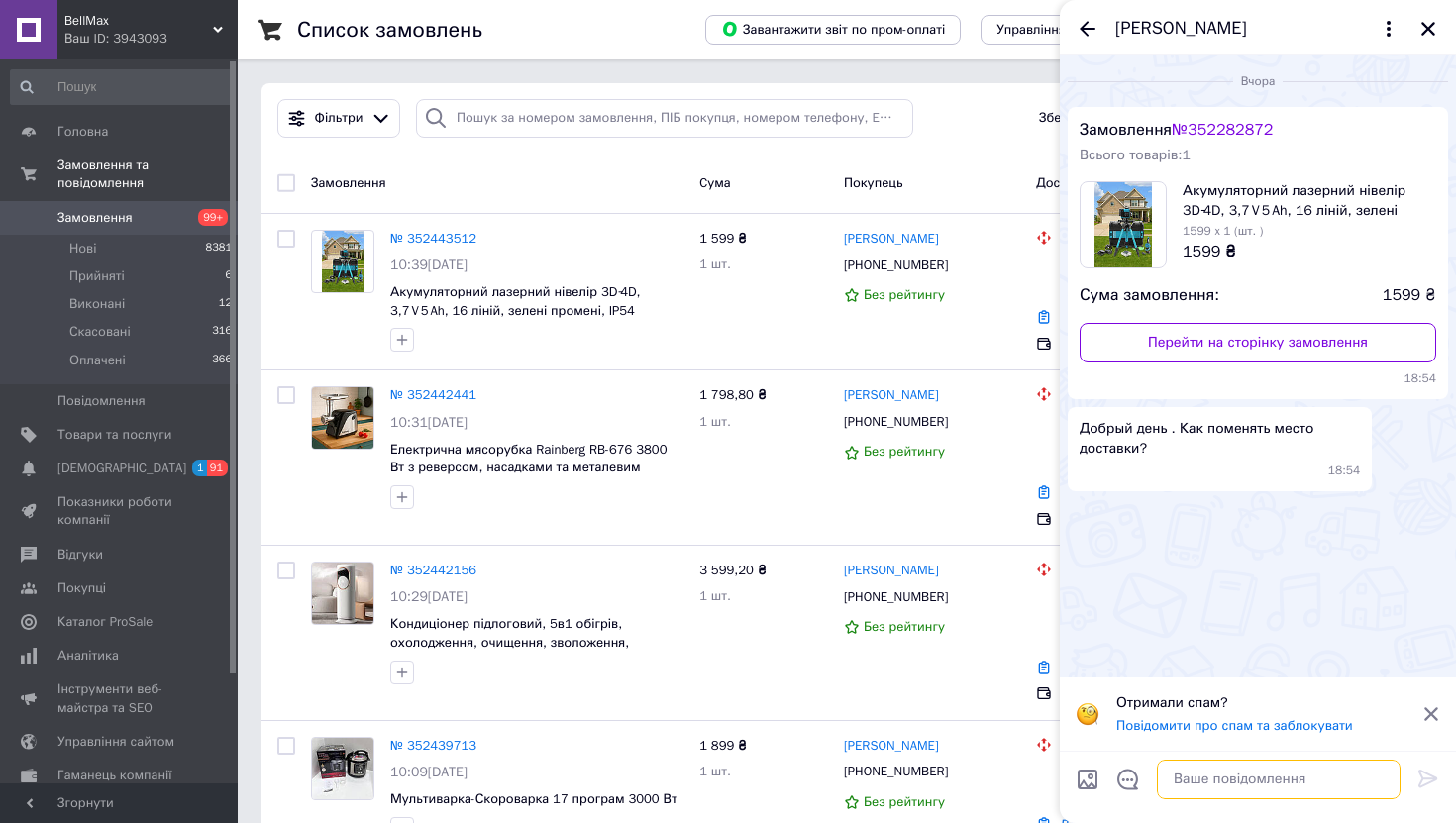 click at bounding box center (1279, 779) 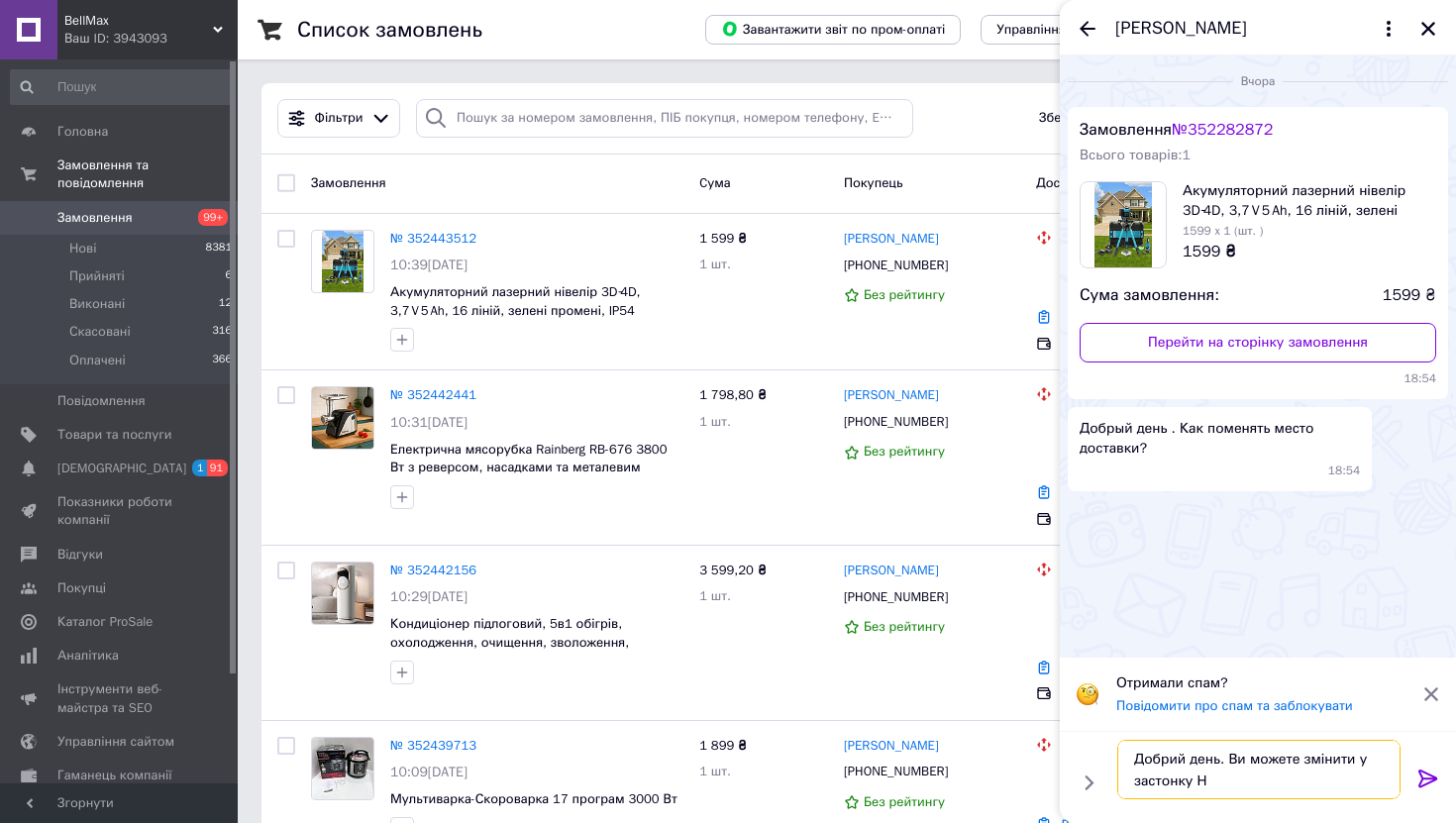 type on "Добрий день. Ви можете змінити у застонку НП" 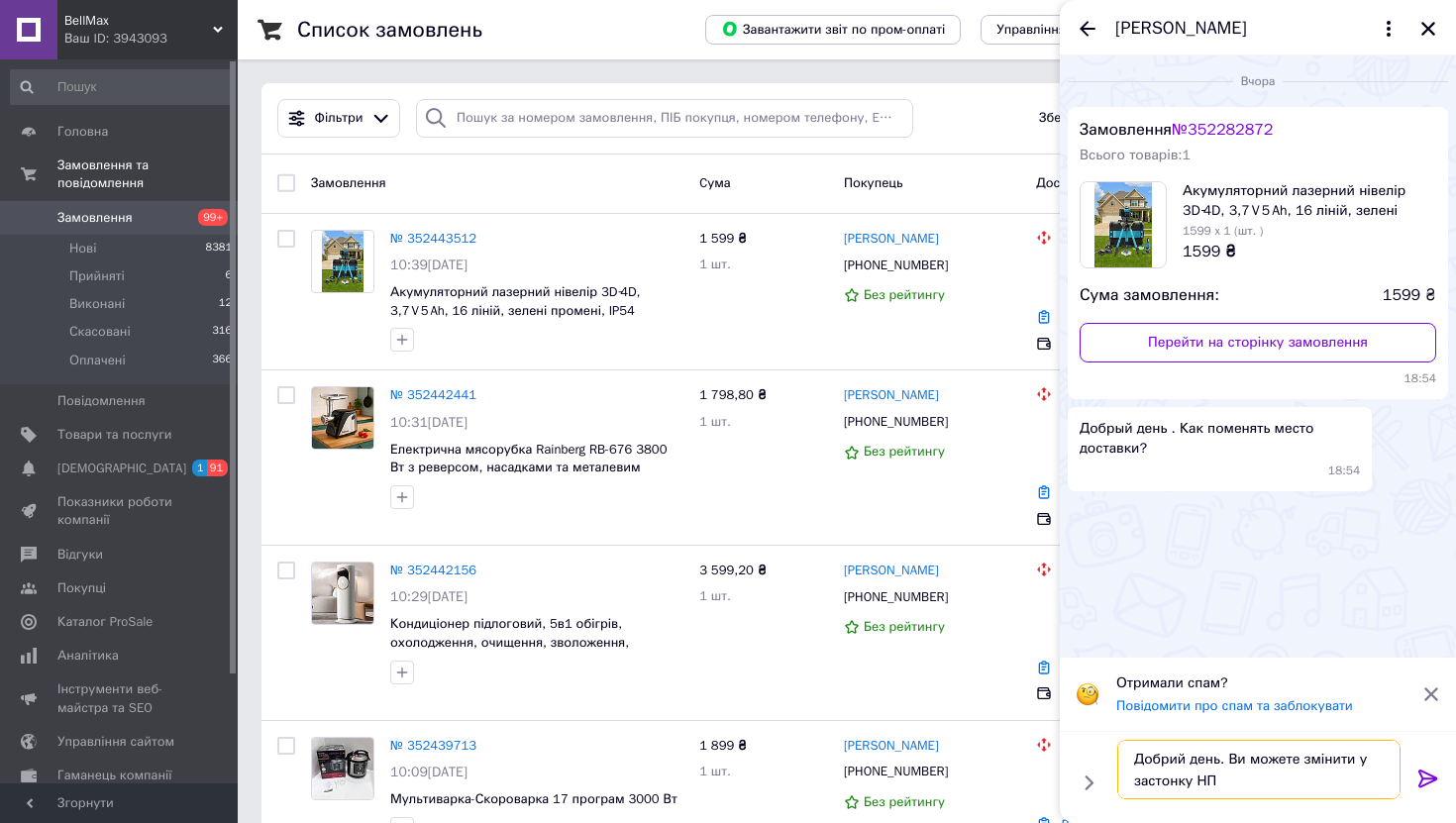 type 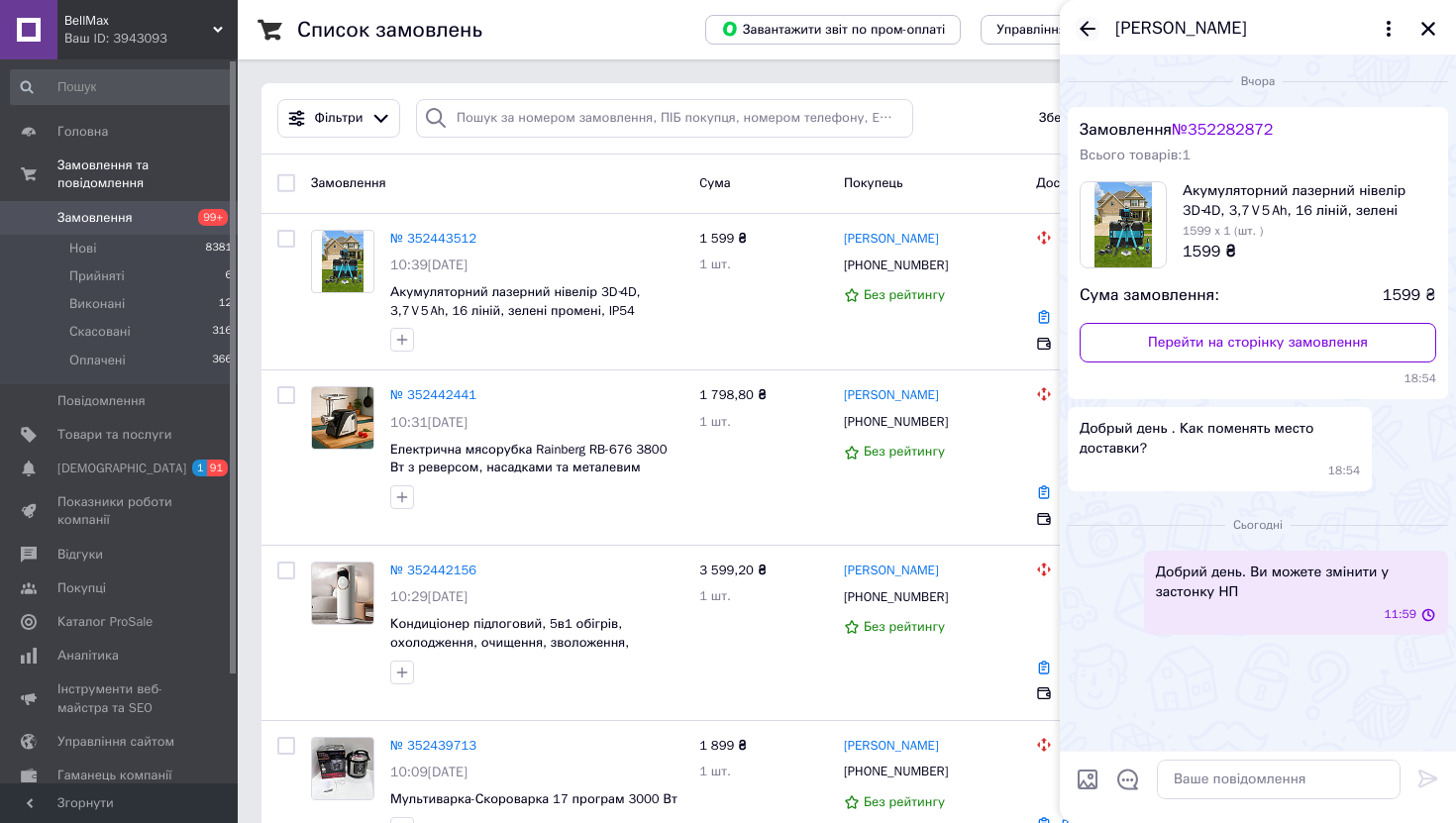 click 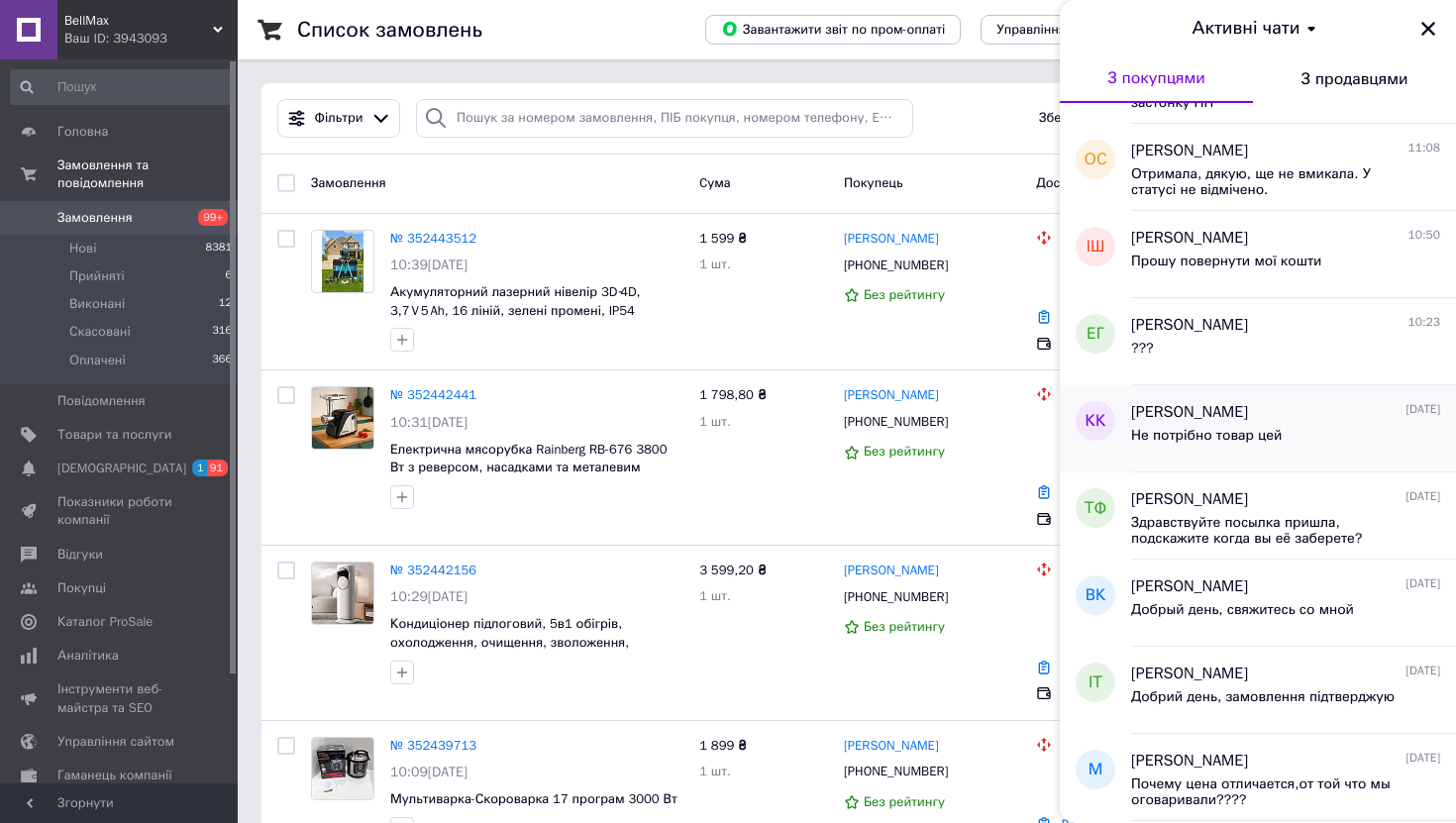 scroll, scrollTop: 75, scrollLeft: 0, axis: vertical 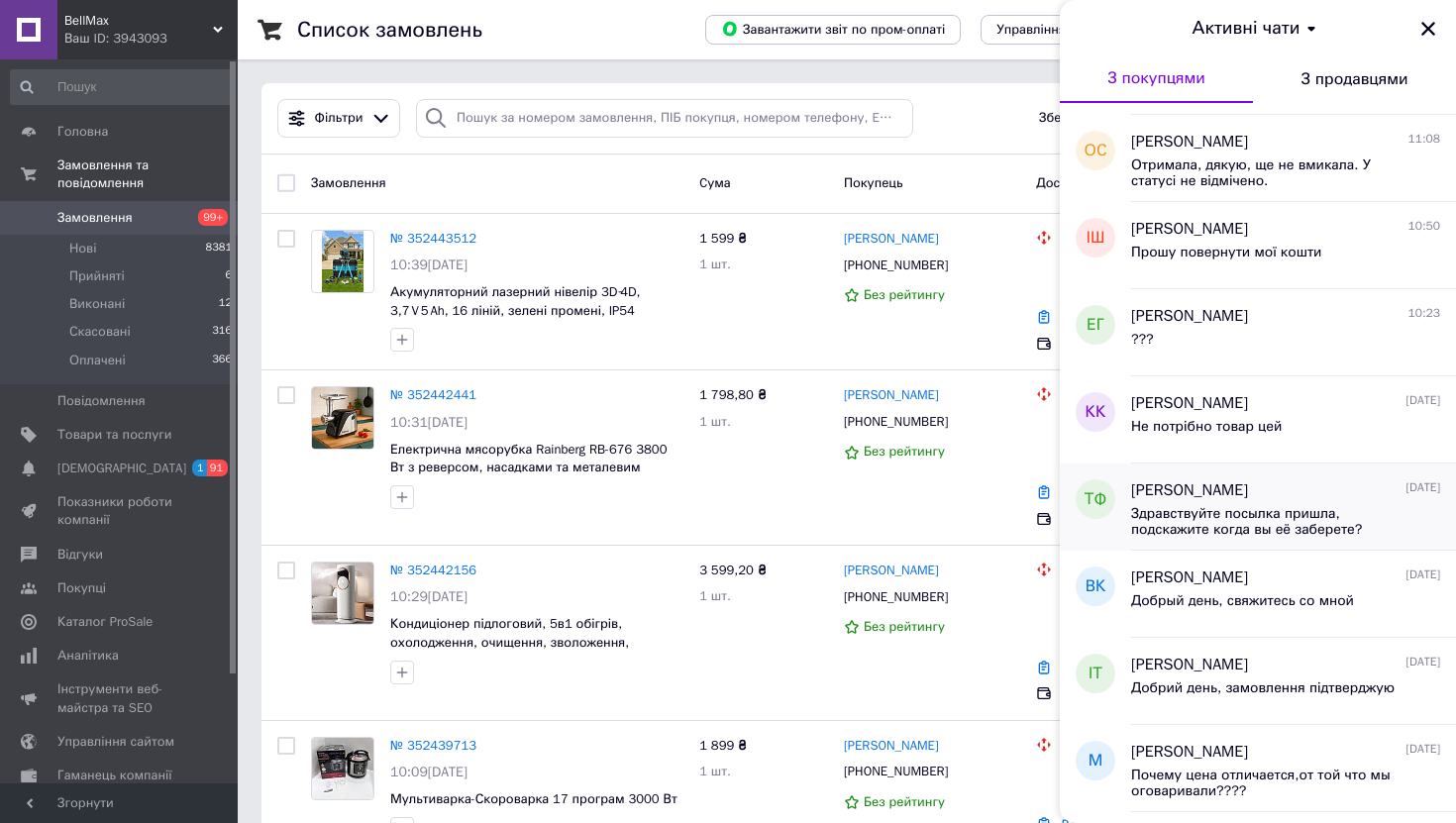 click on "Здравствуйте посылка пришла, подскажите когда вы её заберете?" at bounding box center (1286, 520) 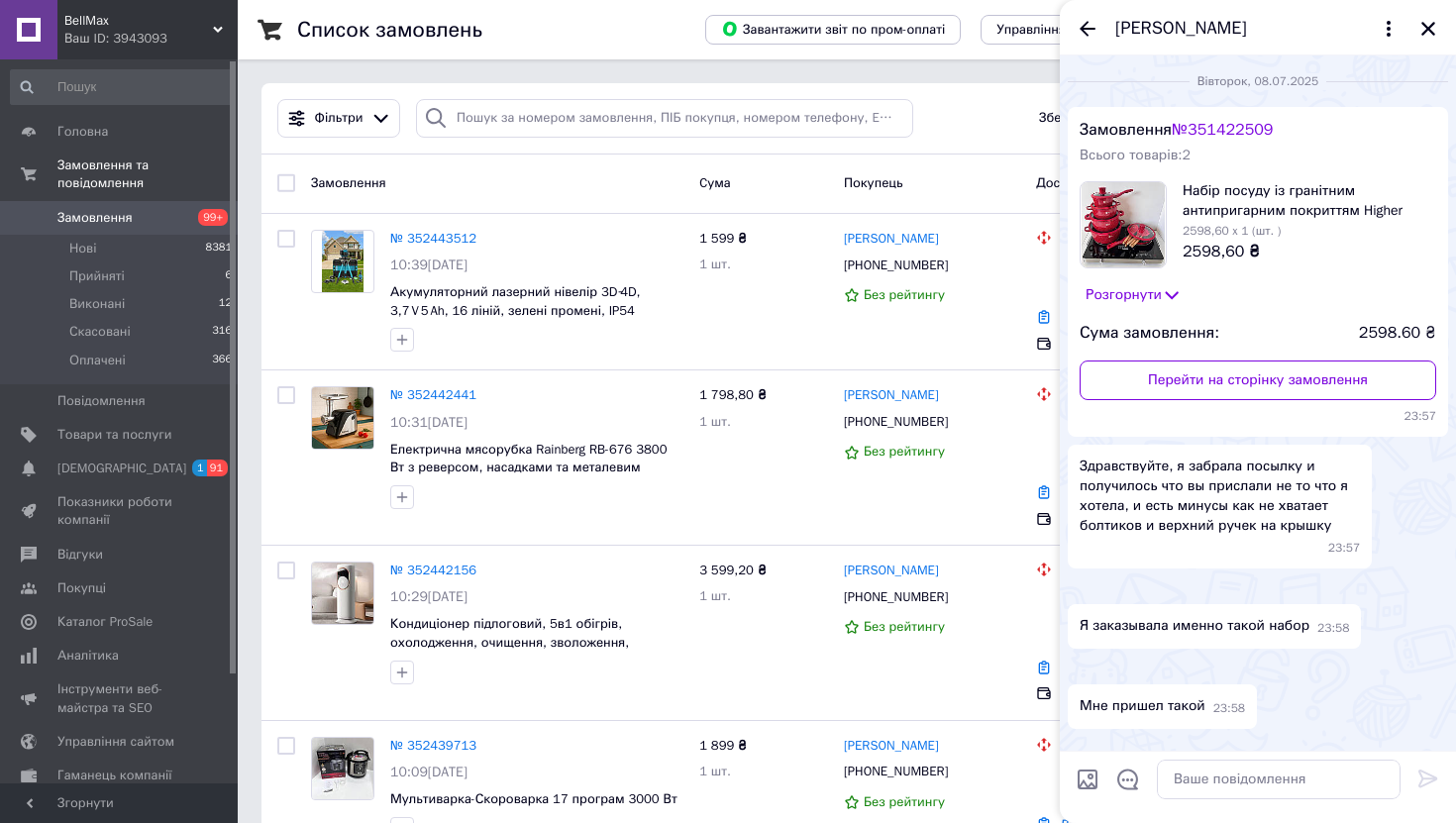 scroll, scrollTop: 941, scrollLeft: 0, axis: vertical 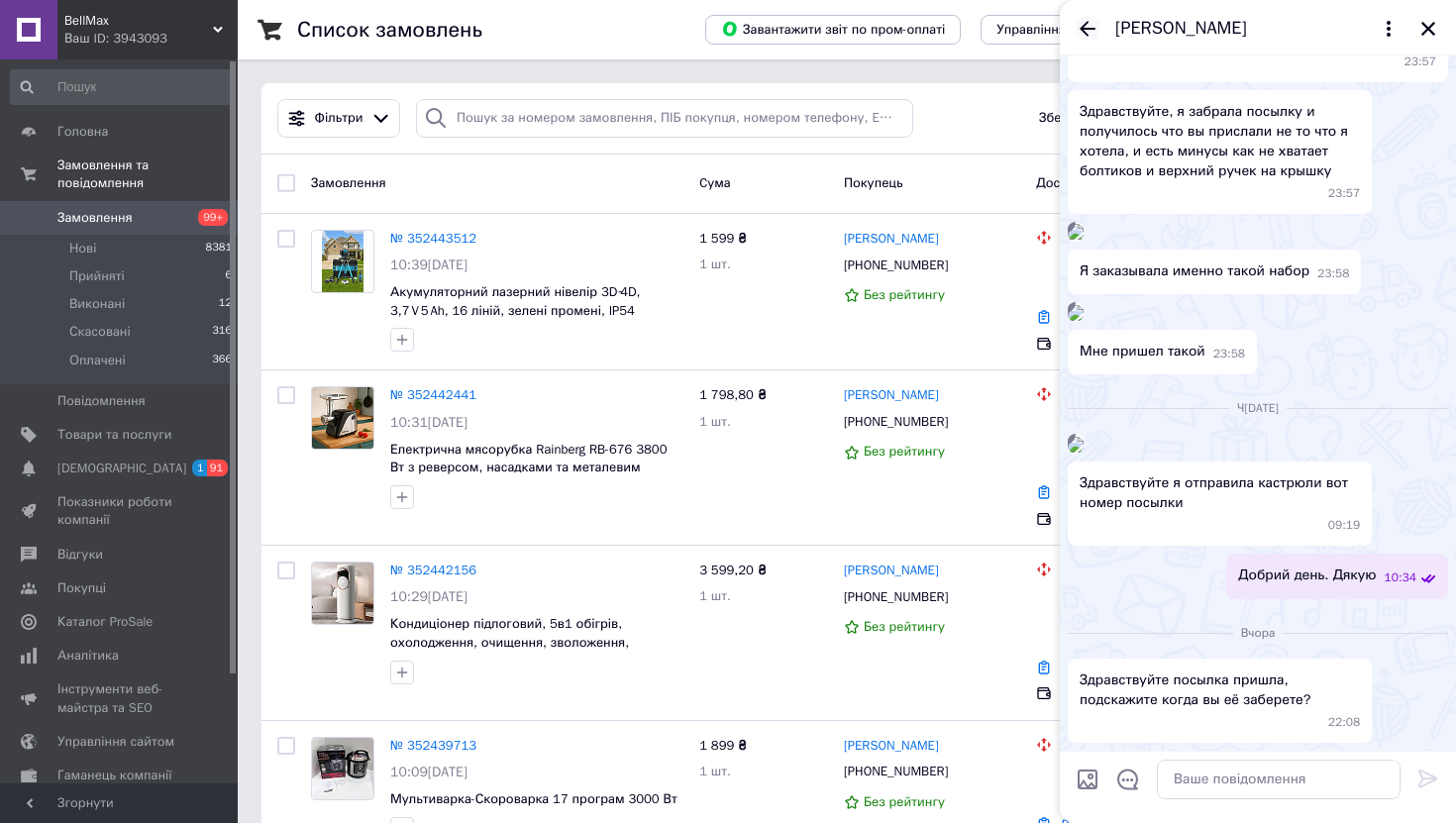 click 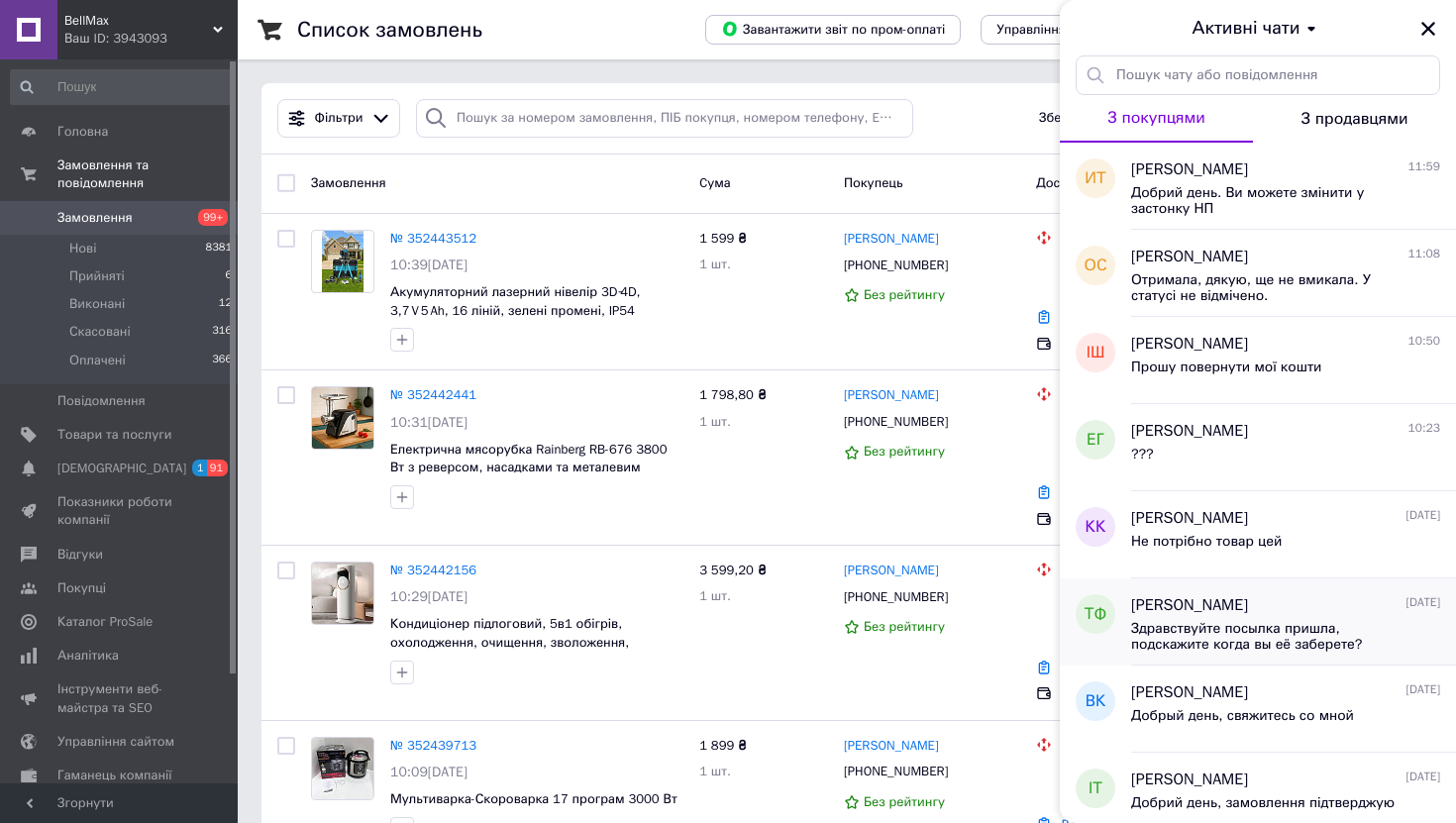 click on "[PERSON_NAME]" at bounding box center (1190, 605) 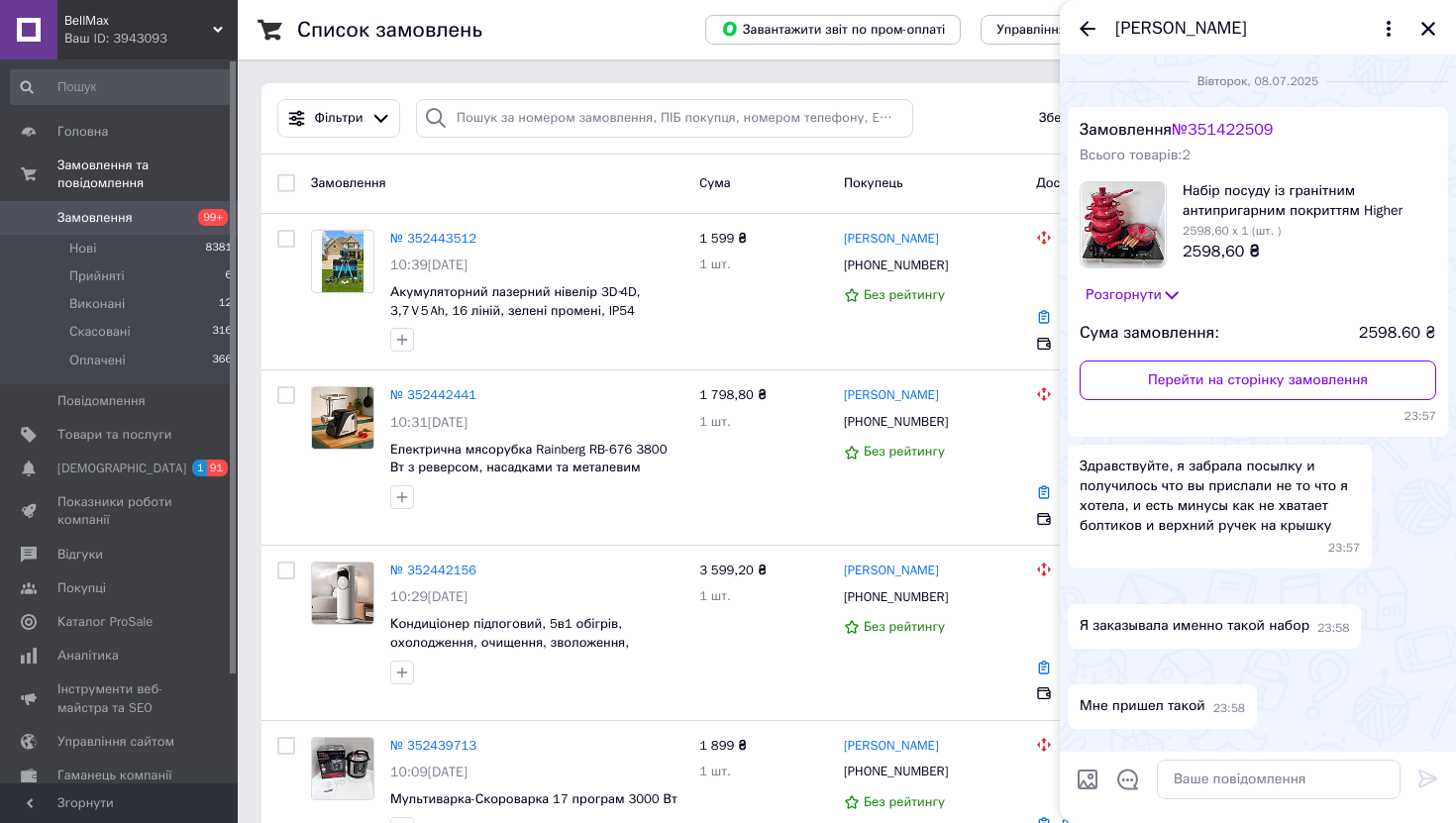 scroll, scrollTop: 941, scrollLeft: 0, axis: vertical 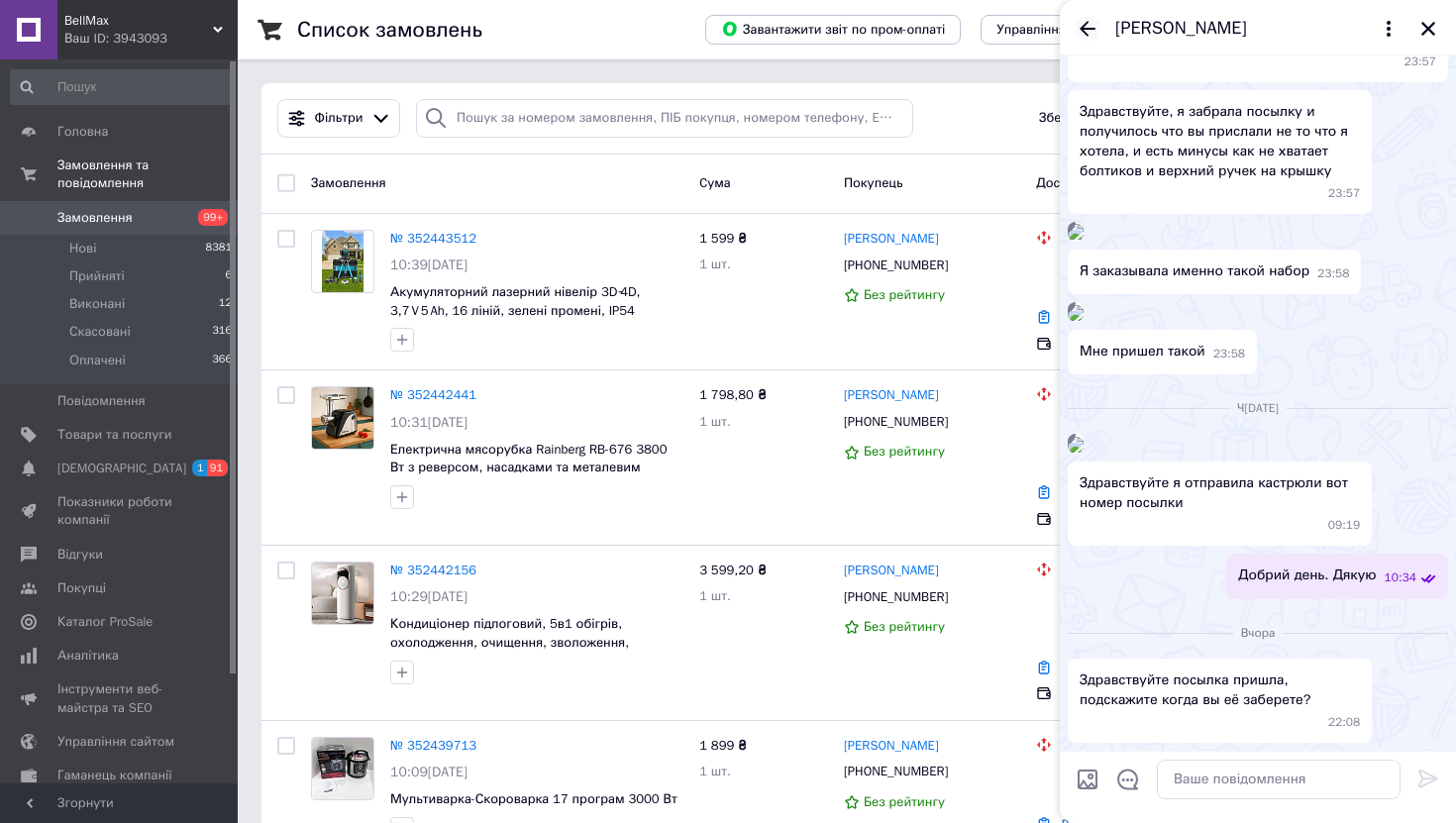 click 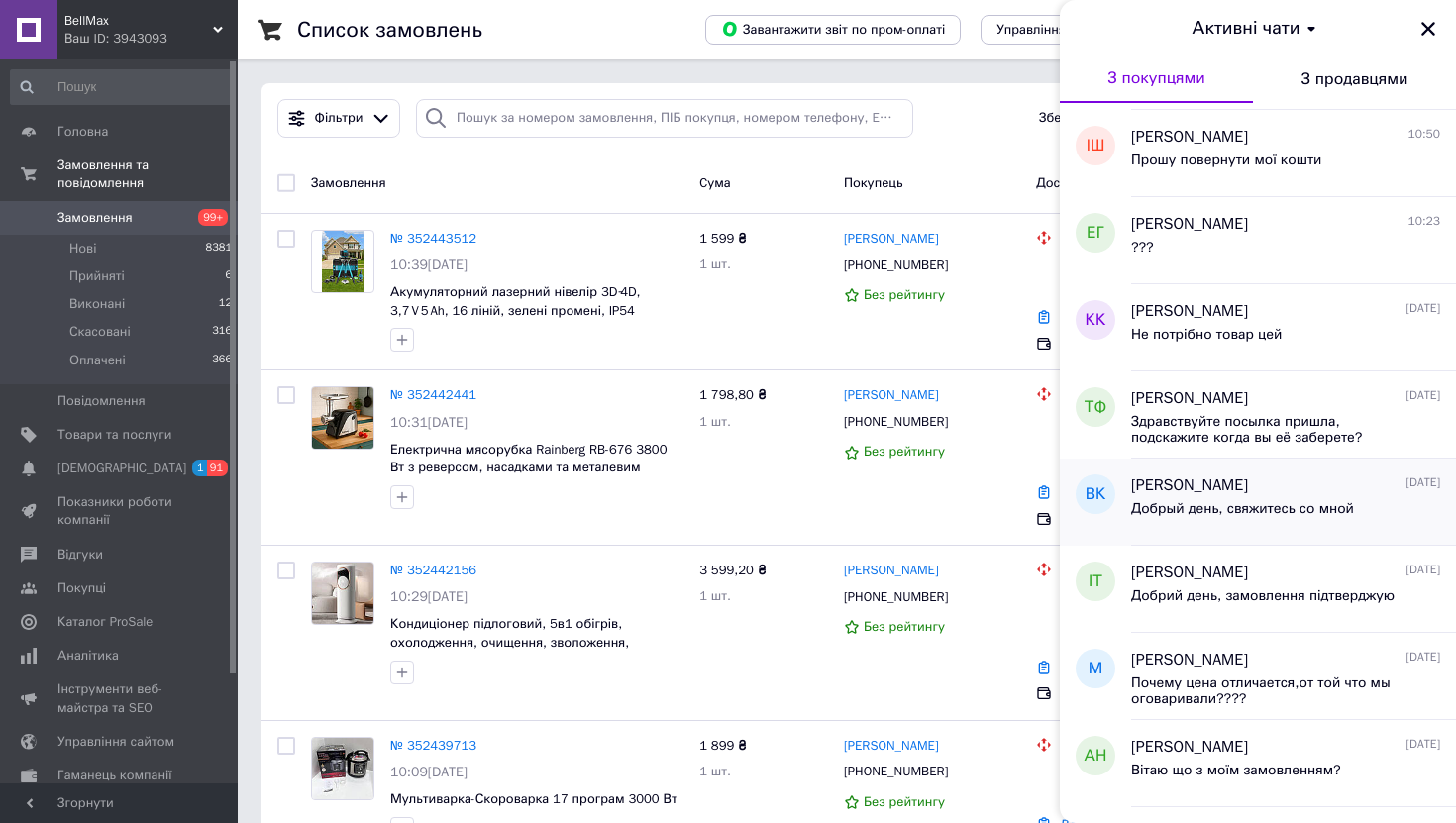 scroll, scrollTop: 176, scrollLeft: 0, axis: vertical 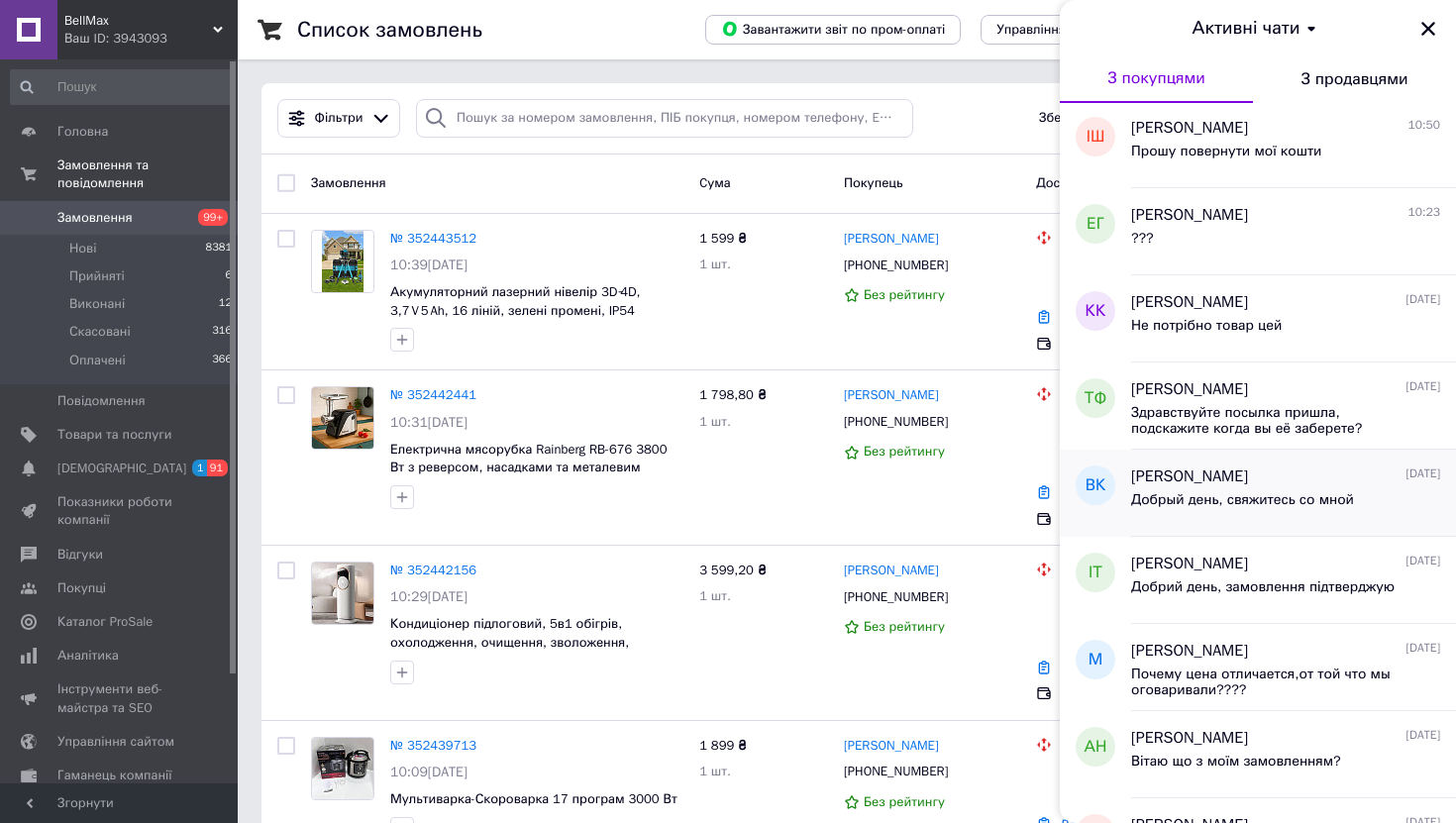 click on "Добрый день, свяжитесь со мной" at bounding box center (1242, 506) 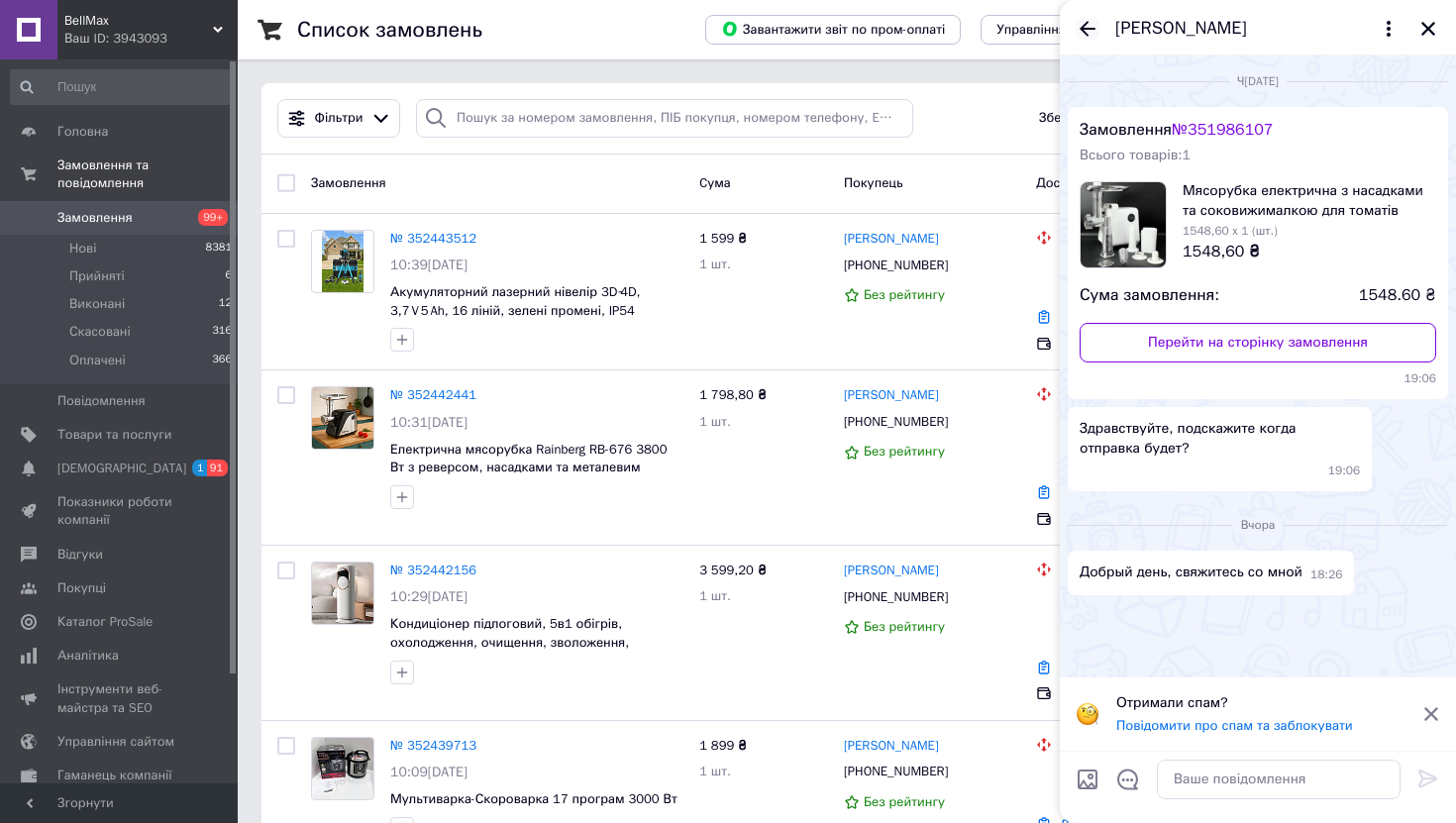 click 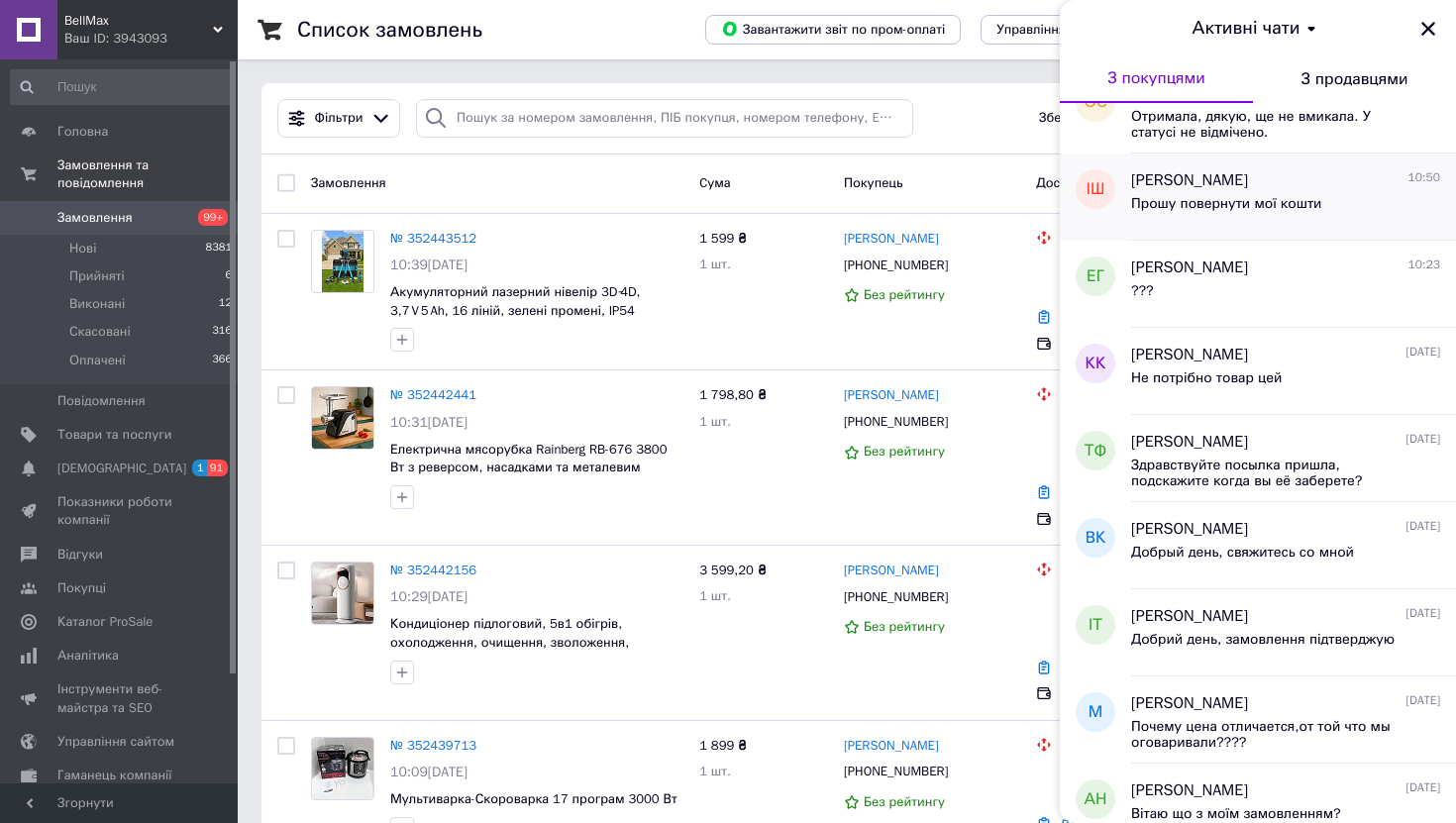 scroll, scrollTop: 154, scrollLeft: 0, axis: vertical 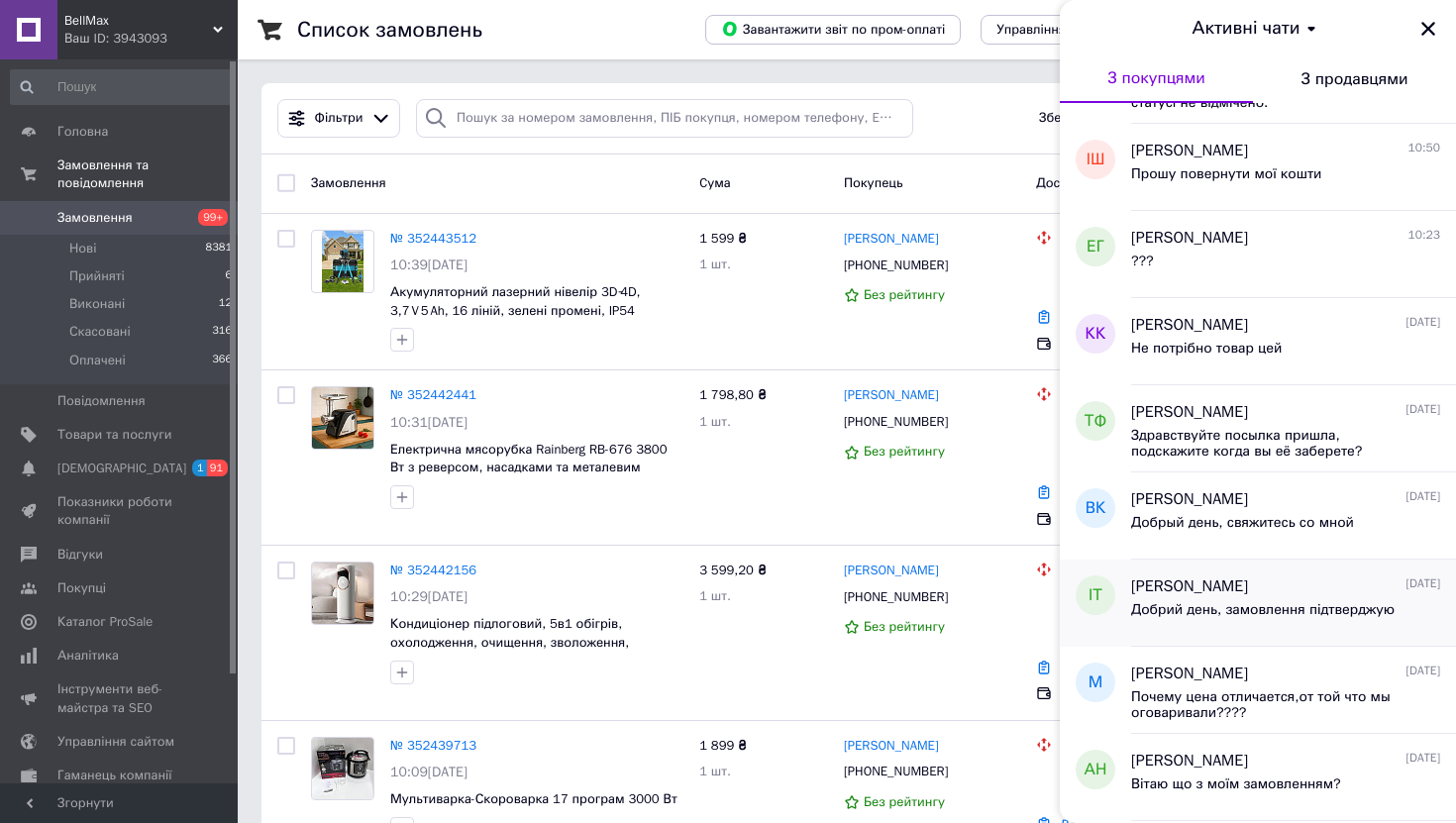 click on "[PERSON_NAME]" at bounding box center (1190, 586) 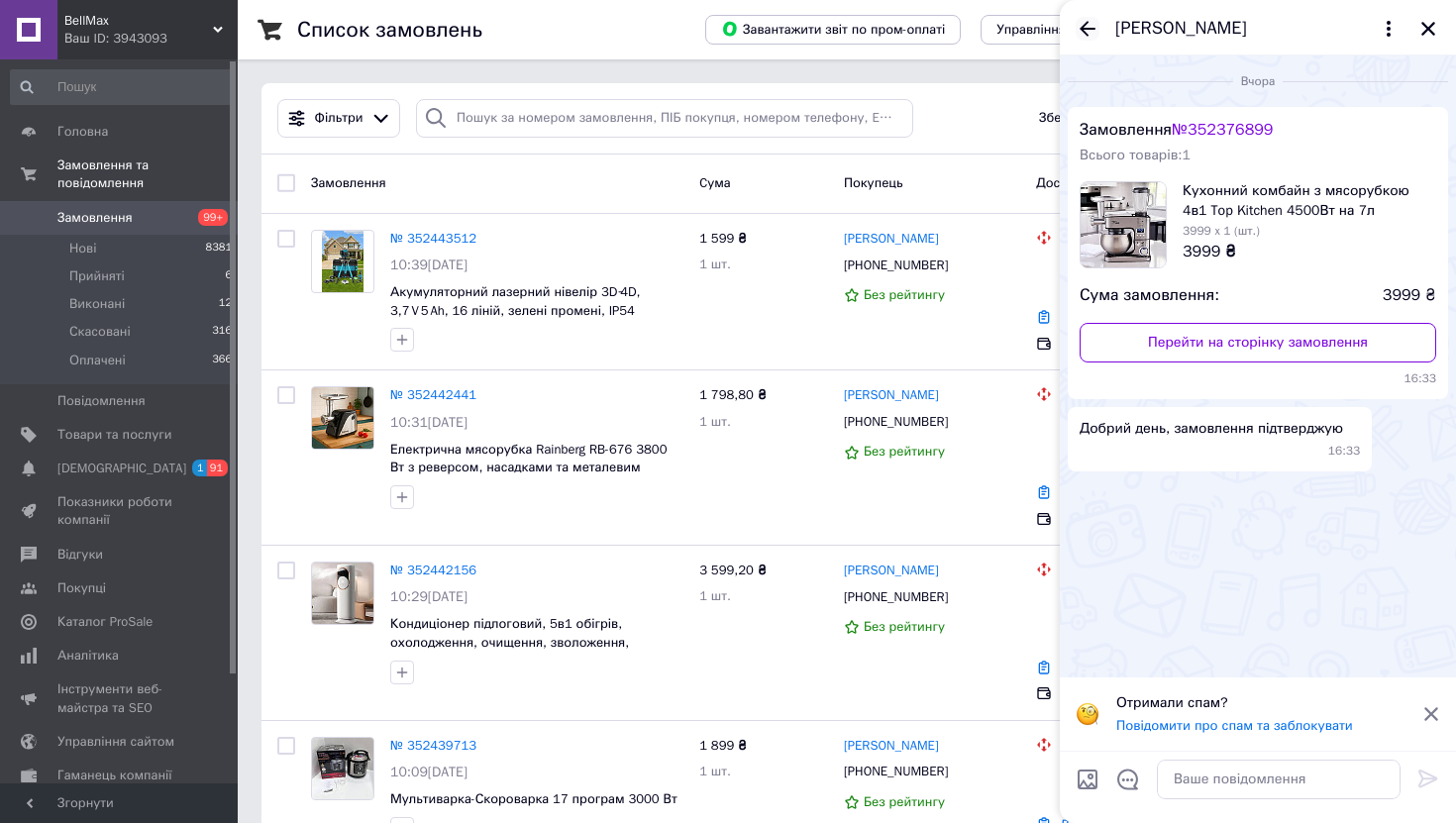 click 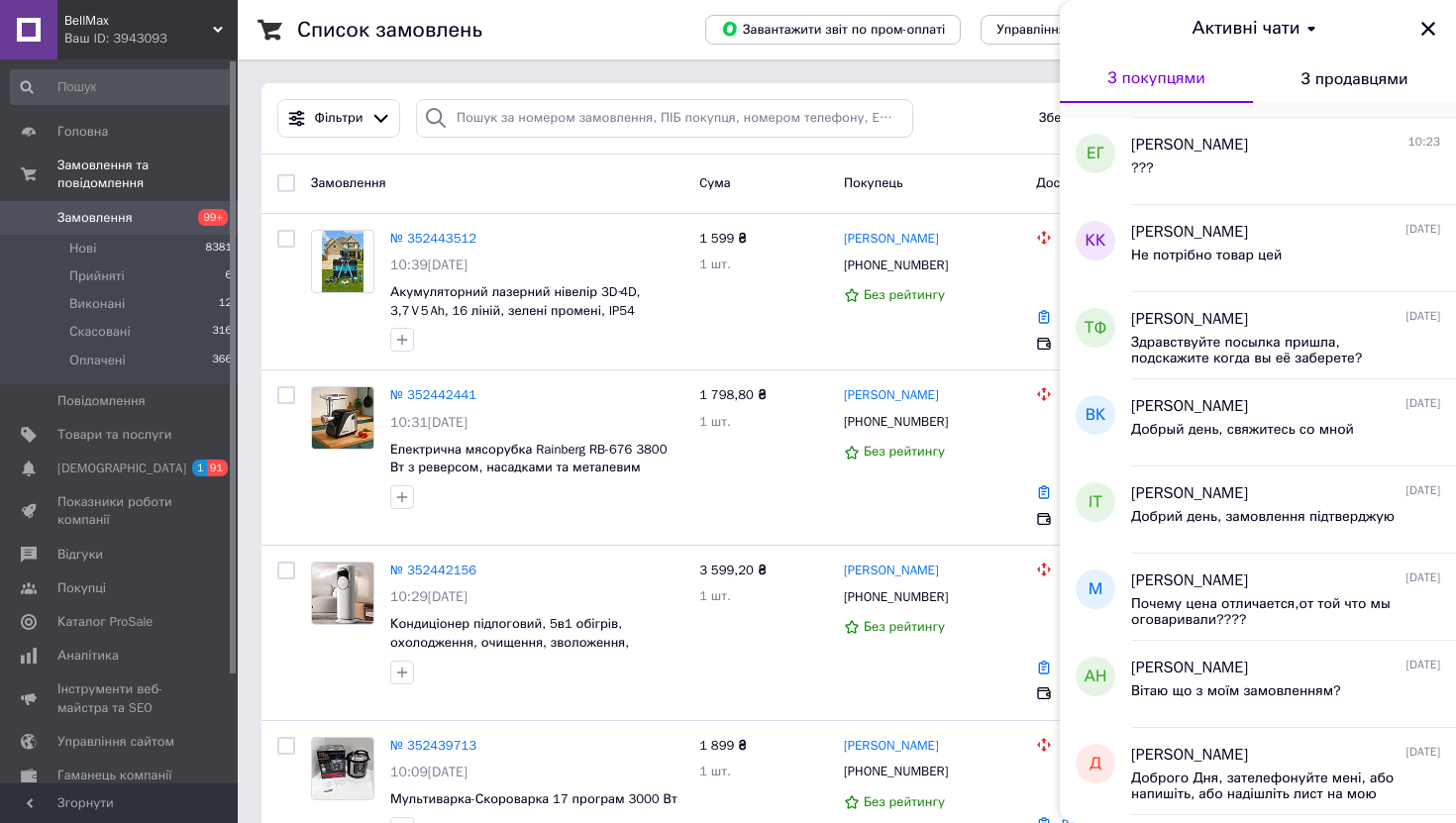 scroll, scrollTop: 250, scrollLeft: 0, axis: vertical 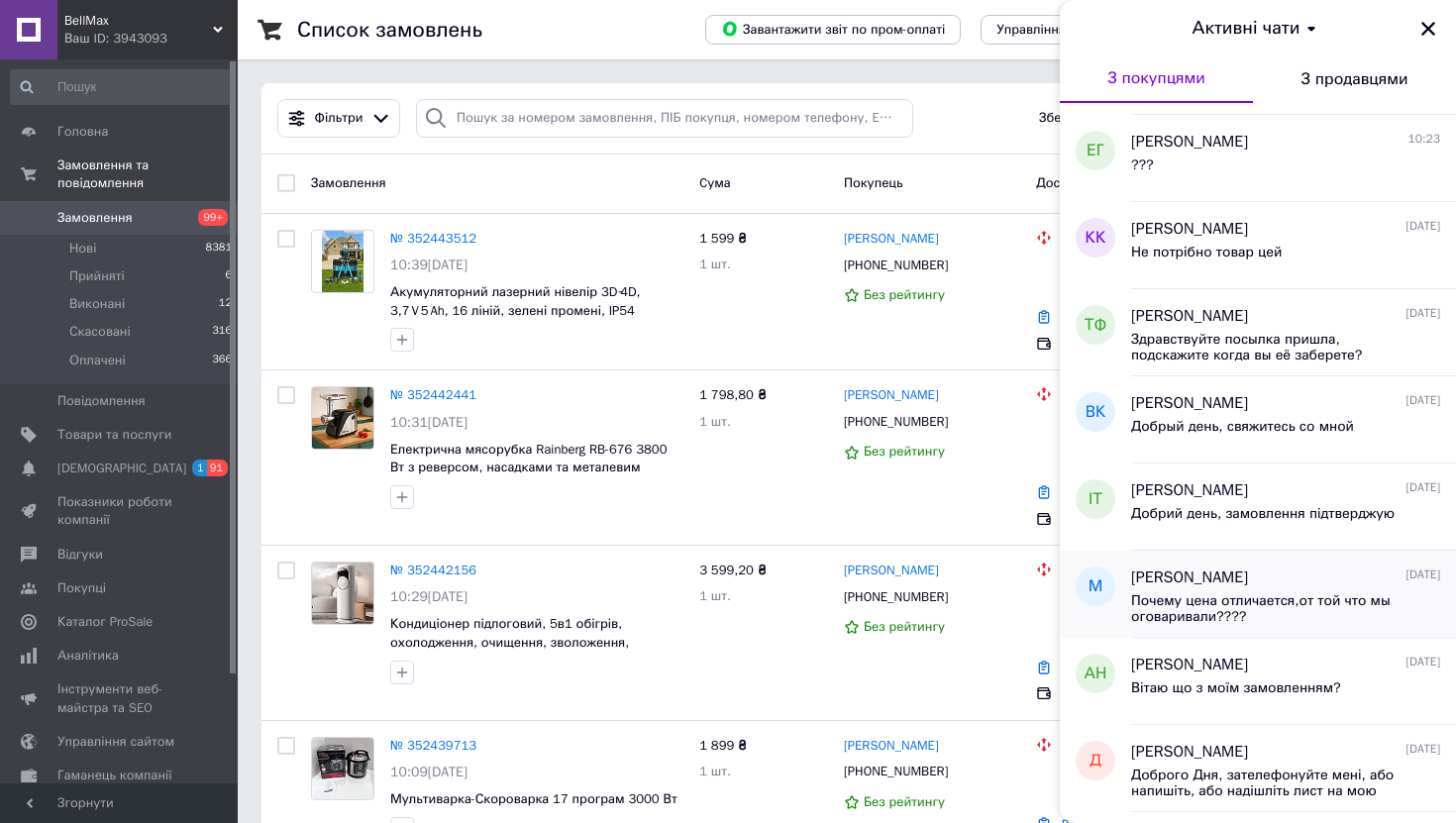 click on "Почему цена отличается,от той что мы оговаривали????" at bounding box center (1272, 609) 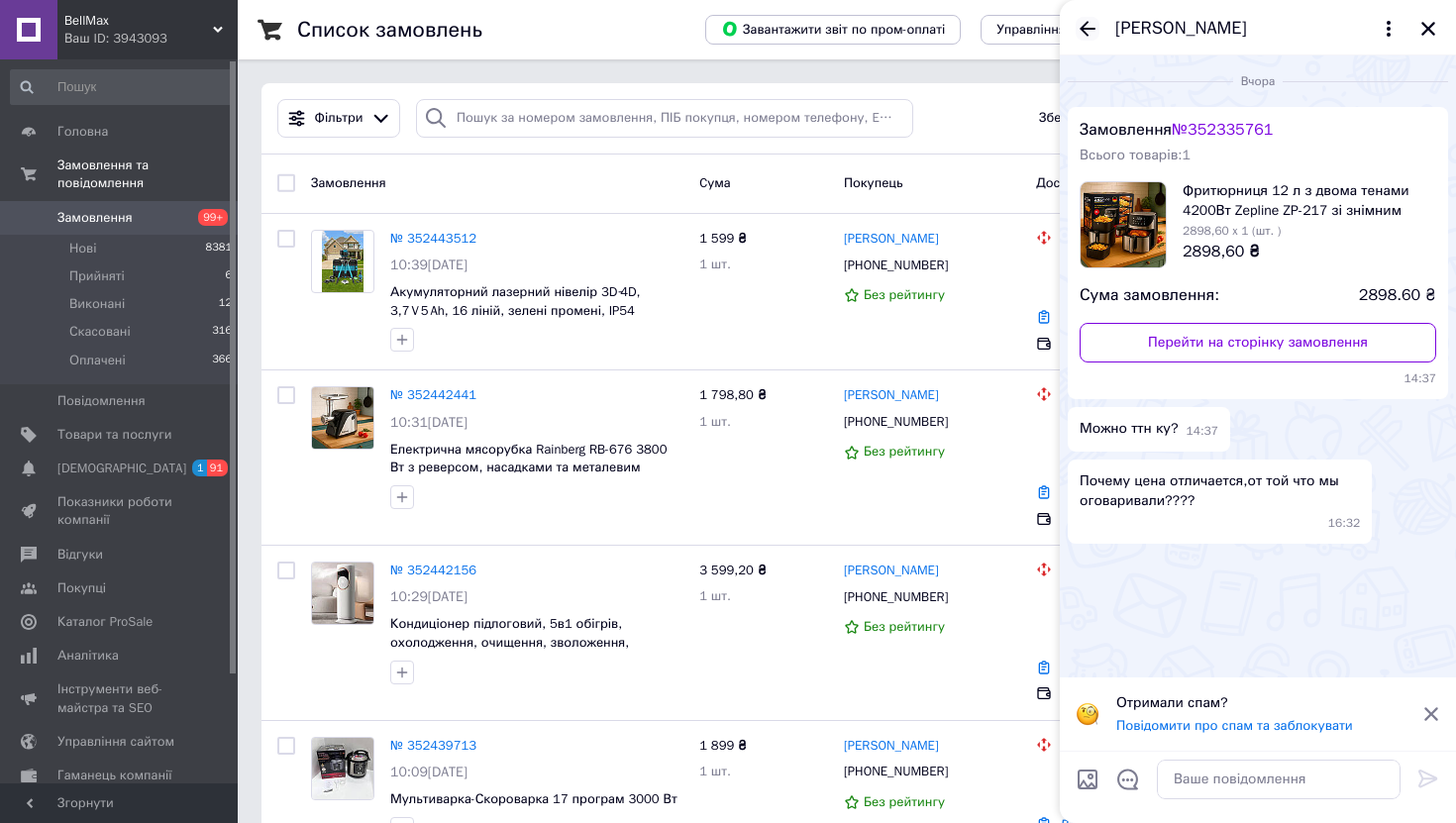click 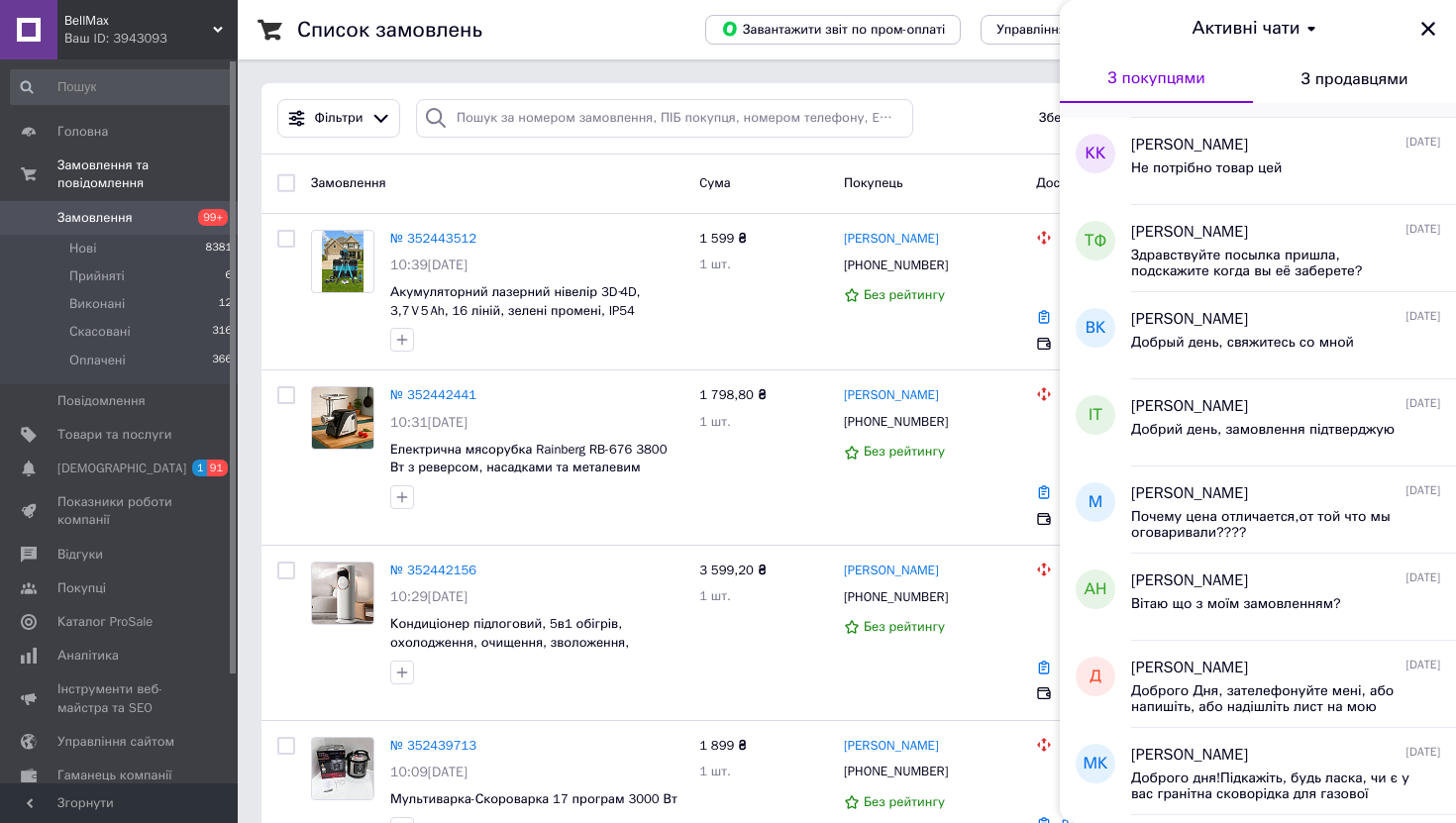 scroll, scrollTop: 375, scrollLeft: 0, axis: vertical 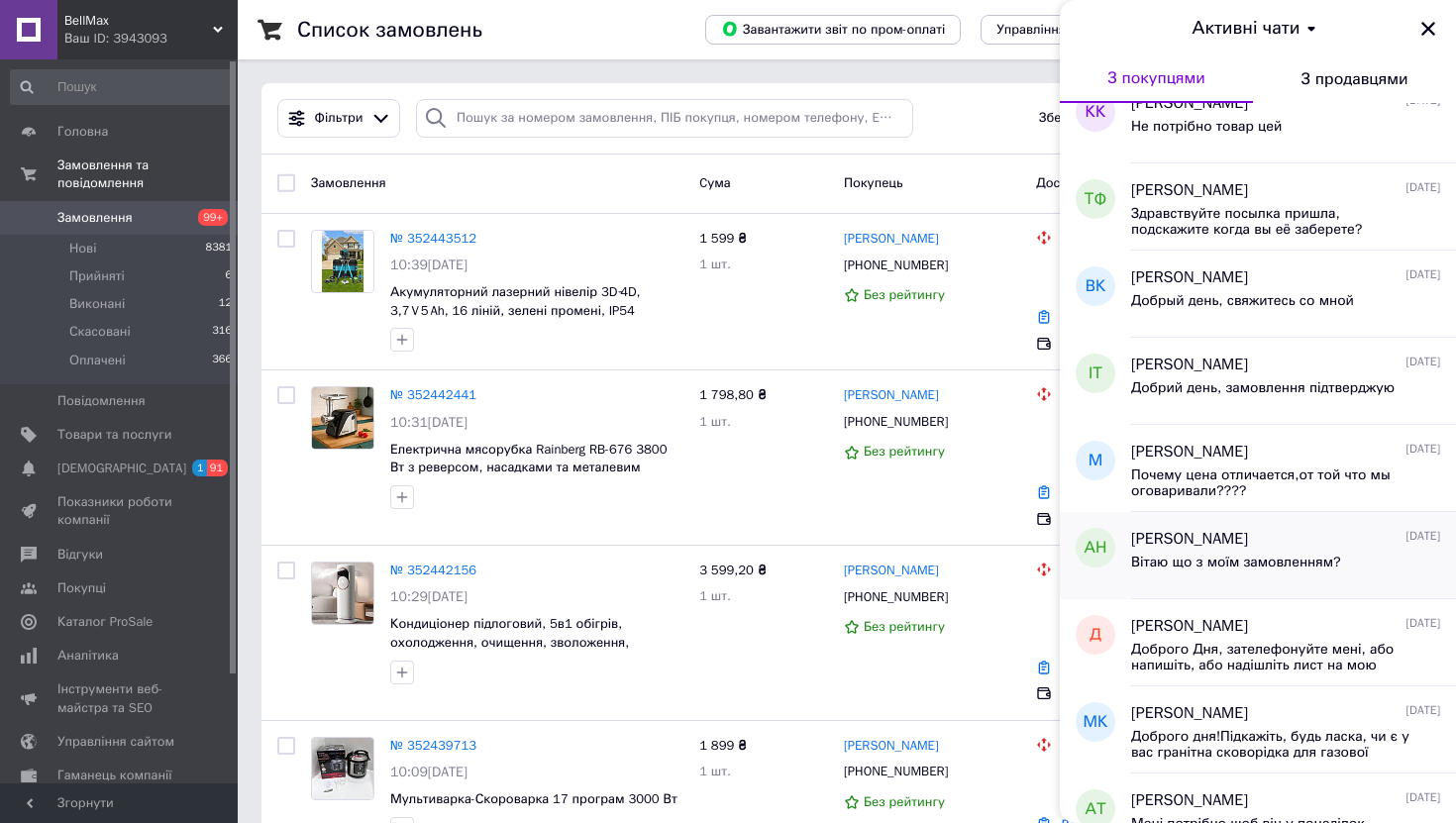click on "Вітаю що з моїм замовленням?" at bounding box center [1236, 568] 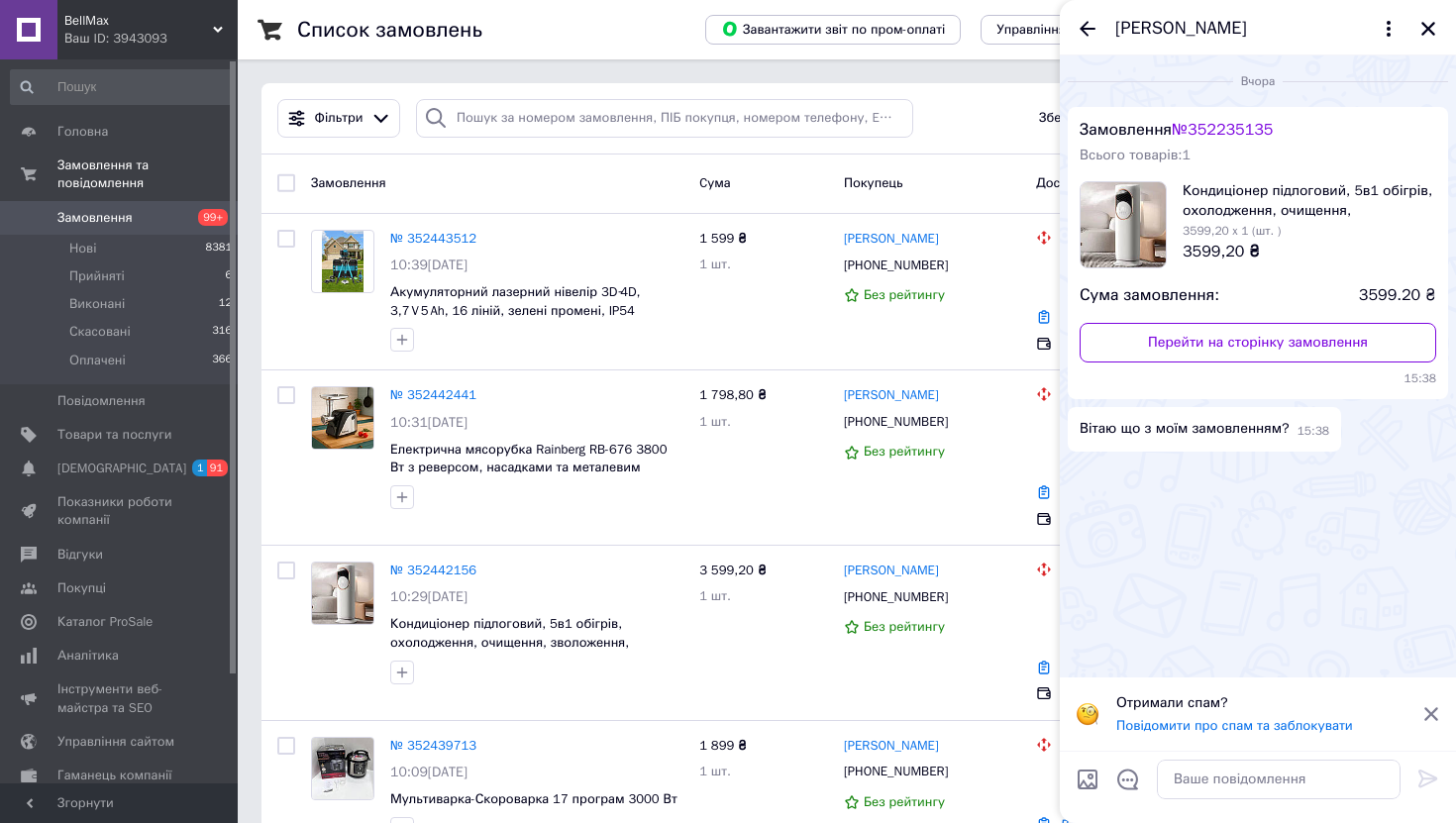 click 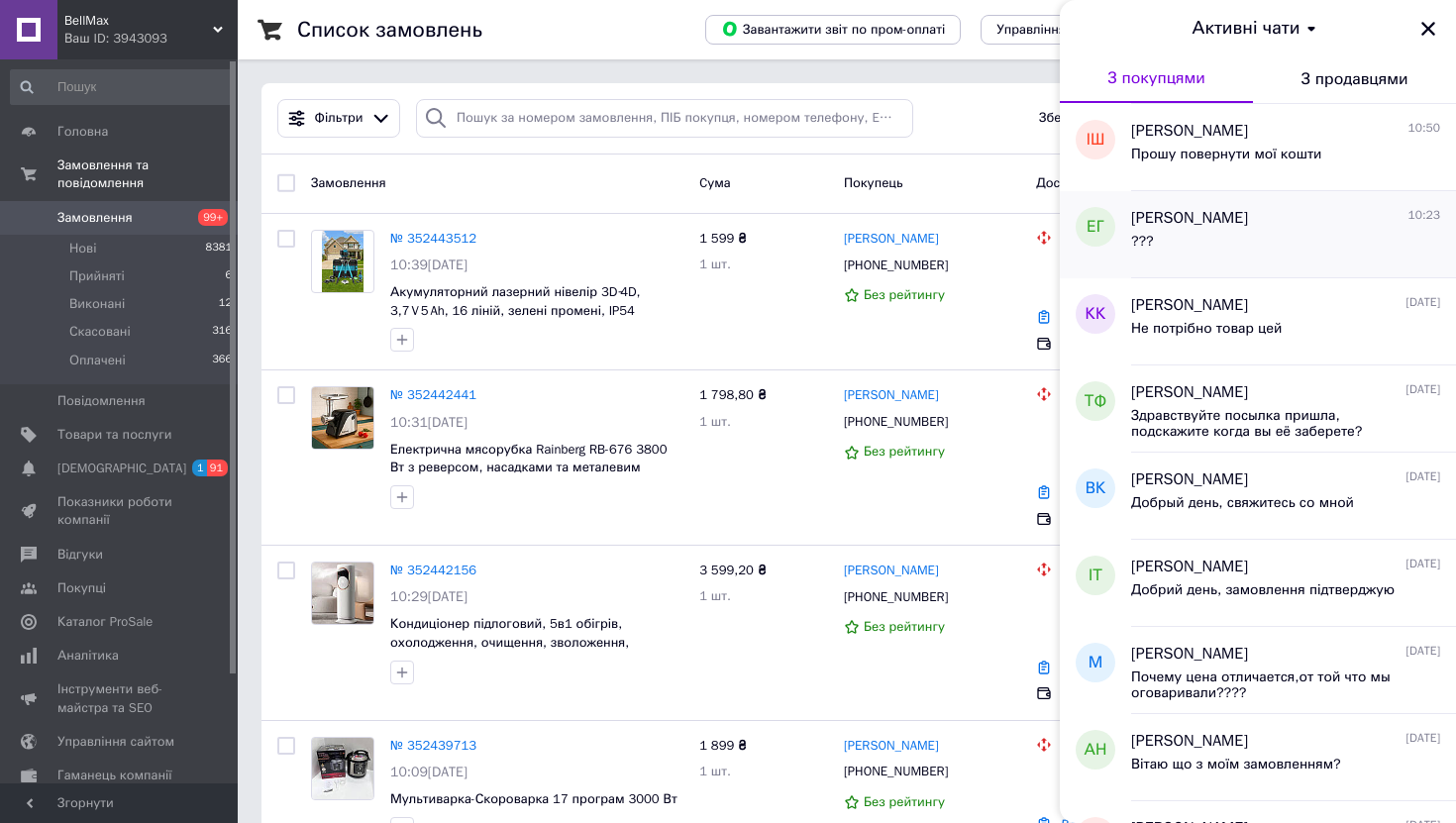 scroll, scrollTop: 183, scrollLeft: 0, axis: vertical 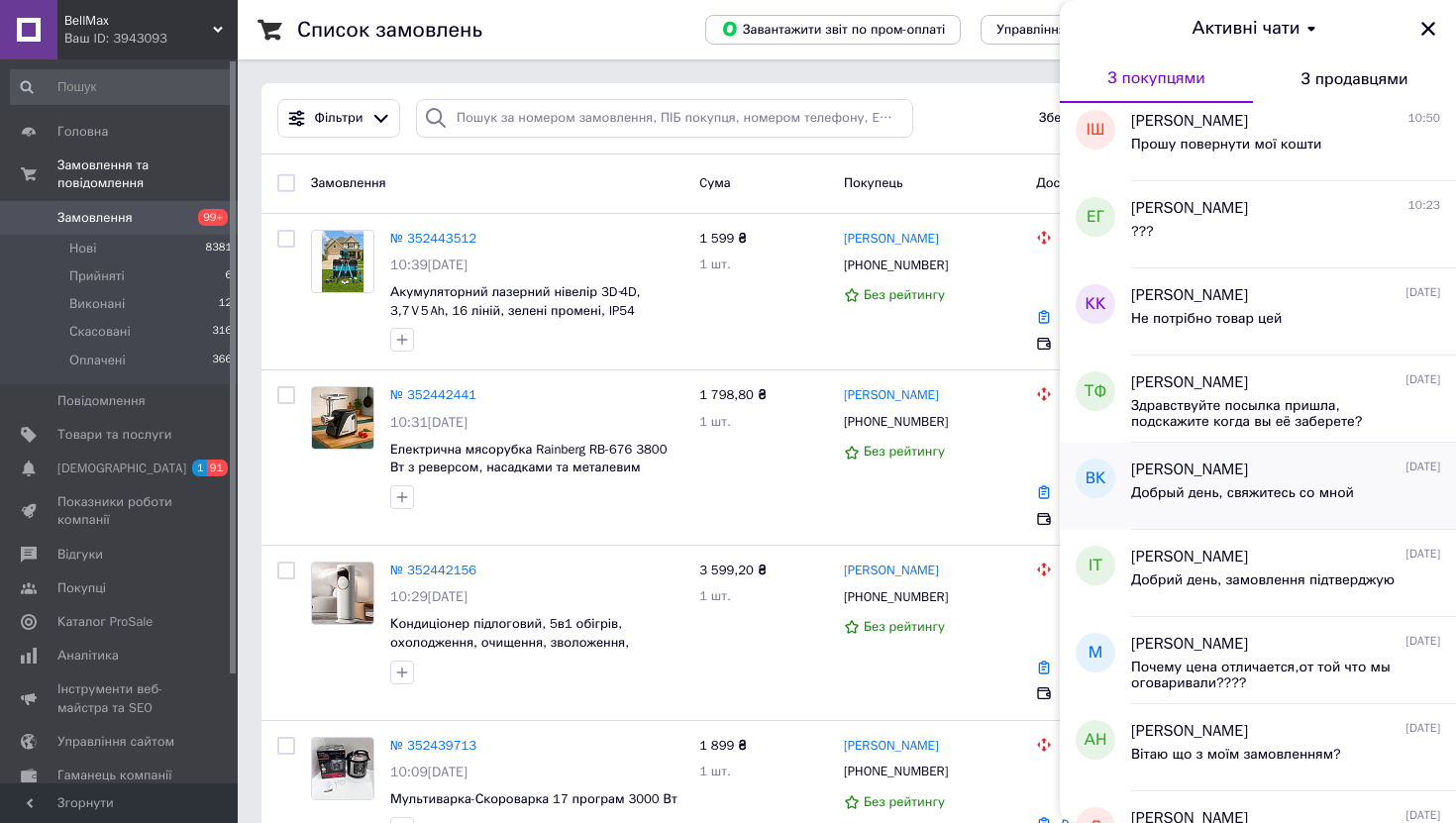 click on "Добрый день, свяжитесь со мной" at bounding box center (1242, 493) 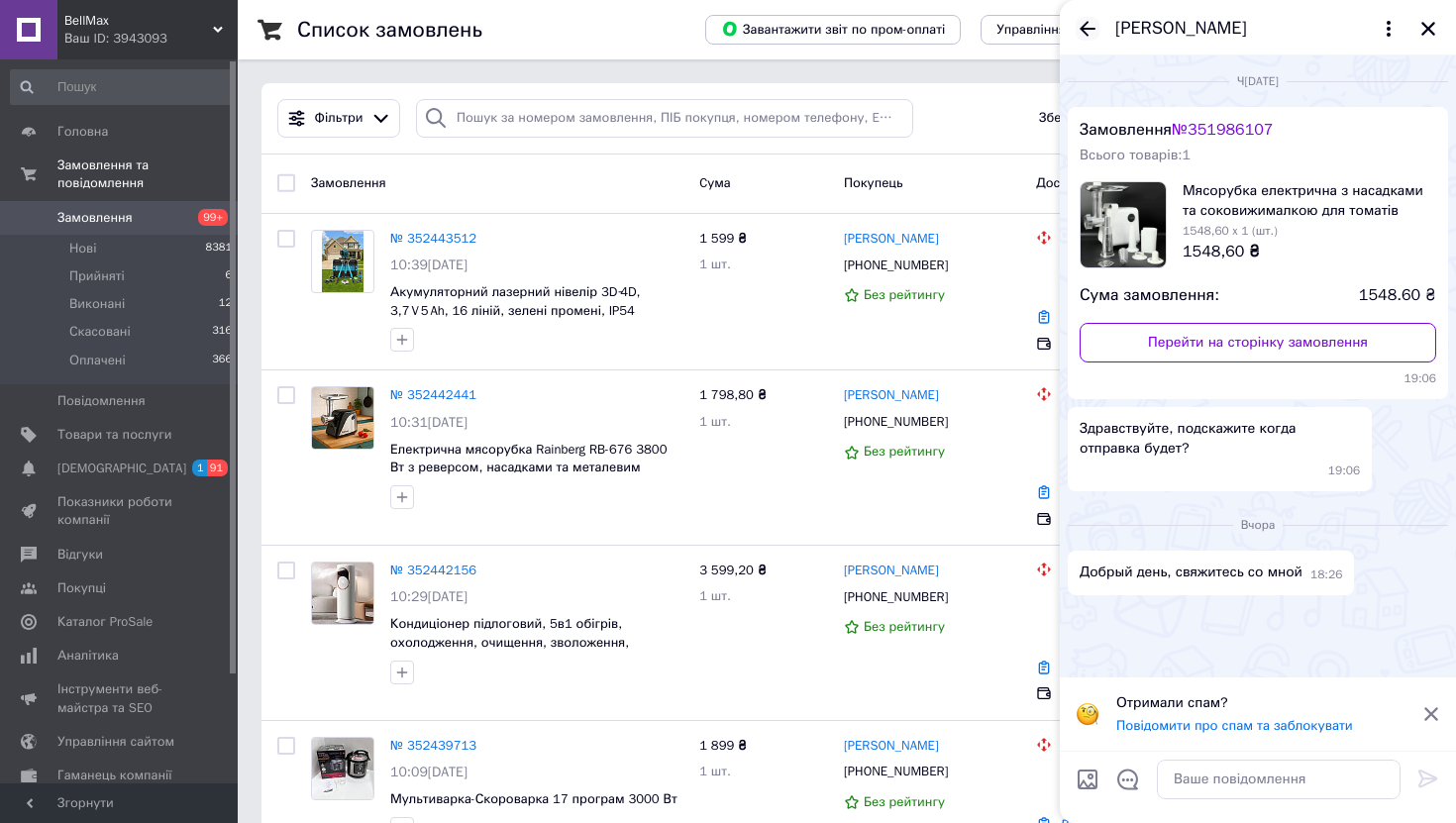 click 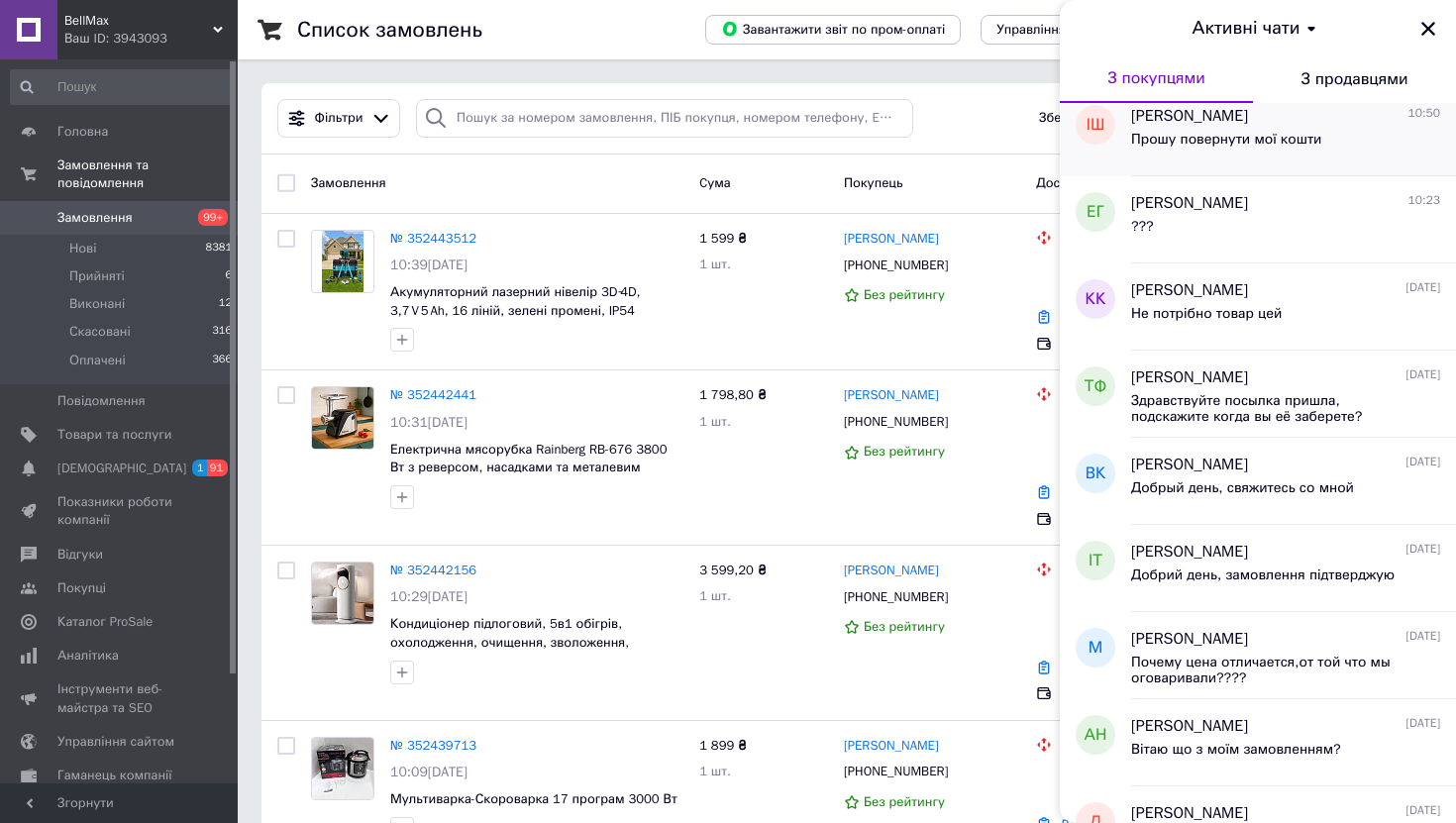 scroll, scrollTop: 234, scrollLeft: 0, axis: vertical 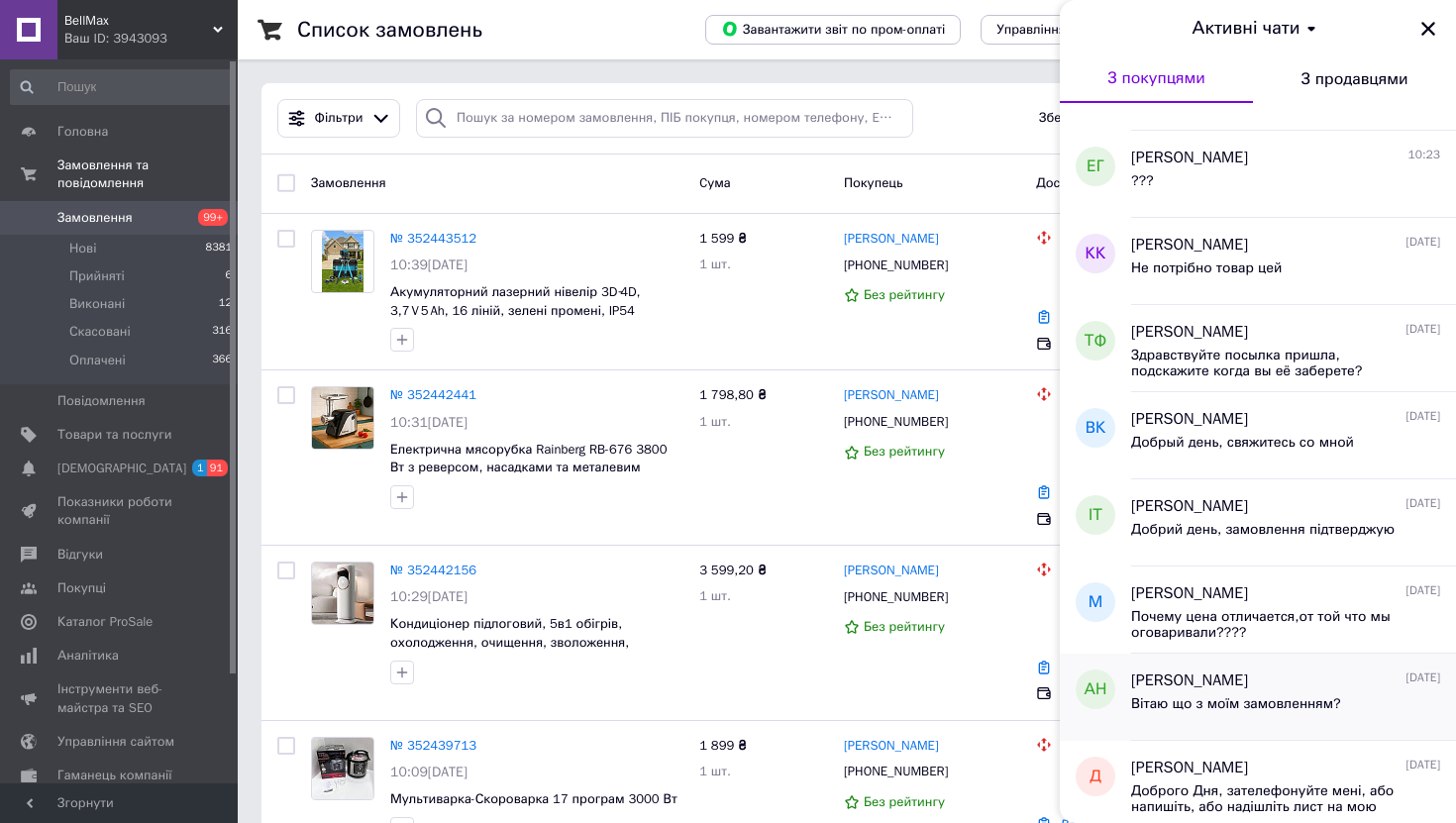 click on "Вітаю що з моїм замовленням?" at bounding box center [1236, 710] 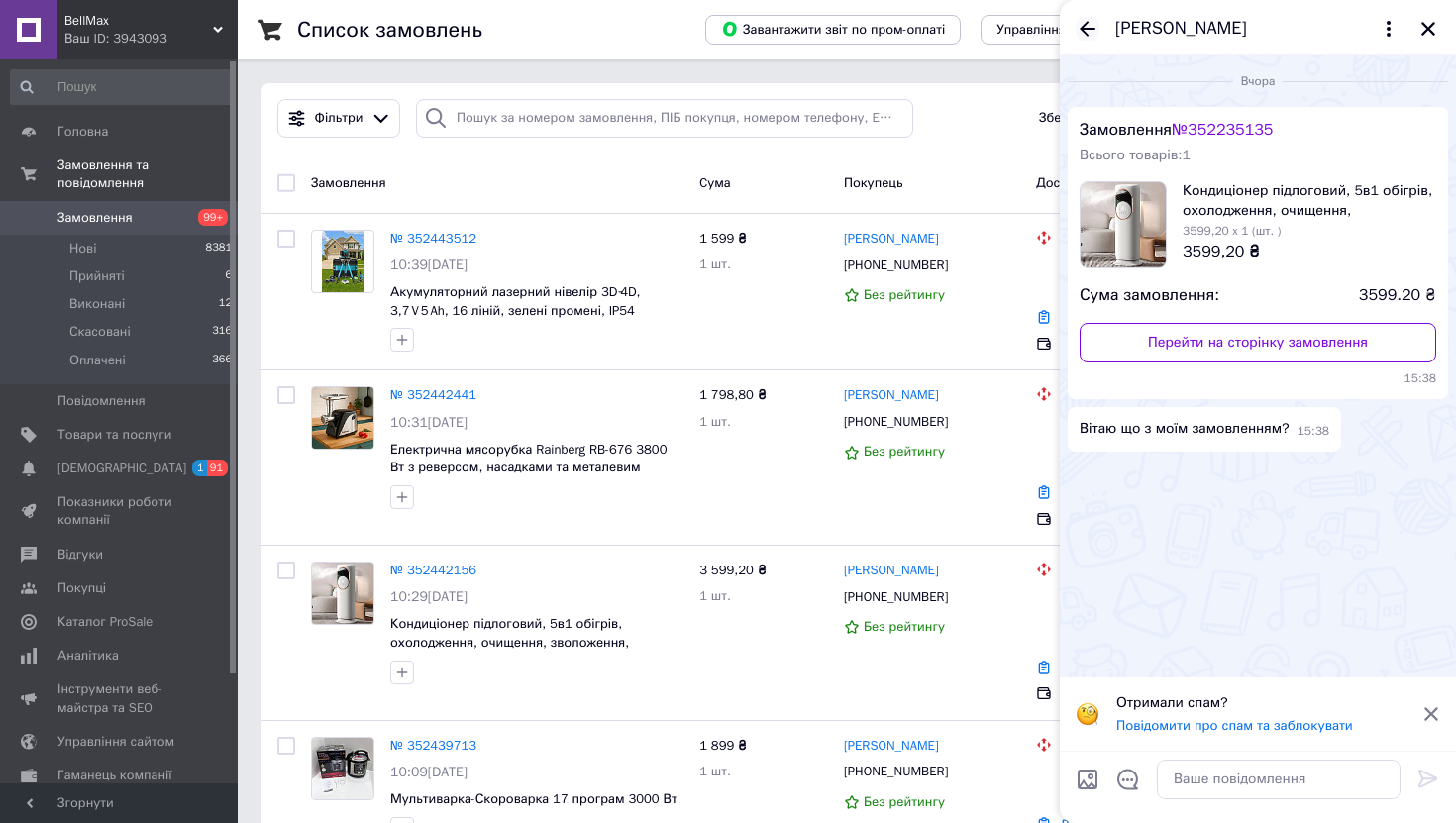 click 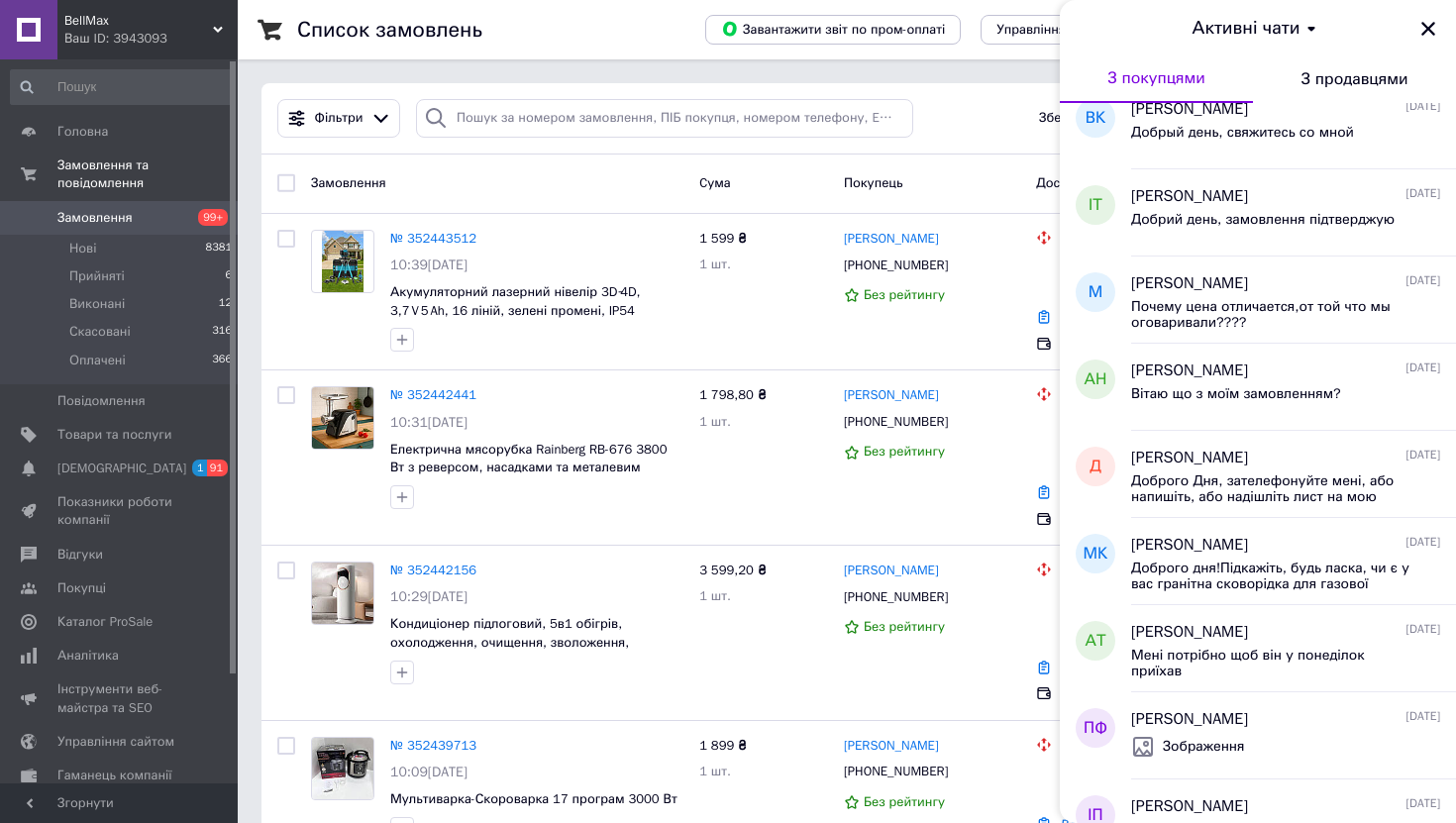 scroll, scrollTop: 590, scrollLeft: 0, axis: vertical 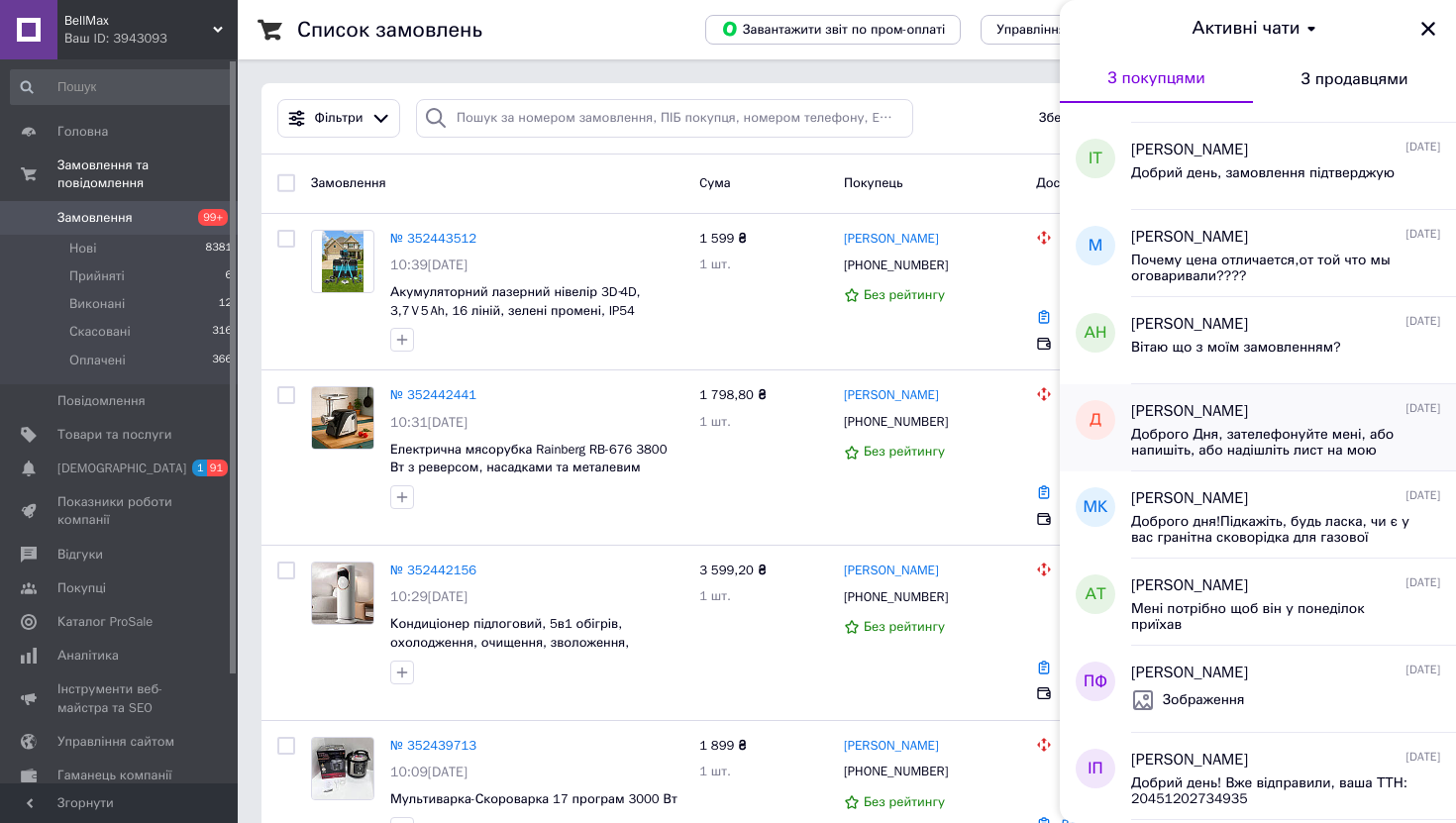 click on "Доброго Дня, зателефонуйте мені, або напишіть, або надішліть лист на мою елеткронну пошту" at bounding box center (1272, 443) 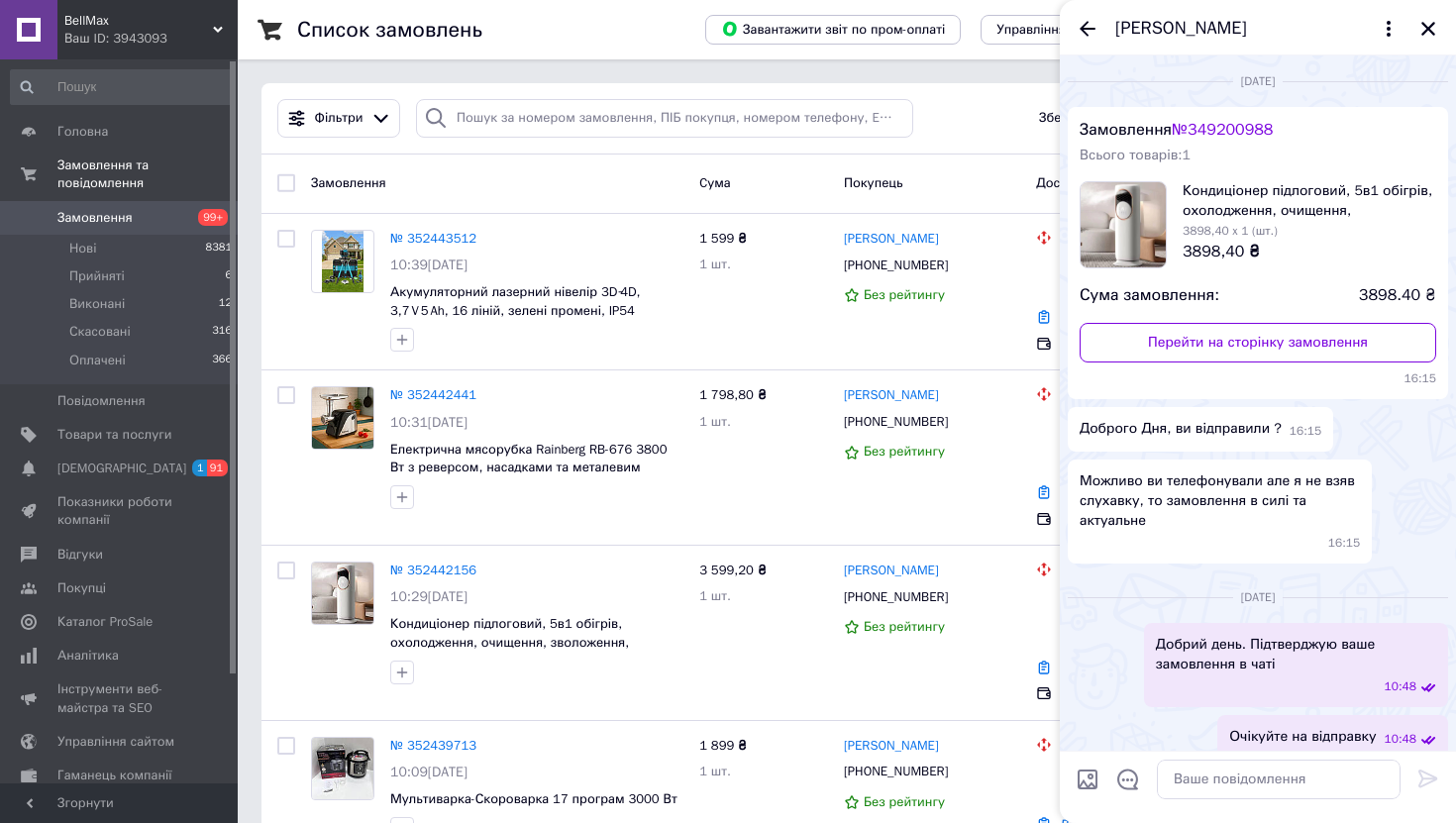 scroll, scrollTop: 1473, scrollLeft: 0, axis: vertical 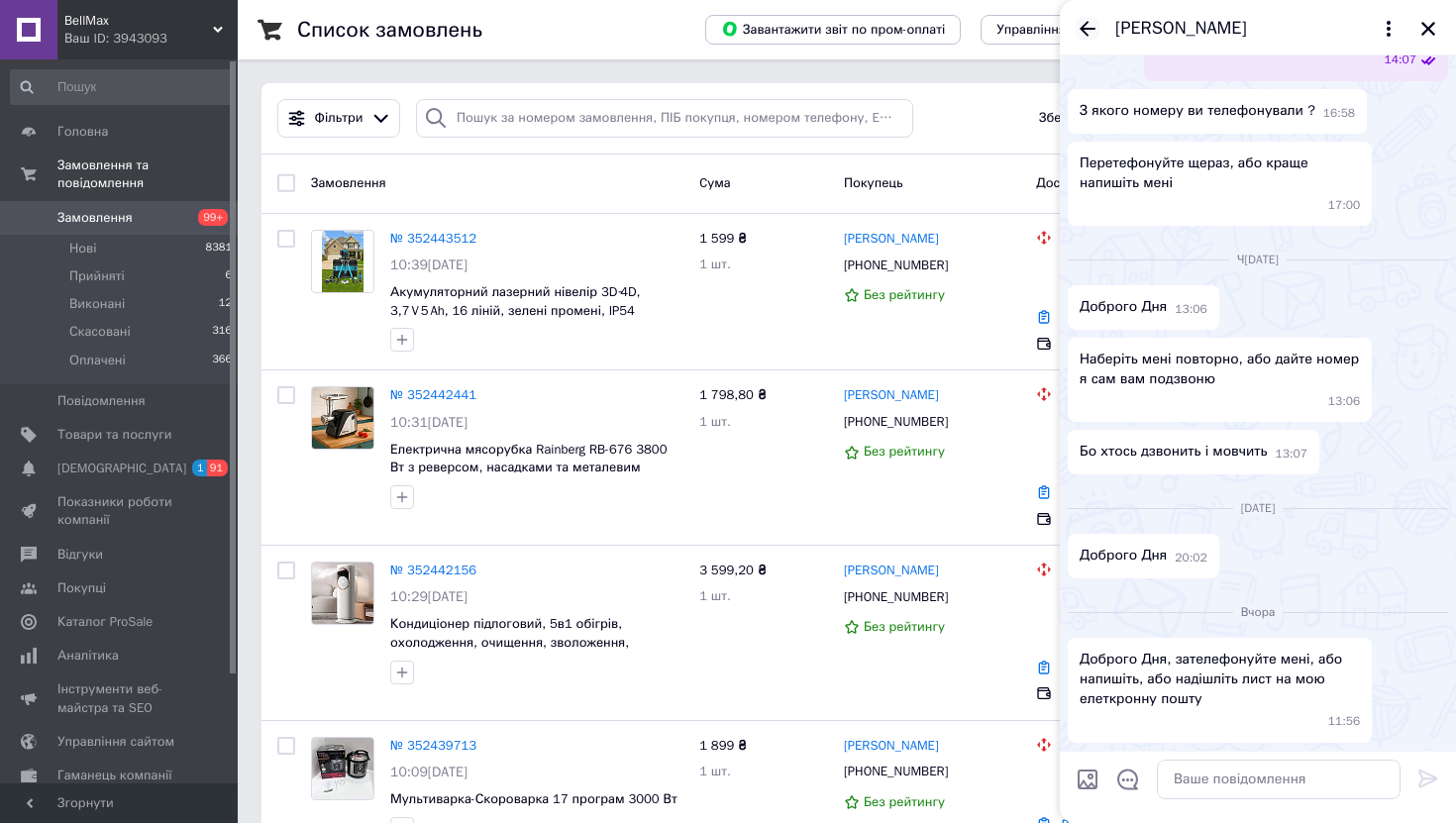 click 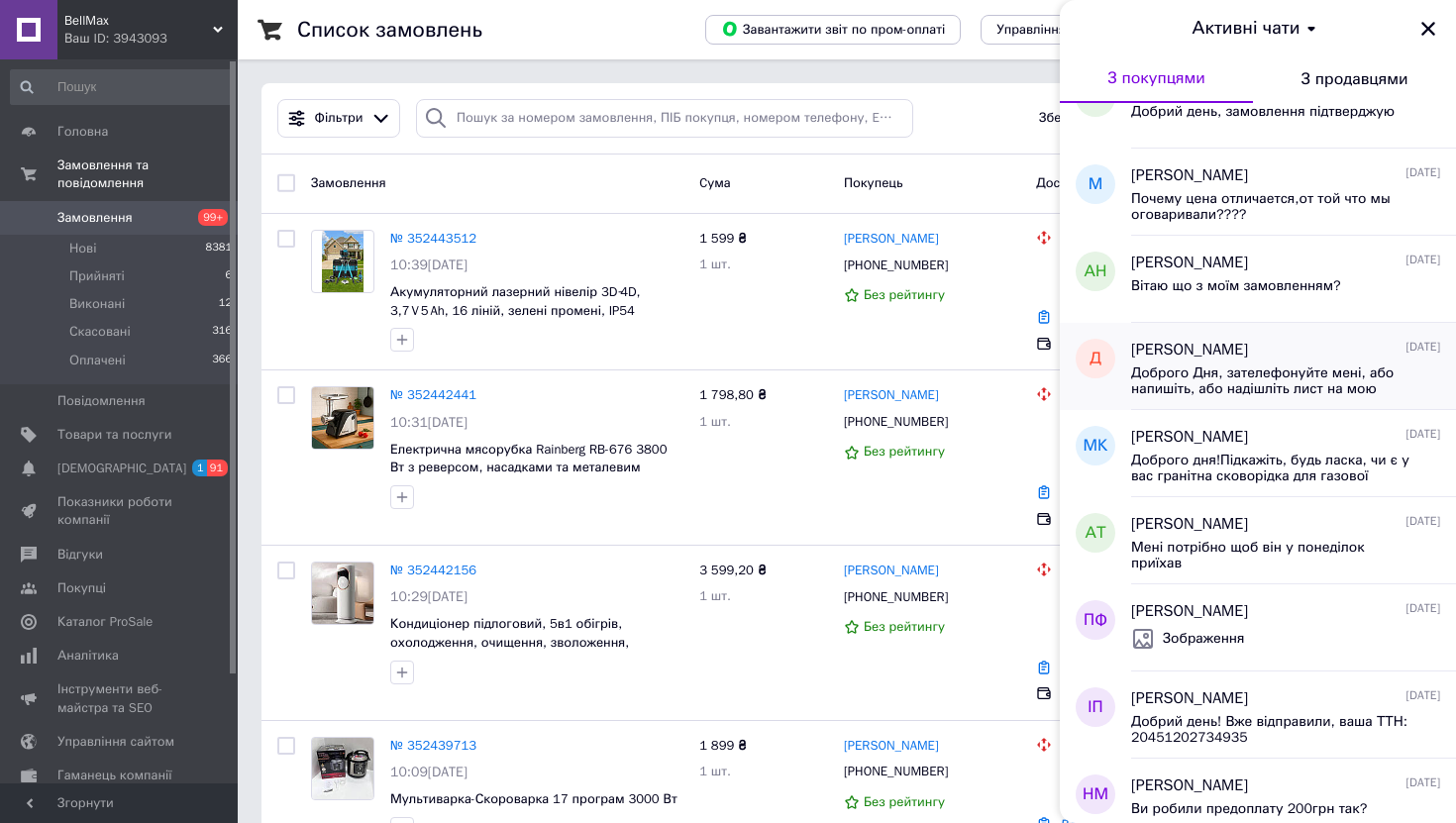 scroll, scrollTop: 656, scrollLeft: 0, axis: vertical 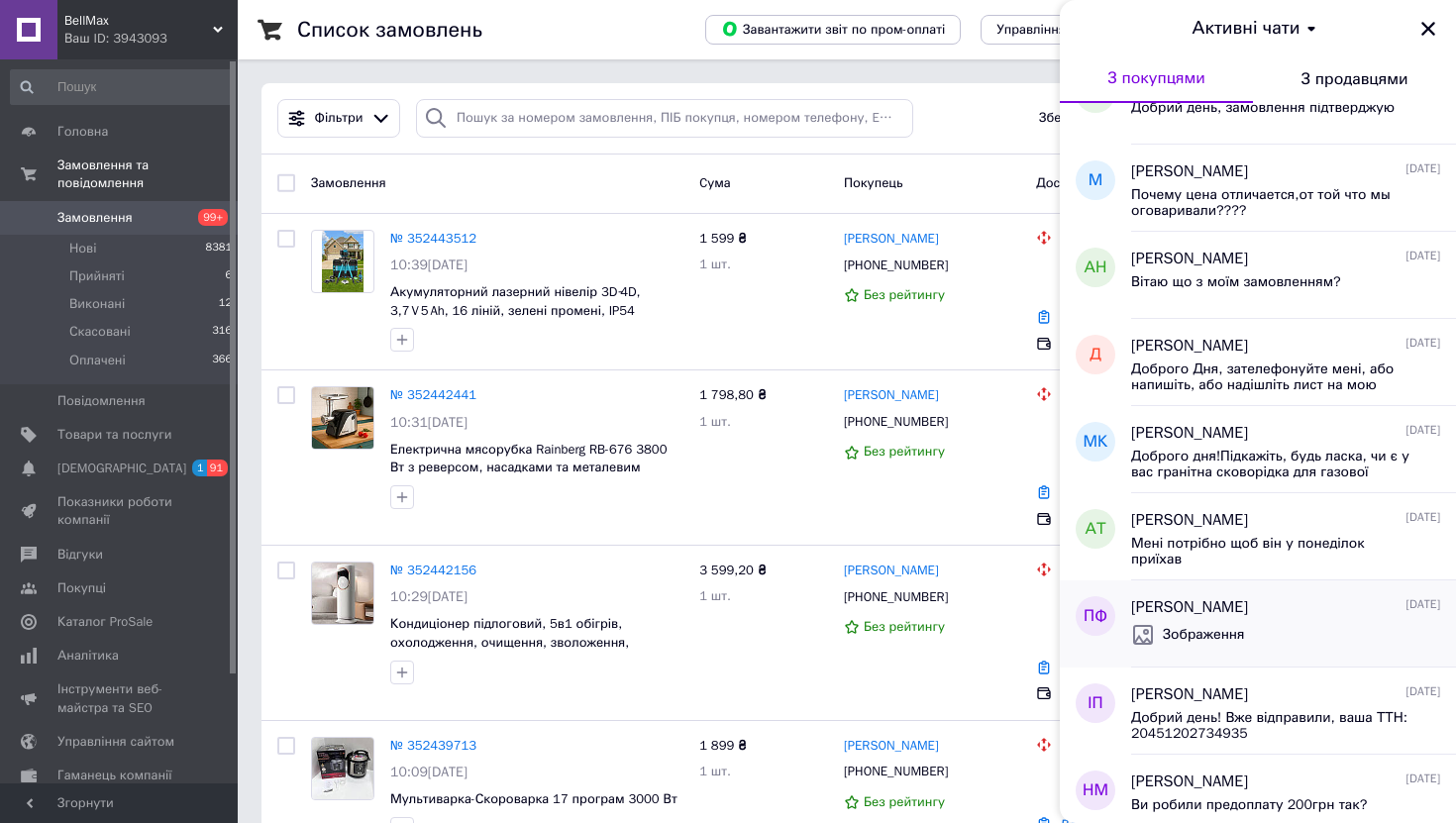 click on "[PERSON_NAME]" at bounding box center (1190, 607) 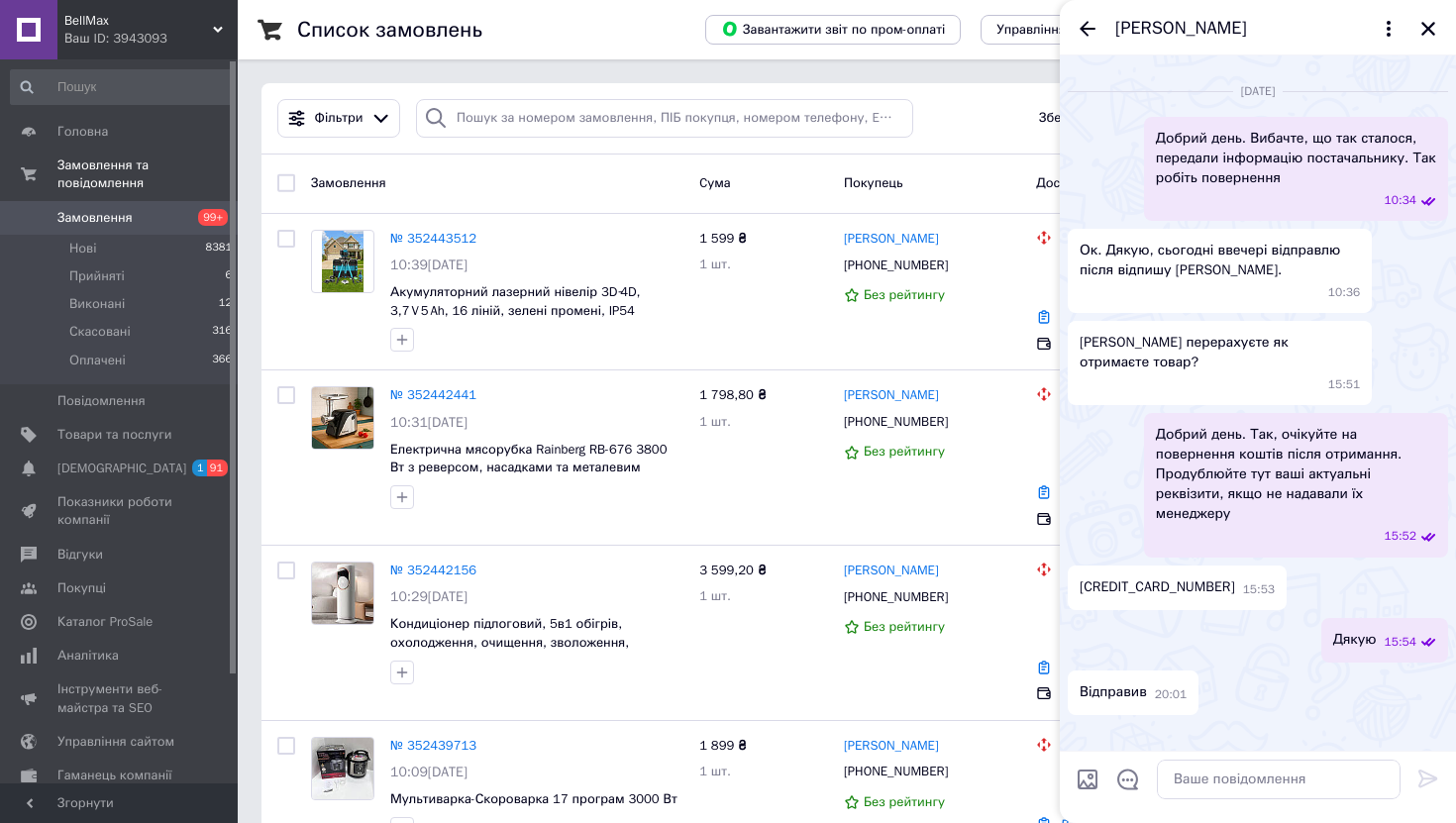 scroll, scrollTop: 1755, scrollLeft: 0, axis: vertical 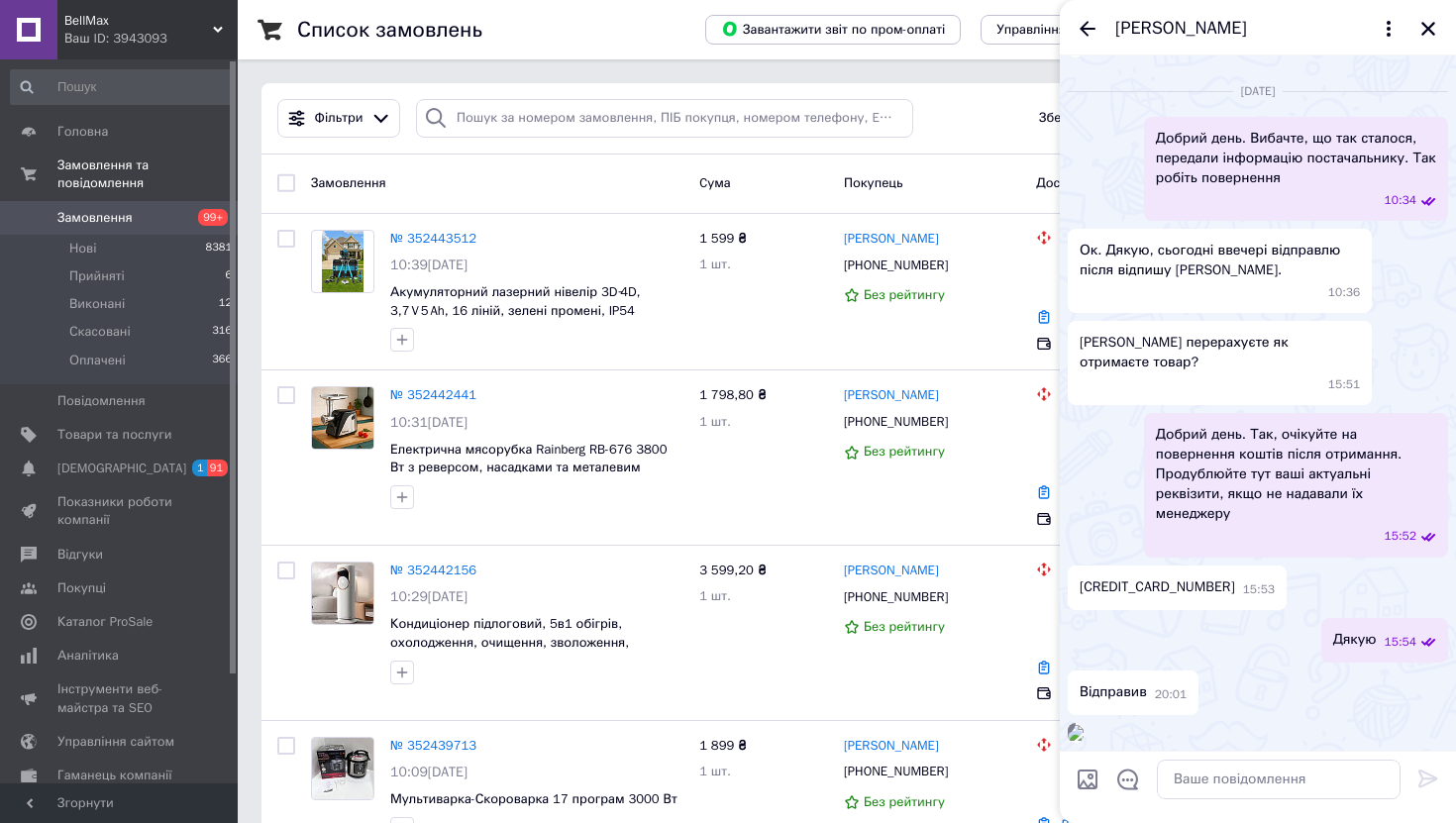 click on "Добрий день. Вибачте, що так сталося, передали інформацію постачальнику. Так робіть повернення 10:34 Ок. Дякую, сьогодні ввечері відправлю після відпишу [PERSON_NAME]. 10:36 [PERSON_NAME] перерахуєте як отримаєте товар? 15:51 Добрий день. Так, очікуйте на повернення коштів після отримання. Продублюйте тут ваші актуальні реквізити, якщо не надавали їх менеджеру 15:52 [CREDIT_CARD_NUMBER] 15:53 Дякую 15:54 Відправив 20:01 20:01" at bounding box center (1258, 430) 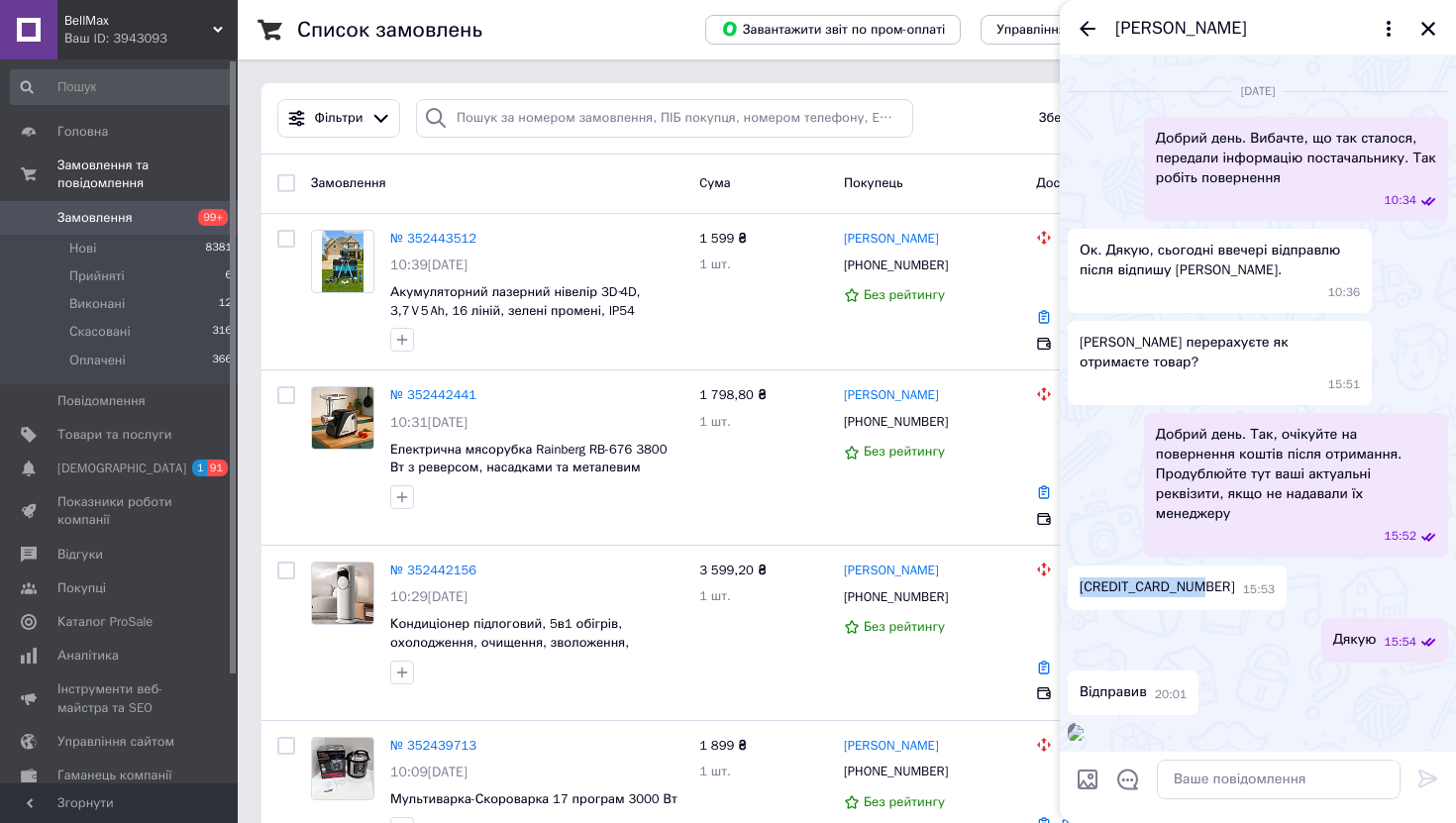 click on "[CREDIT_CARD_NUMBER]" at bounding box center [1157, 587] 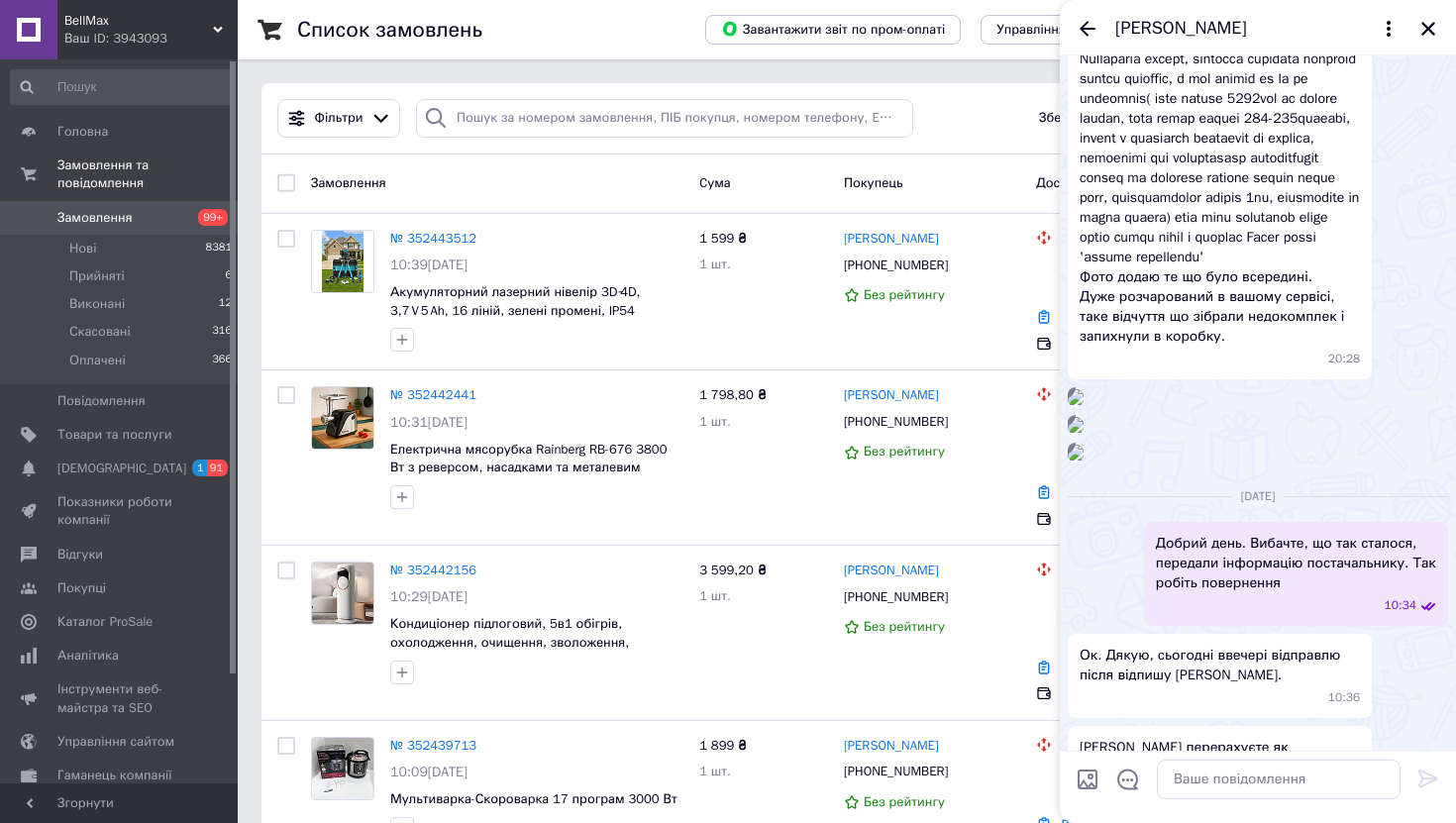 scroll, scrollTop: 0, scrollLeft: 0, axis: both 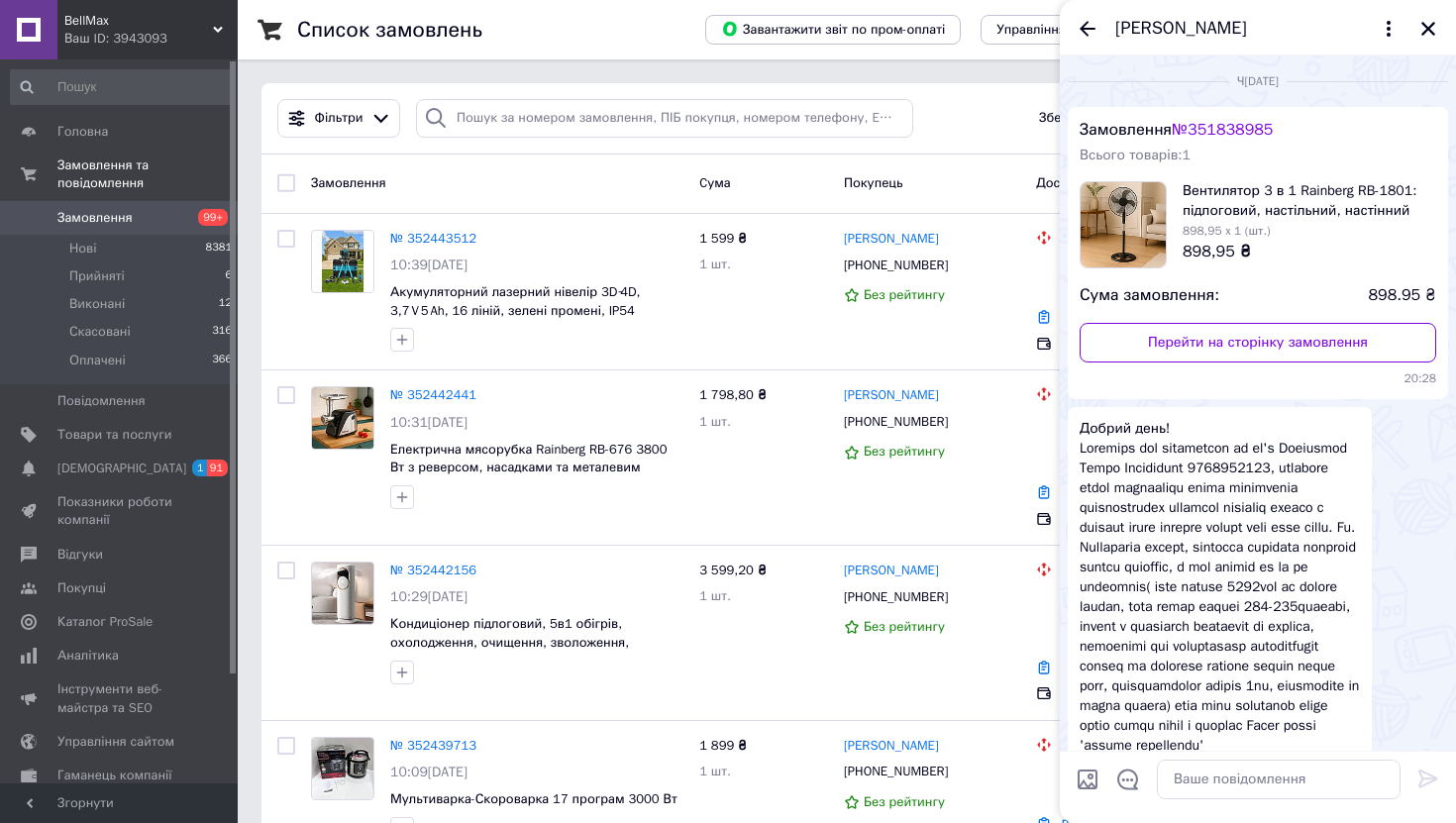 click on "№ 351838985" at bounding box center (1222, 130) 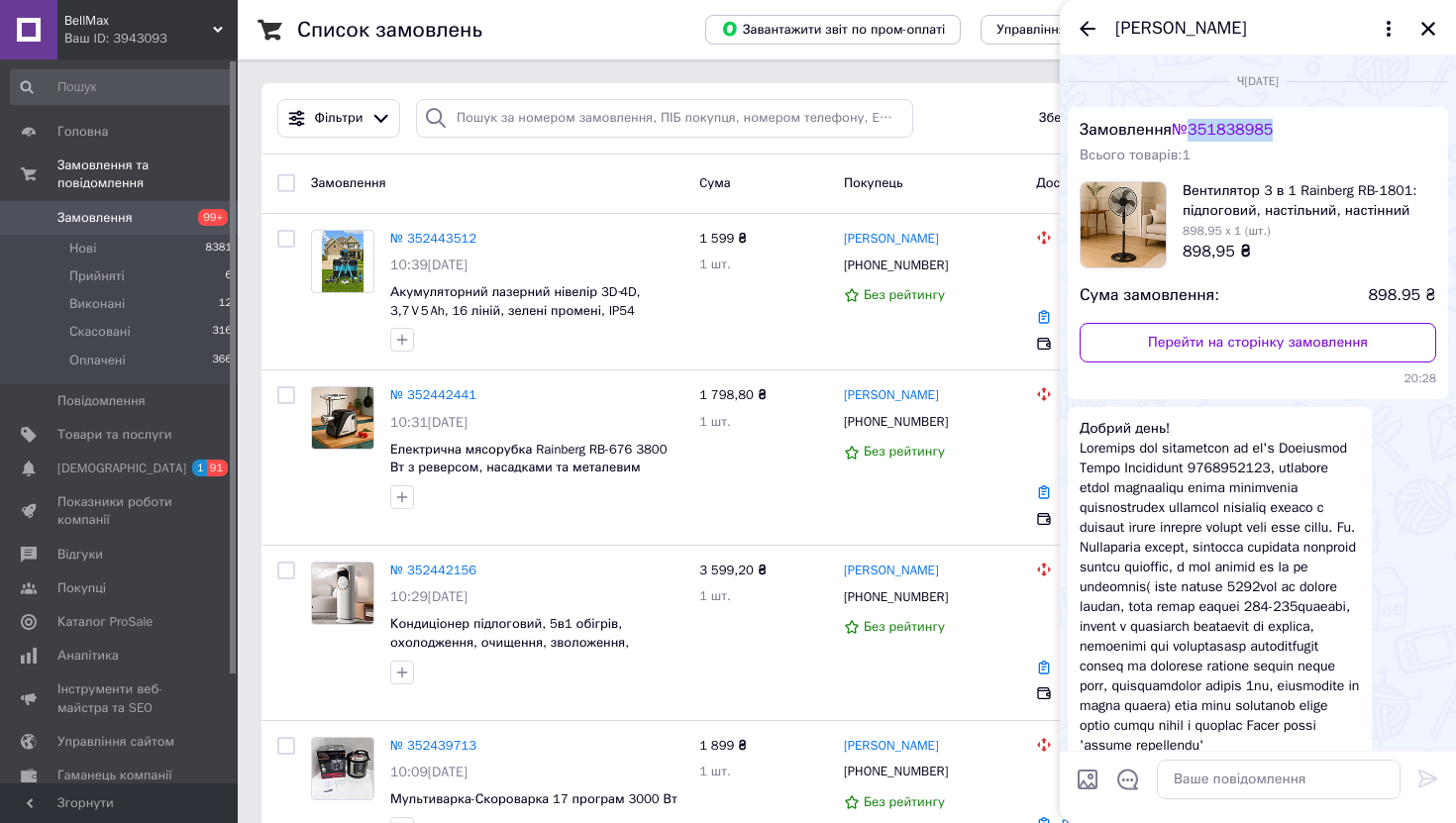 click on "№ 351838985" at bounding box center [1222, 130] 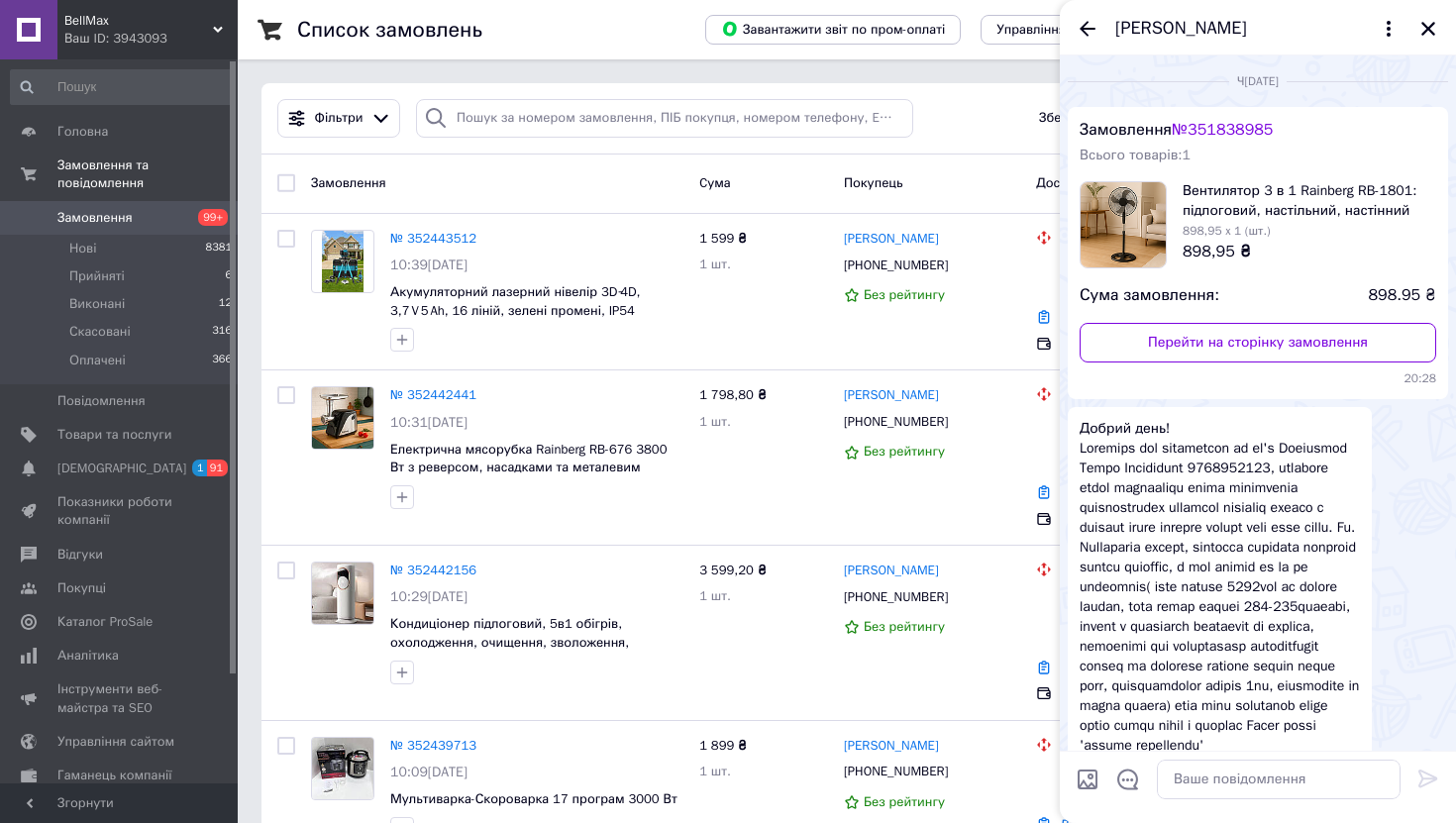 click on "Фільтри Збережені фільтри: Усі (9081)" at bounding box center [847, 119] 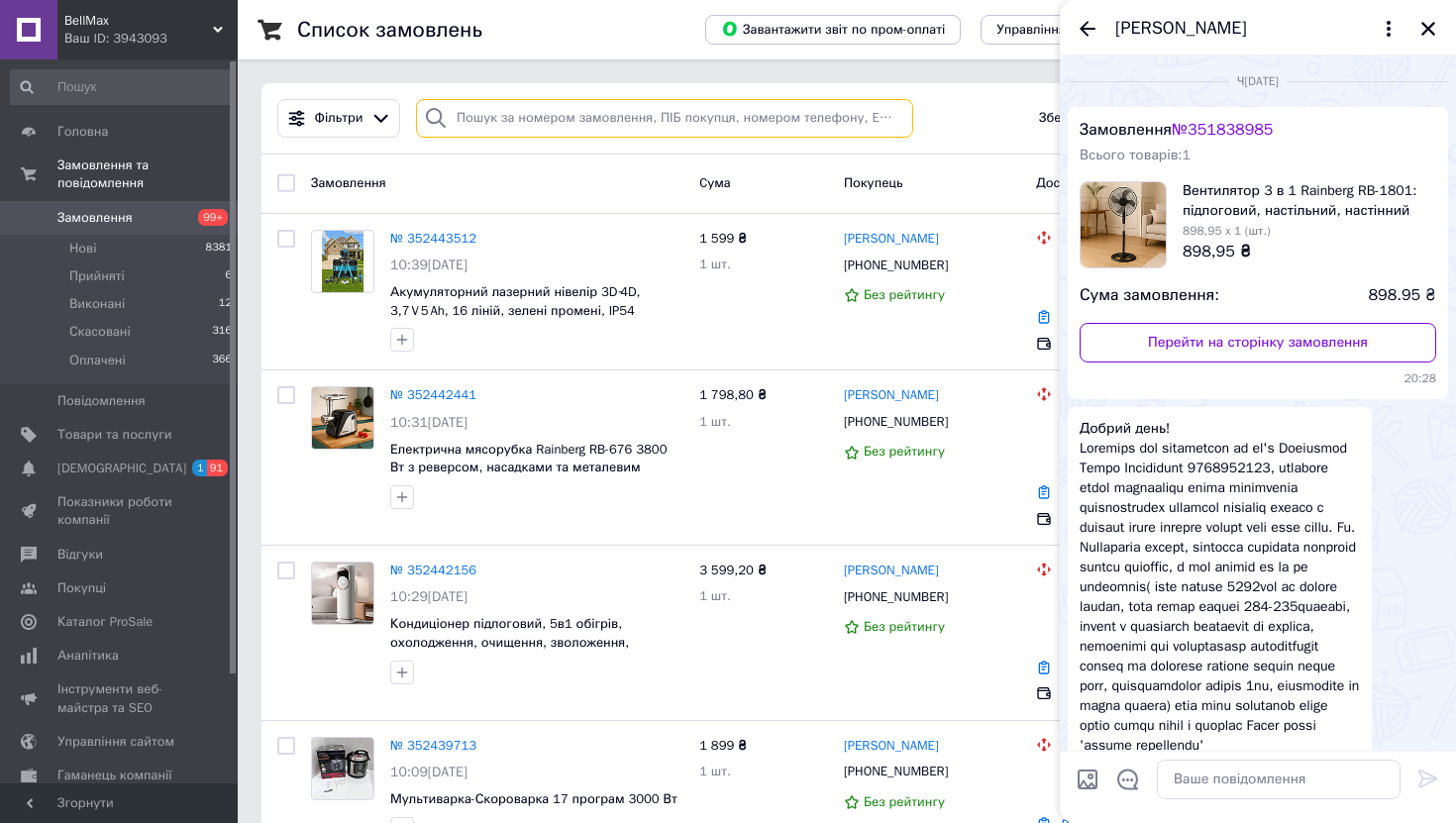 click at bounding box center [665, 118] 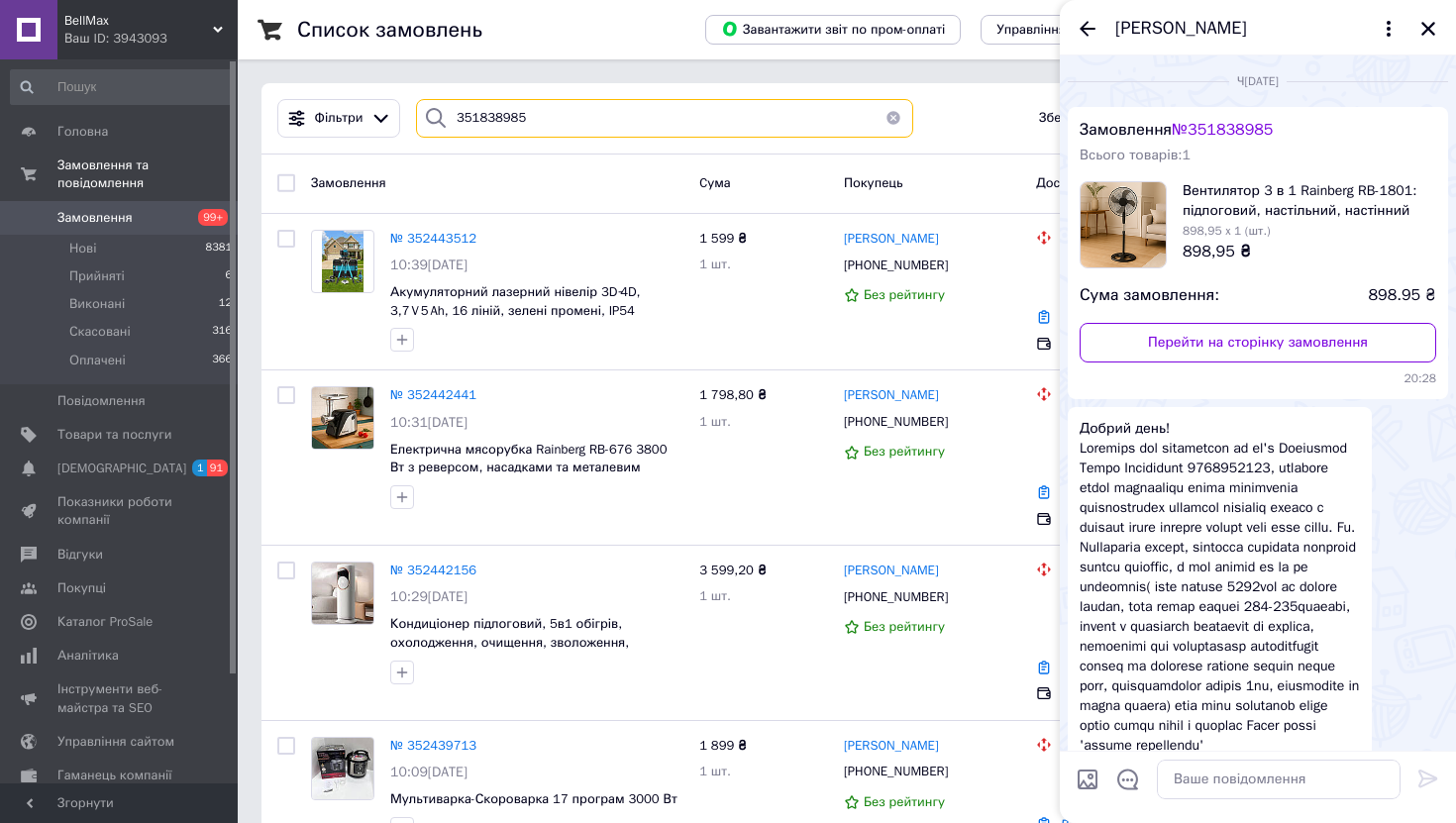type on "351838985" 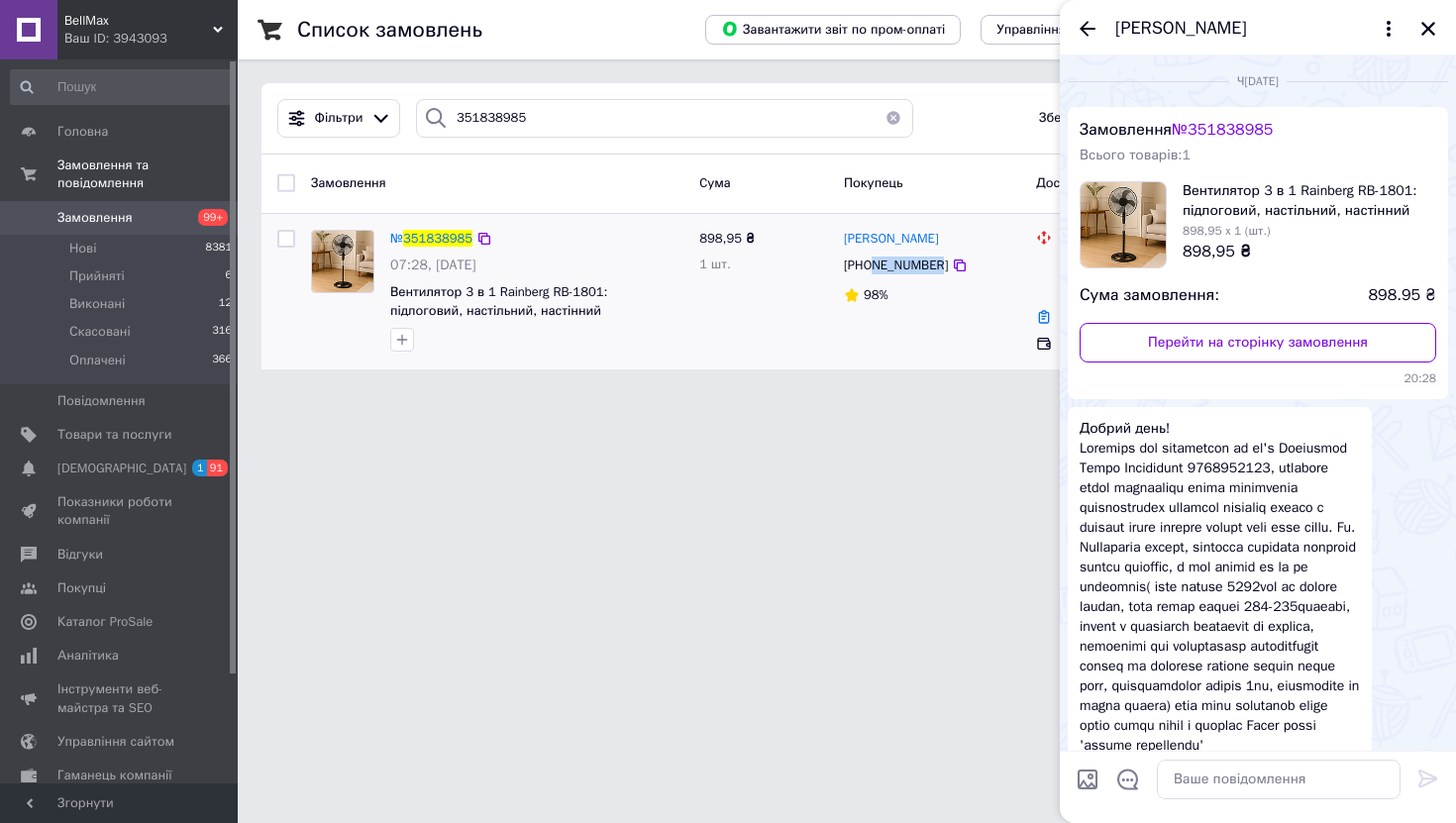 drag, startPoint x: 872, startPoint y: 264, endPoint x: 945, endPoint y: 275, distance: 73.8241 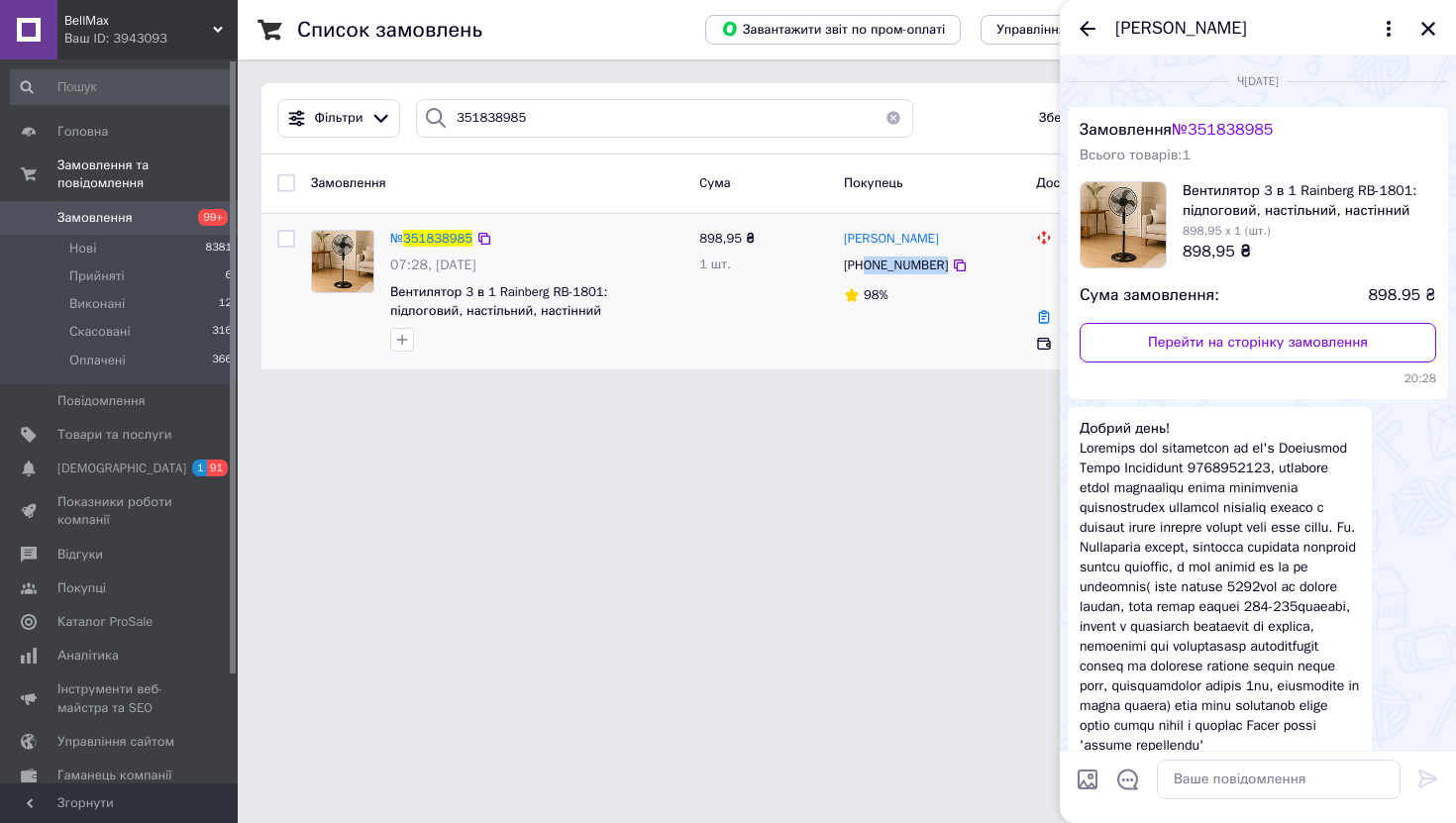 drag, startPoint x: 870, startPoint y: 266, endPoint x: 945, endPoint y: 279, distance: 76.11833 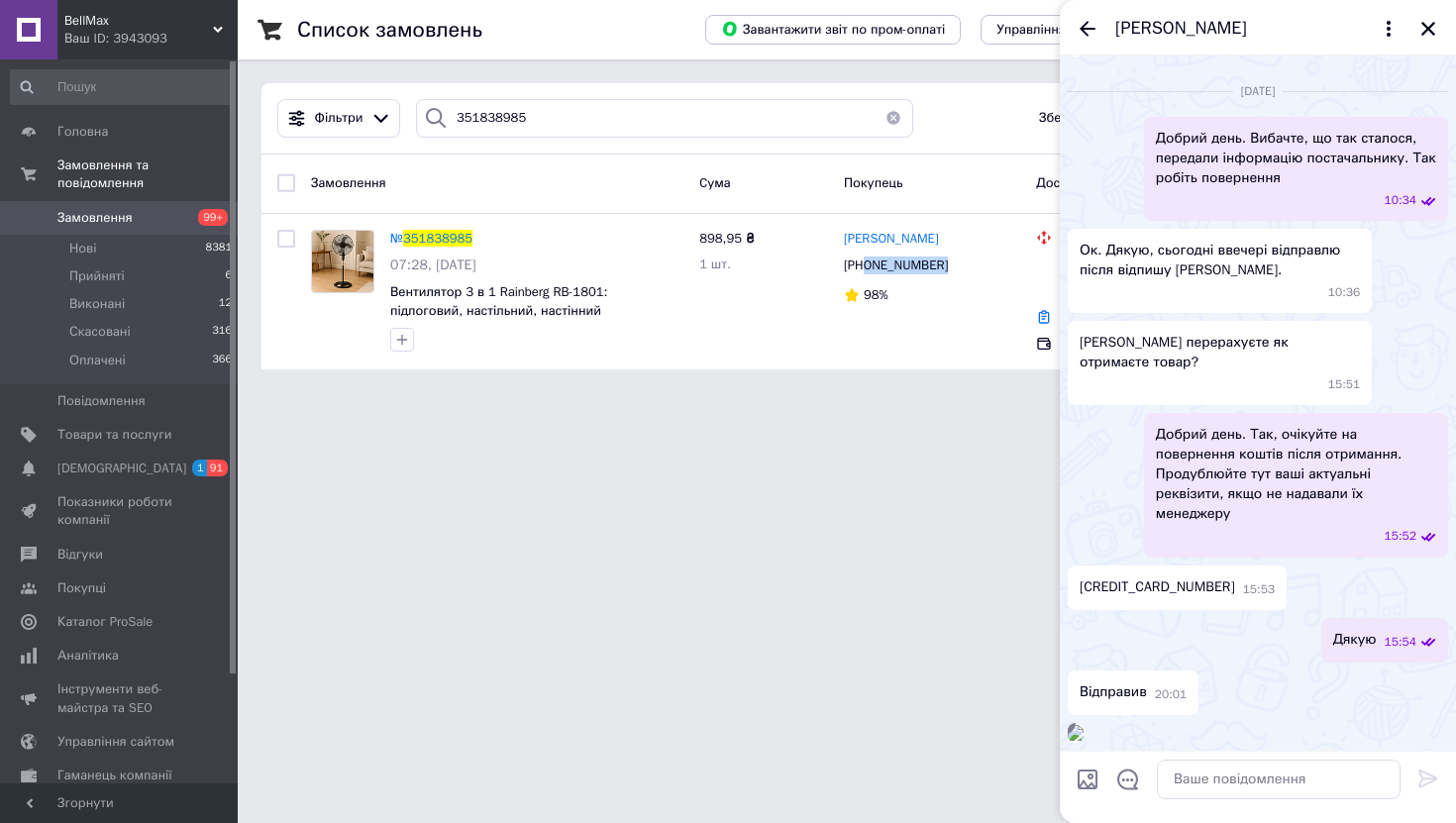 scroll, scrollTop: 1904, scrollLeft: 0, axis: vertical 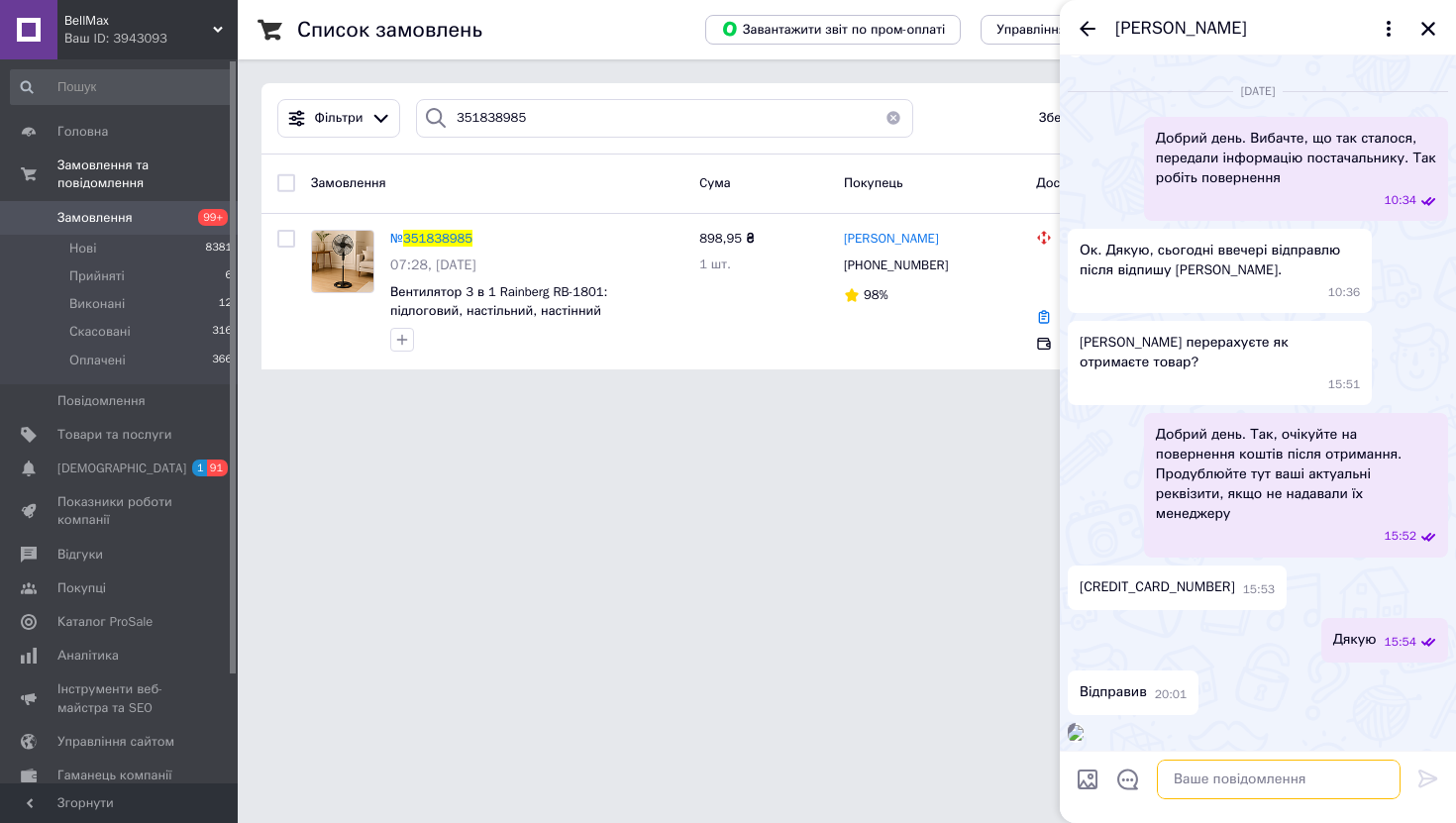 click at bounding box center (1279, 779) 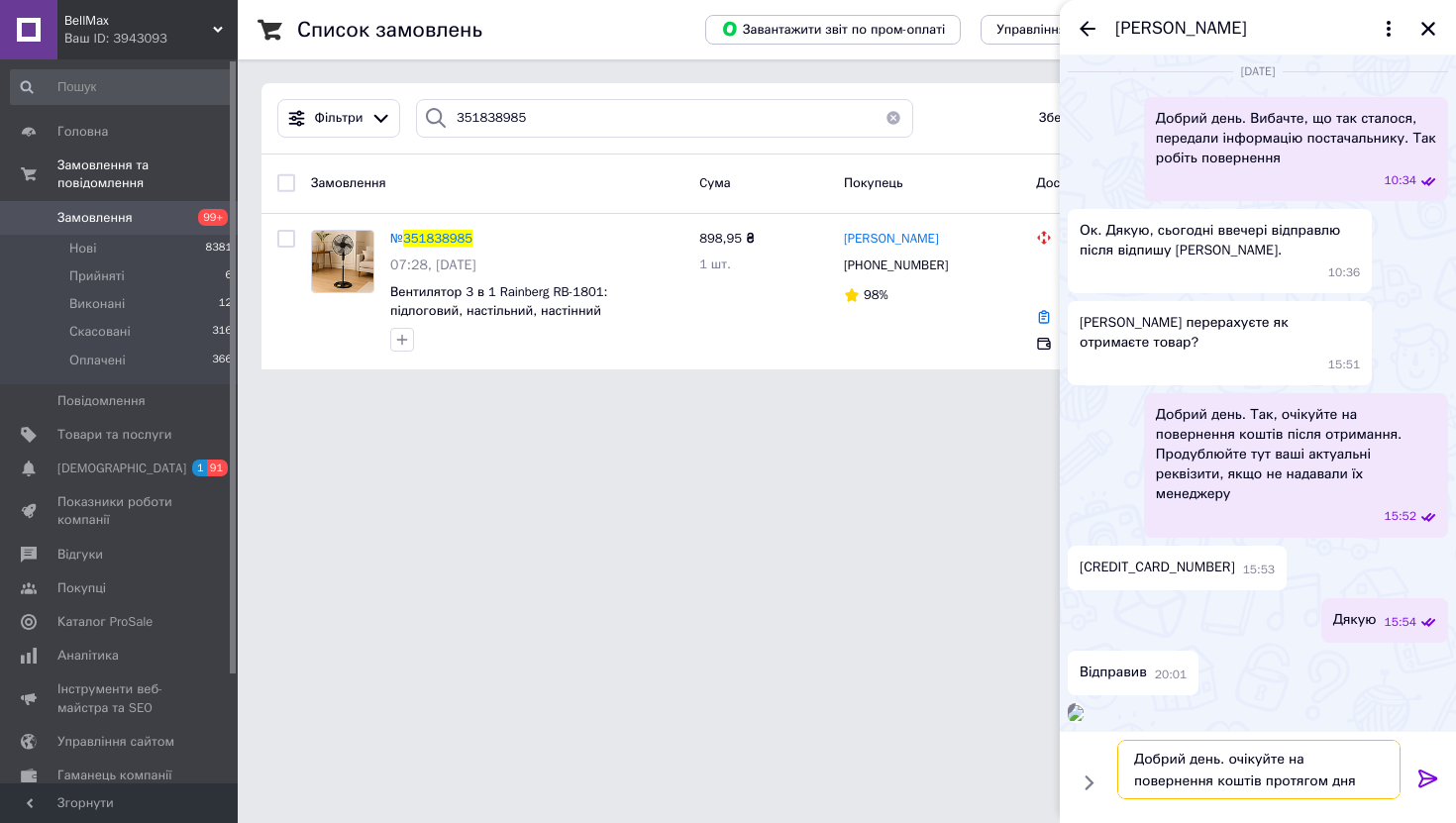 type on "Добрий день. очікуйте на повернення коштів протягом дня є" 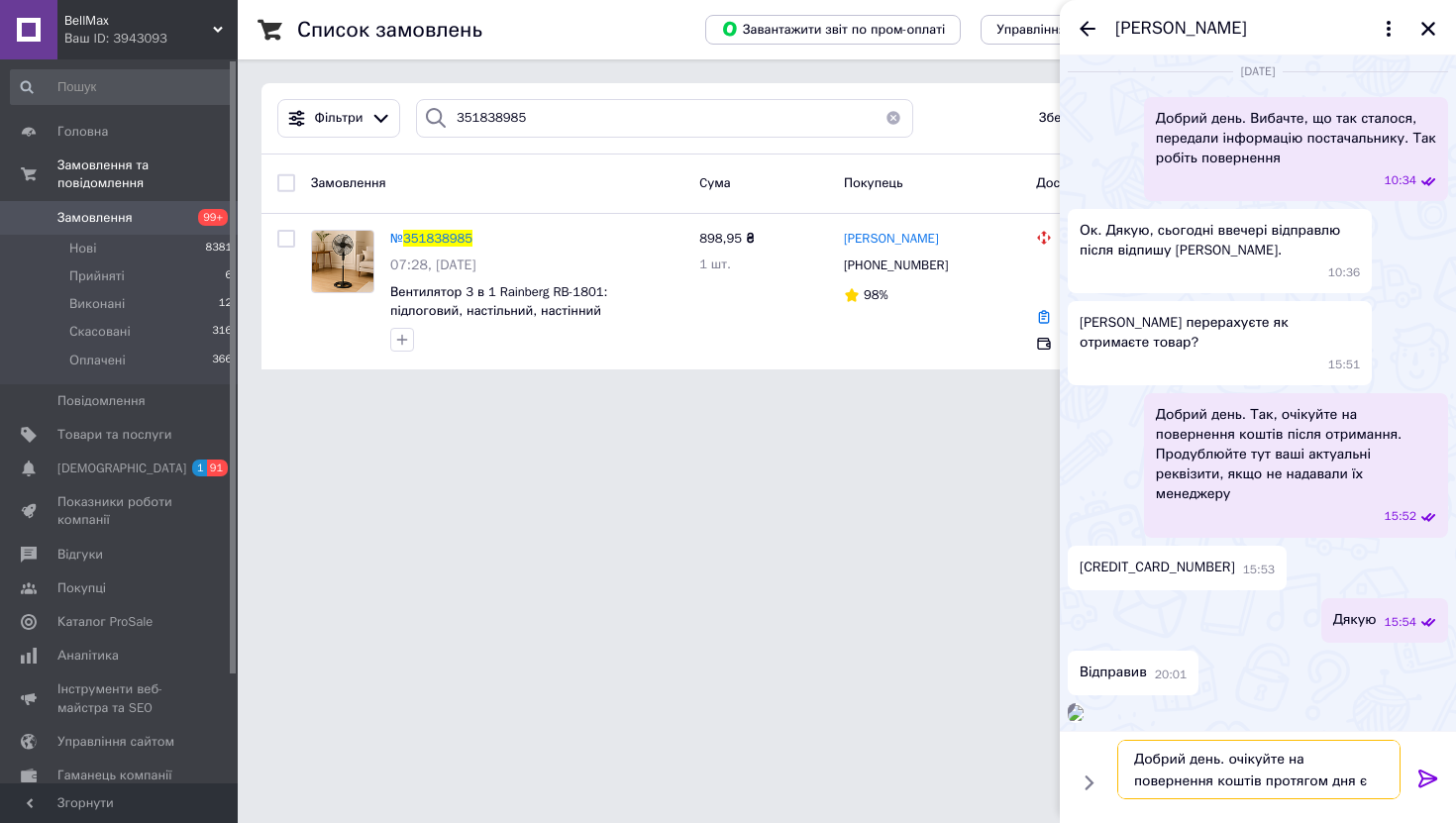 type 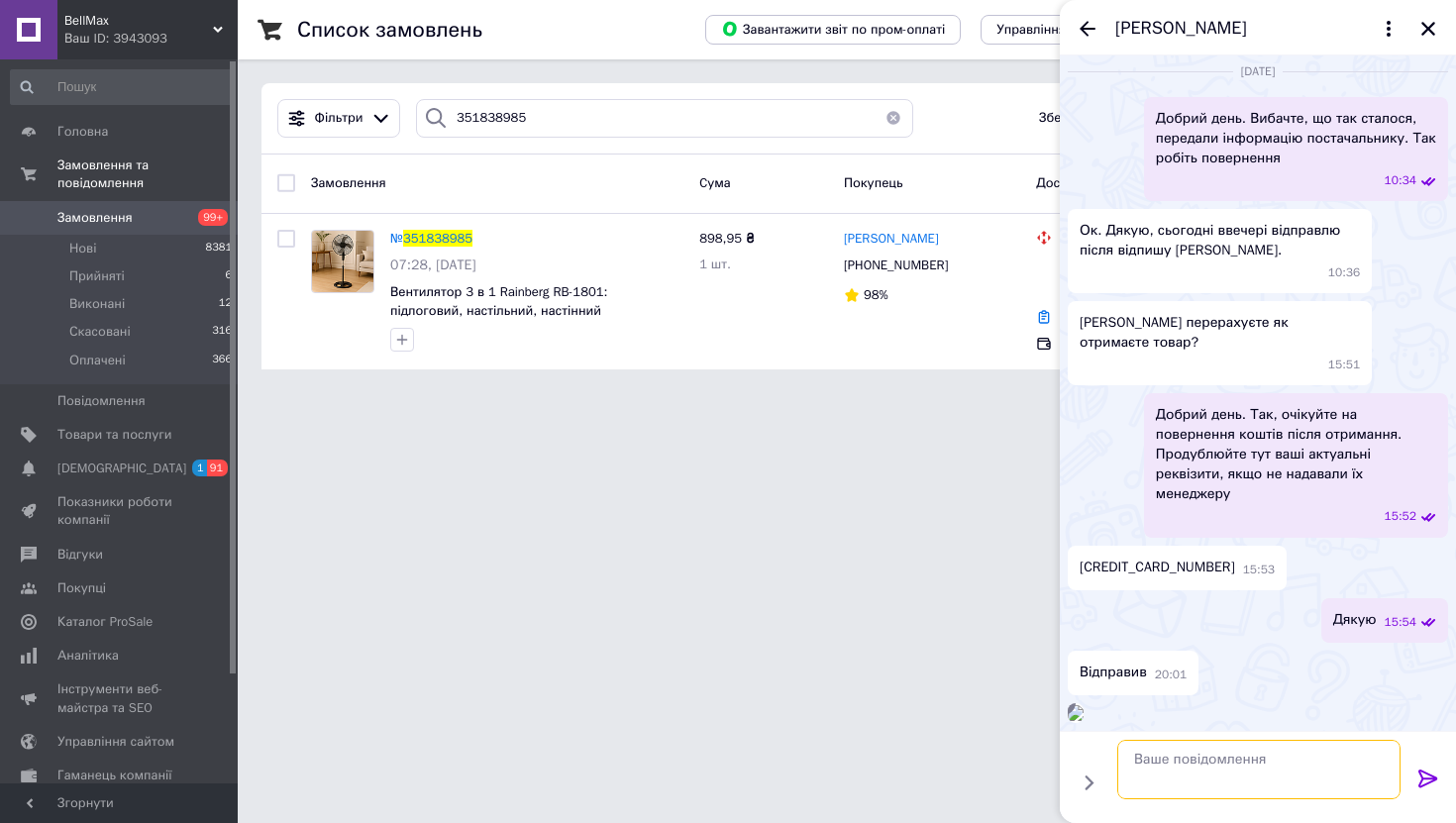 scroll, scrollTop: 2048, scrollLeft: 0, axis: vertical 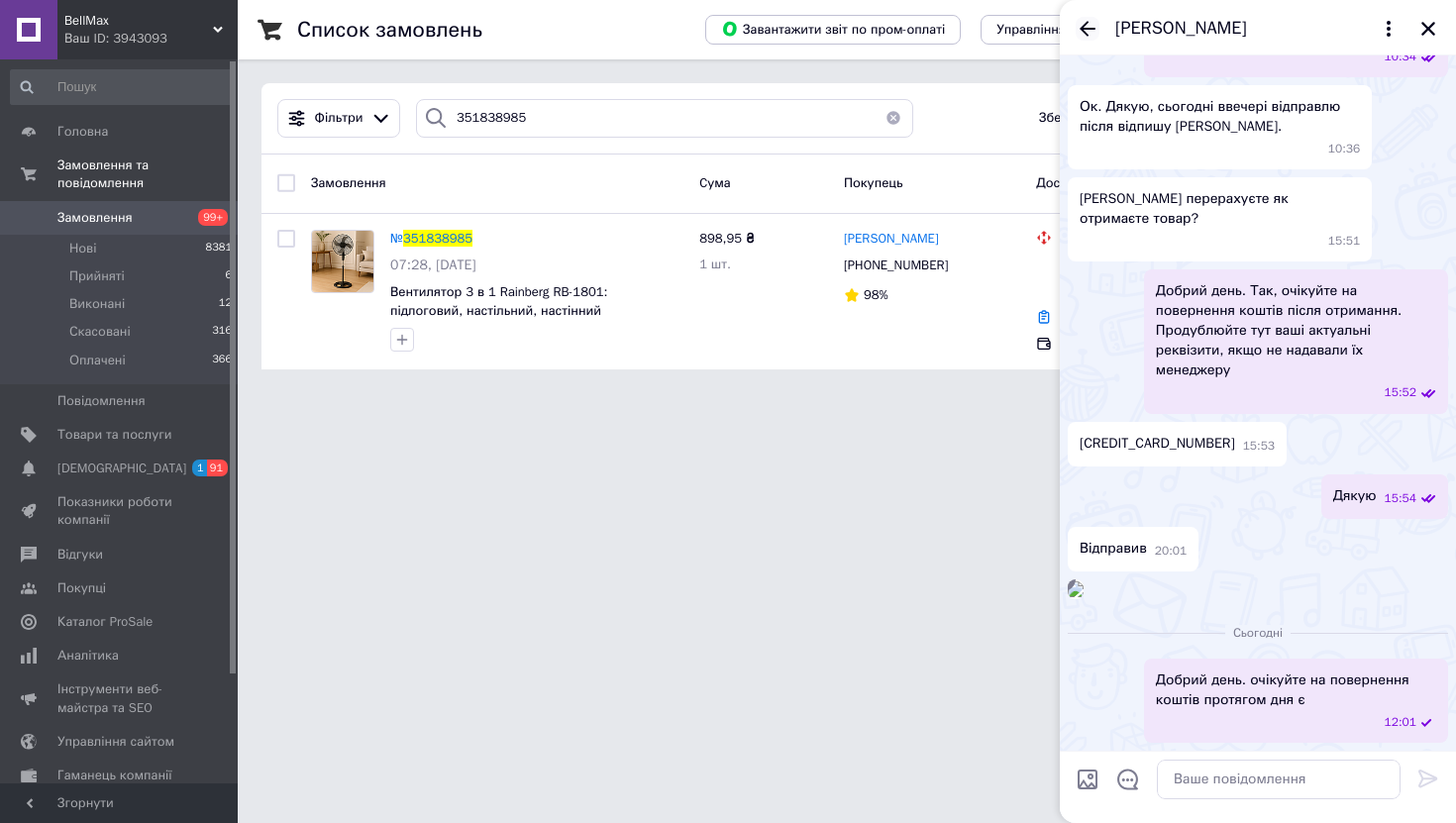 click 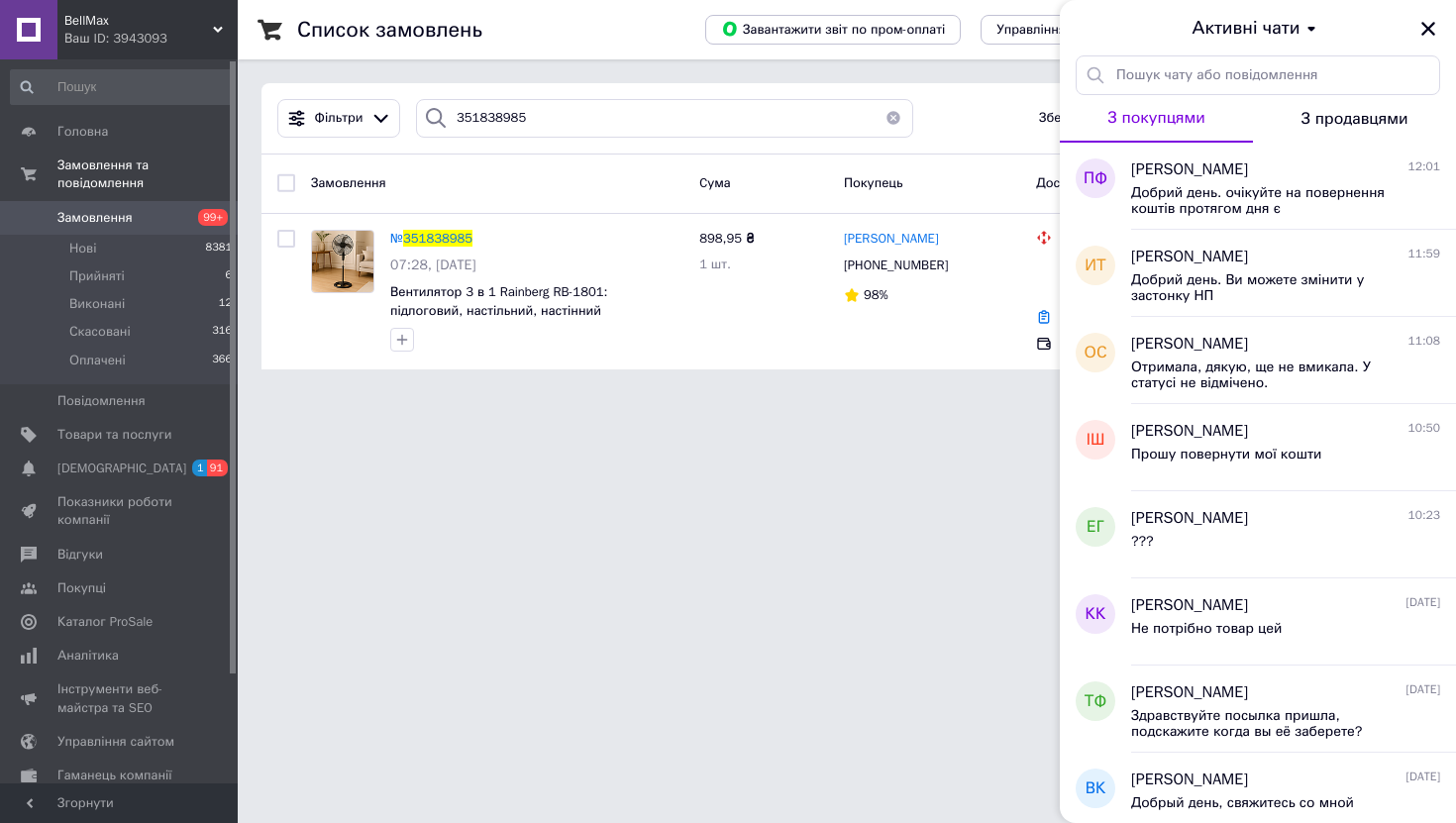 click on "Активні чати" at bounding box center (1258, 28) 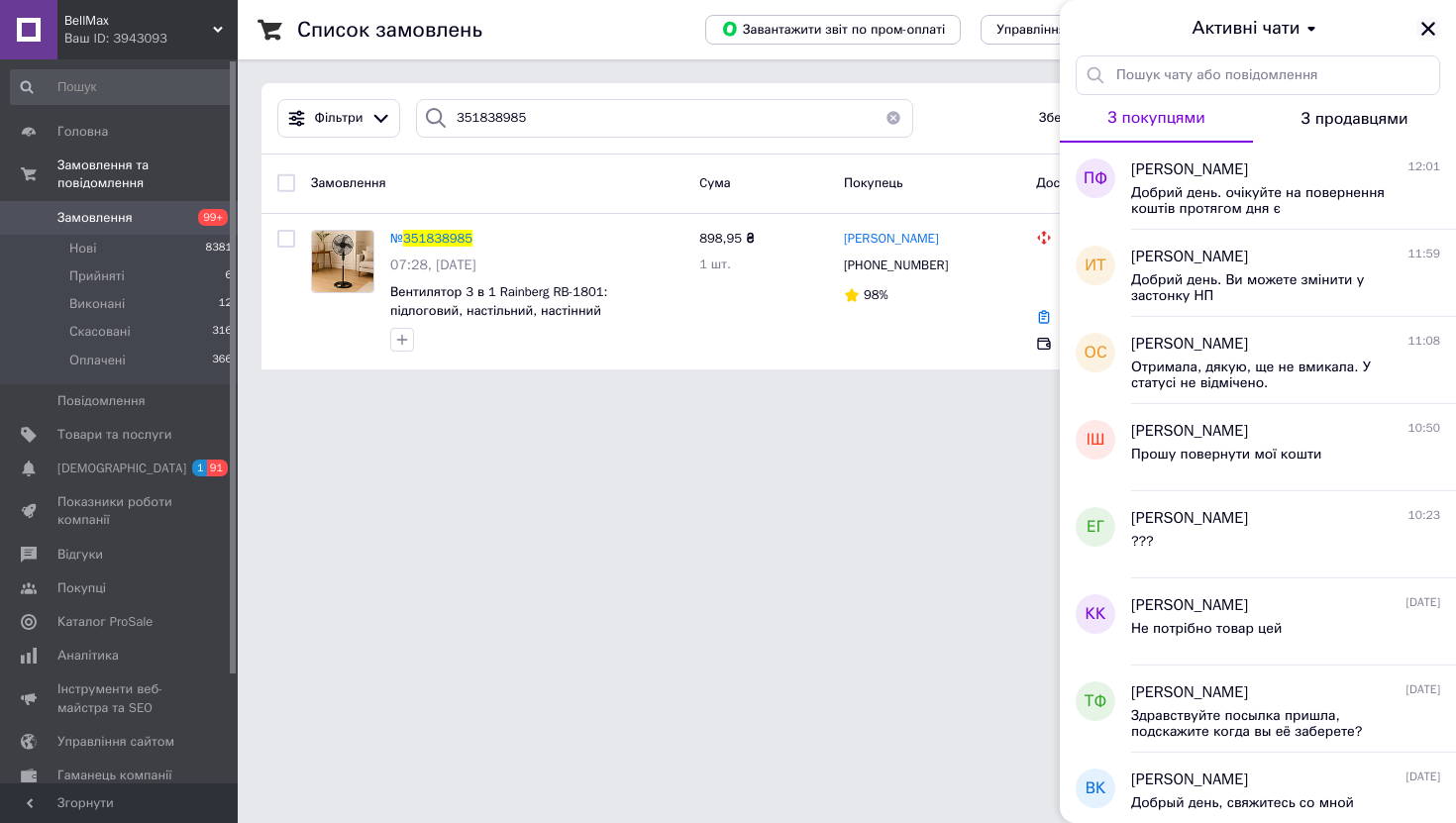click 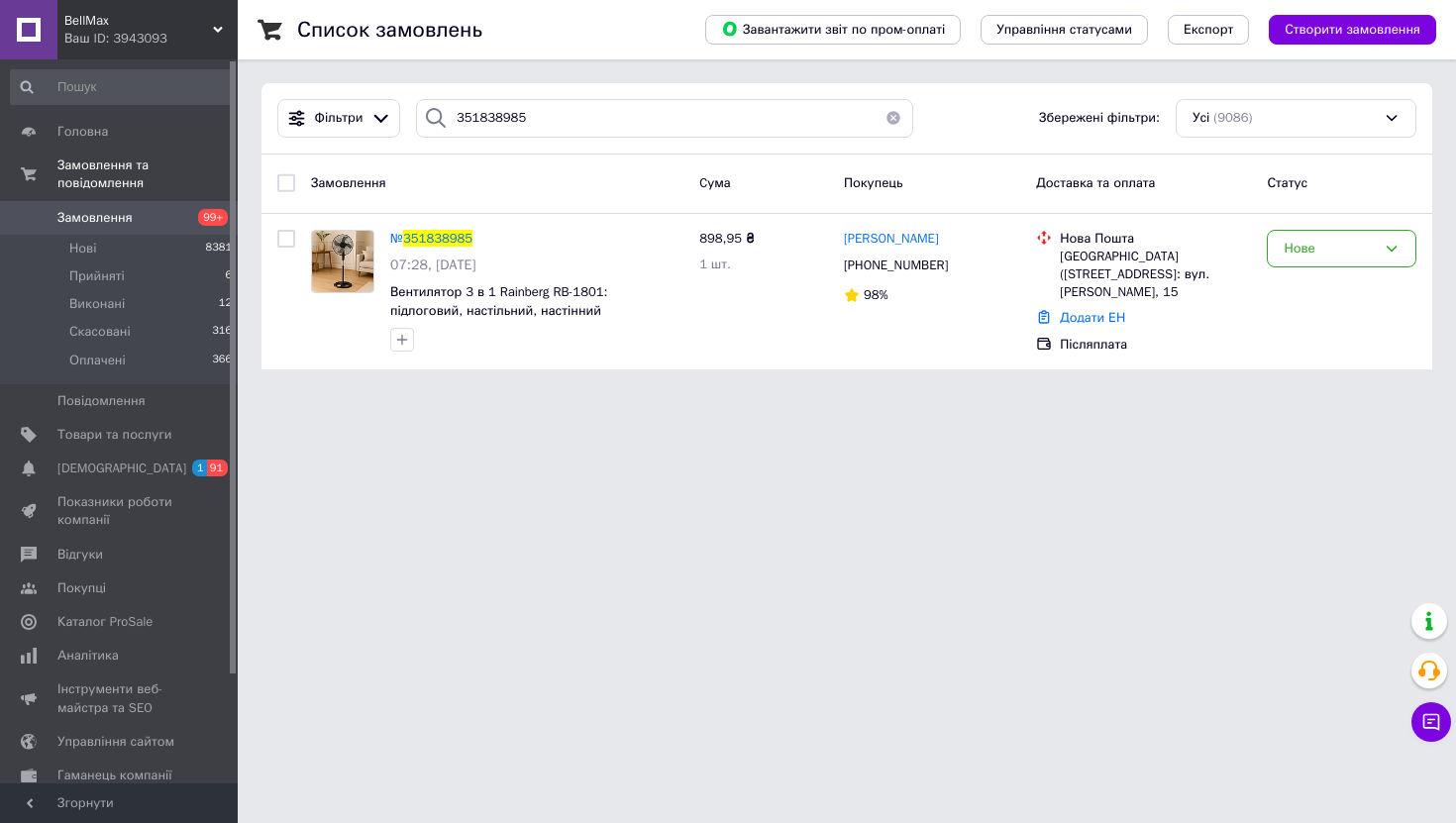 click on "Замовлення 99+" at bounding box center [122, 218] 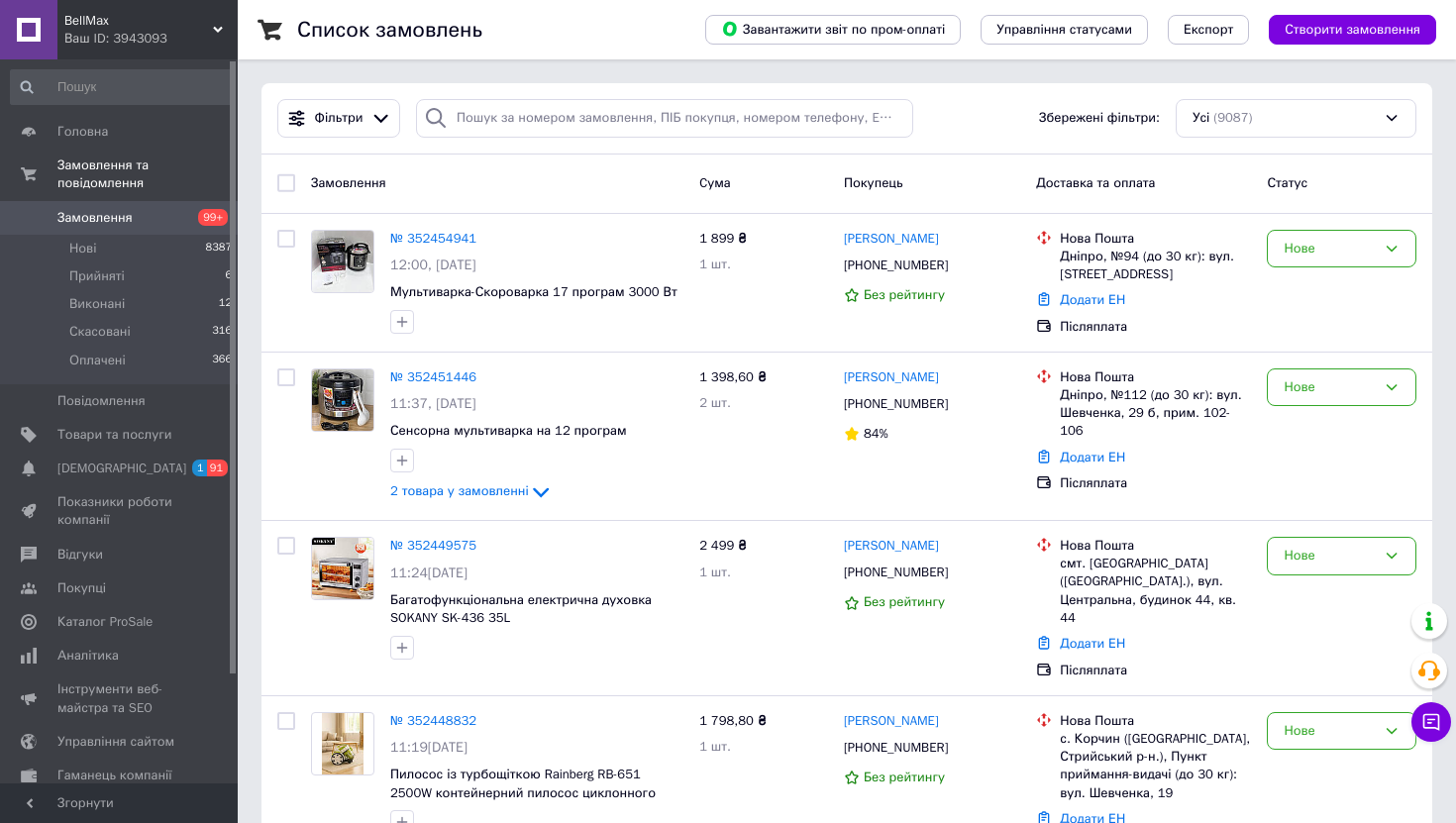 click on "Замовлення" at bounding box center [120, 218] 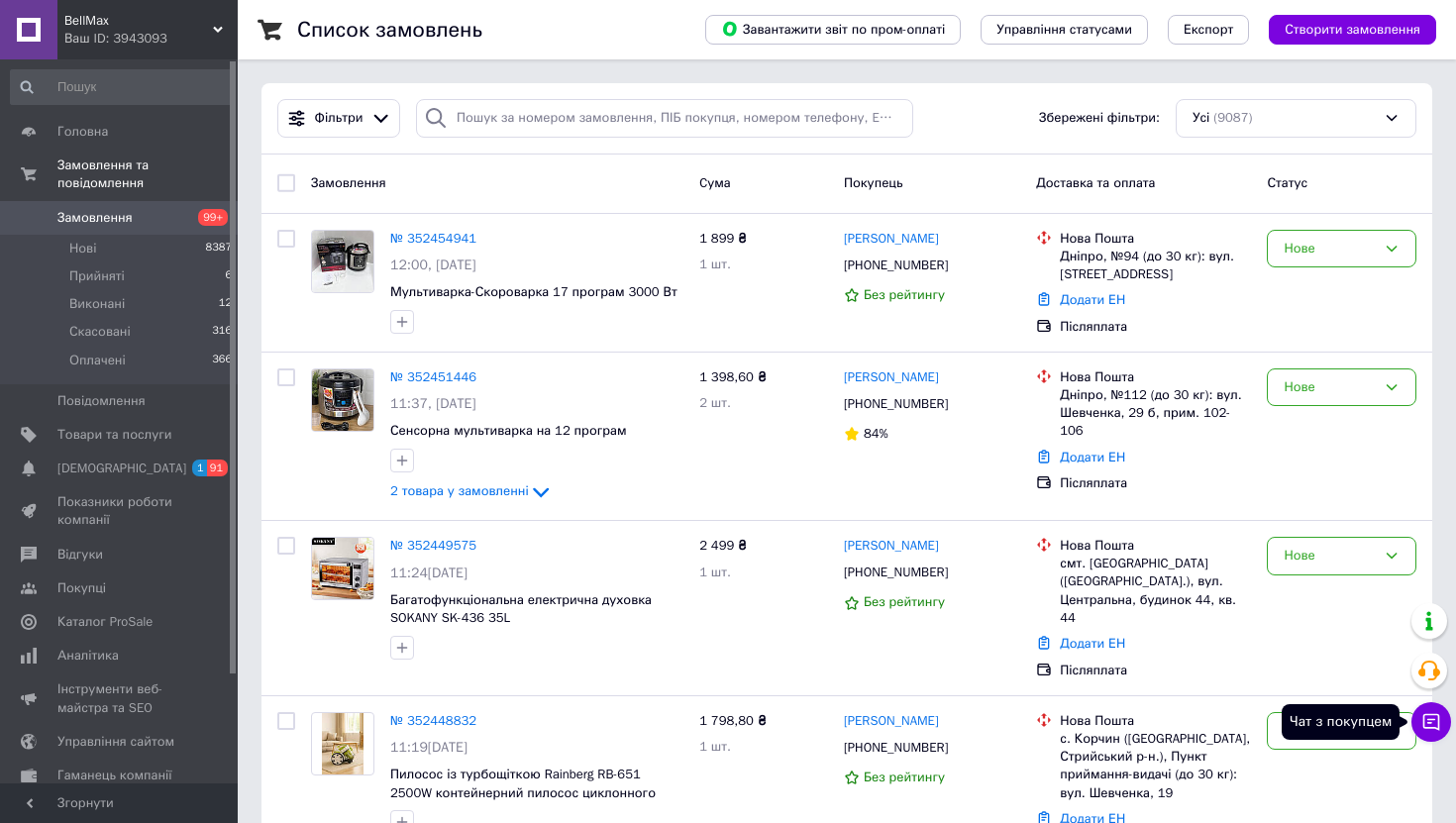 click 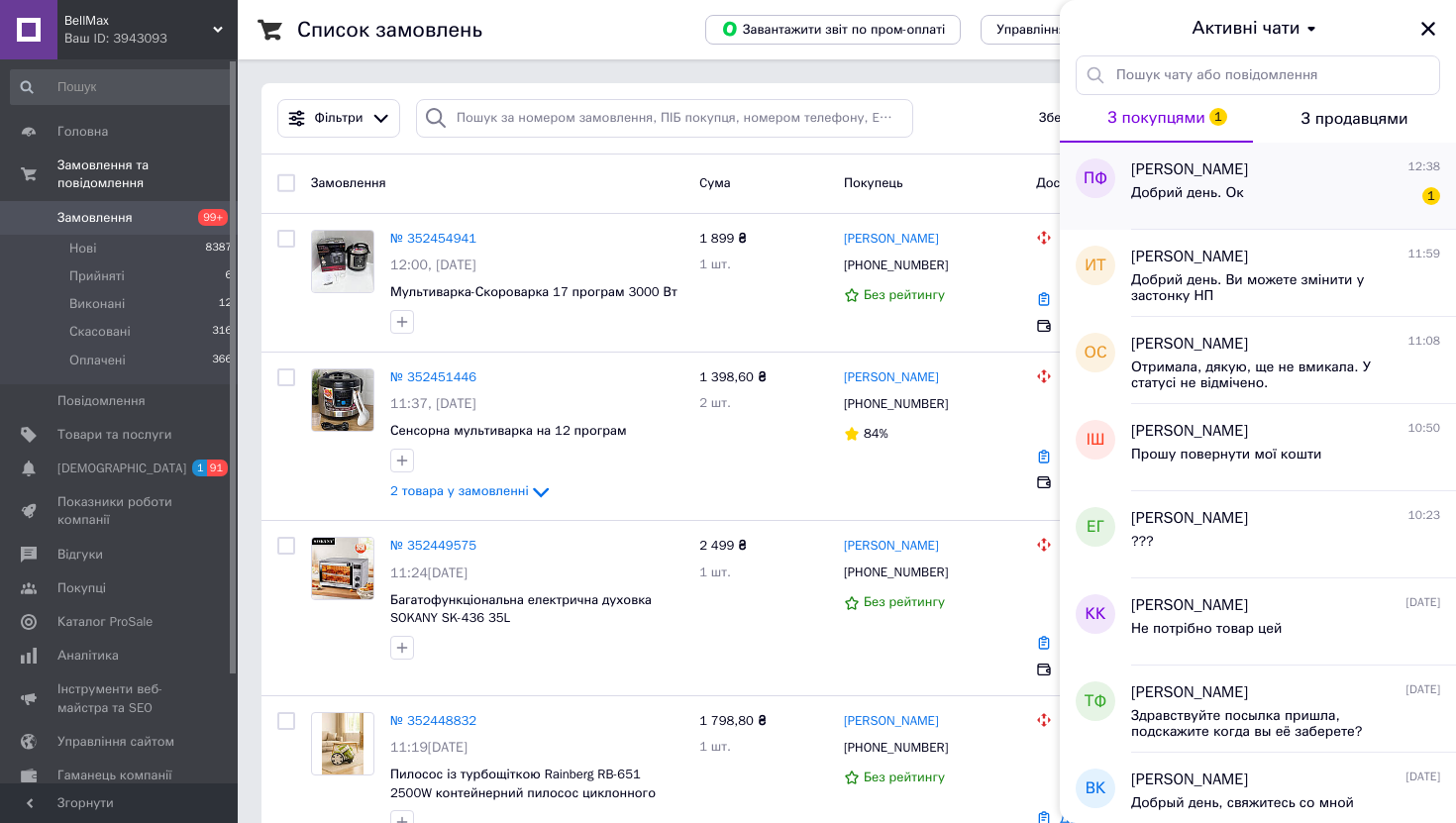 click on "Добрий день. Ок" at bounding box center [1188, 199] 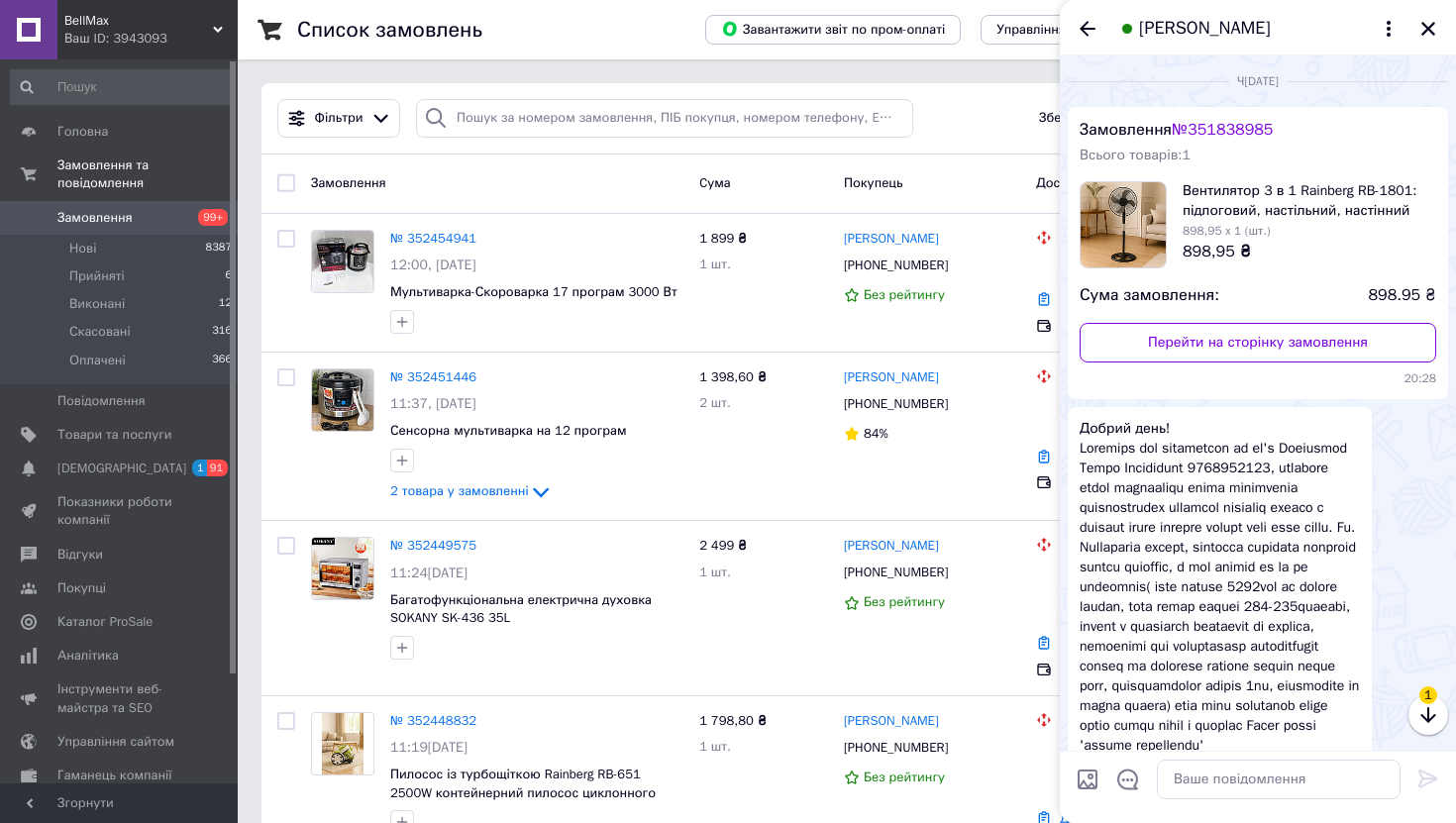 scroll, scrollTop: 2013, scrollLeft: 0, axis: vertical 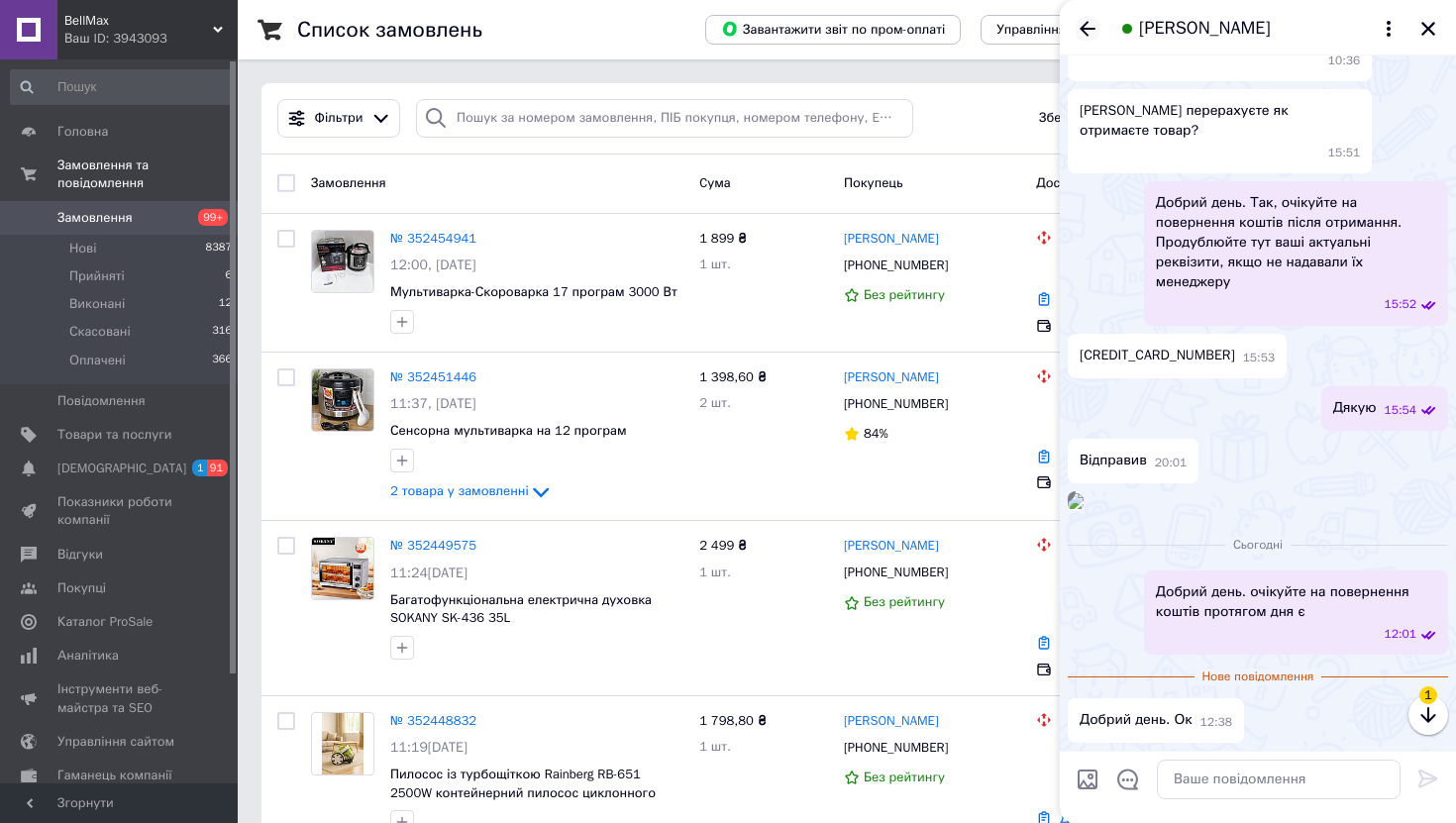 click 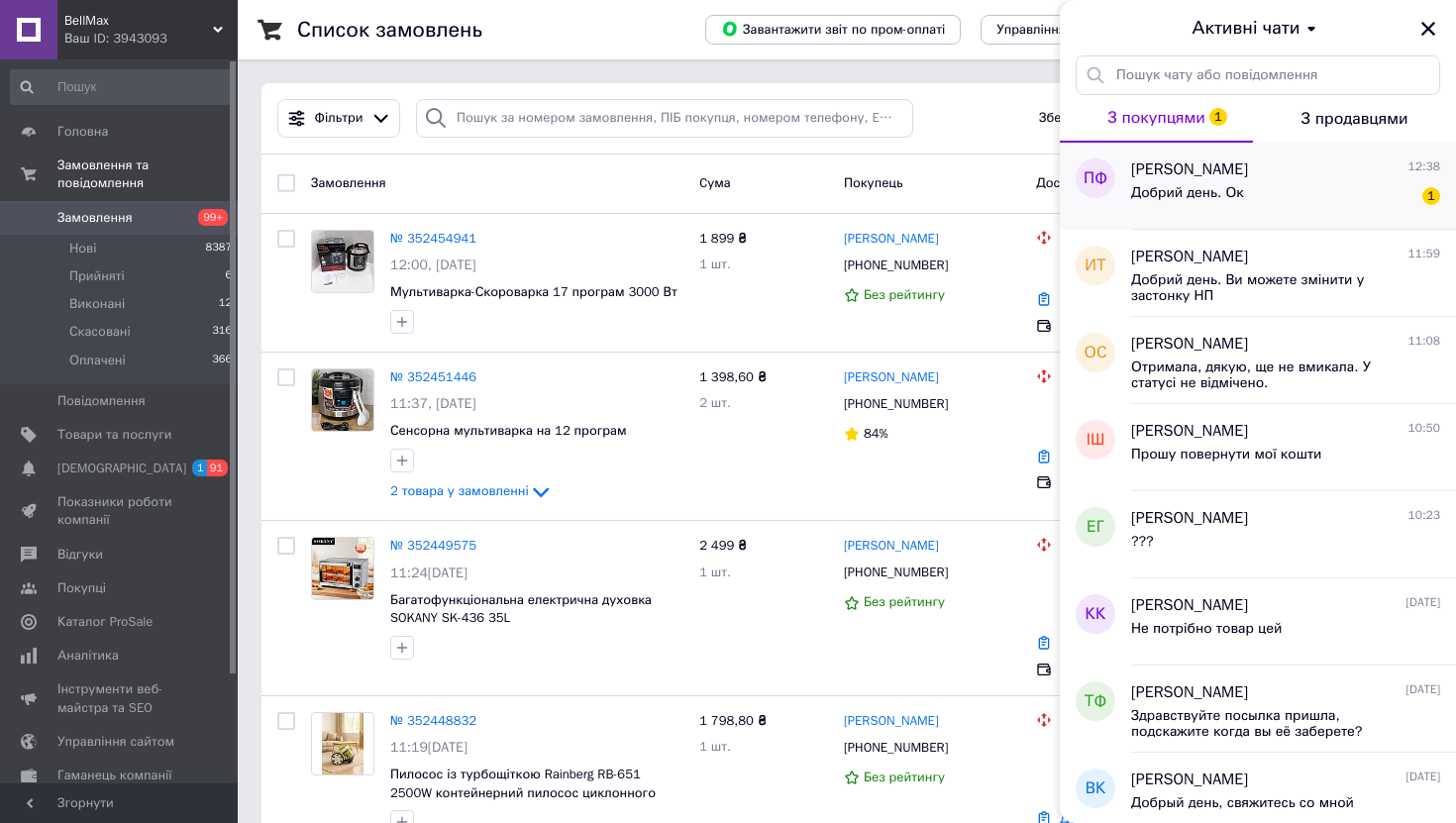 click on "Добрий день. Ок" at bounding box center [1188, 193] 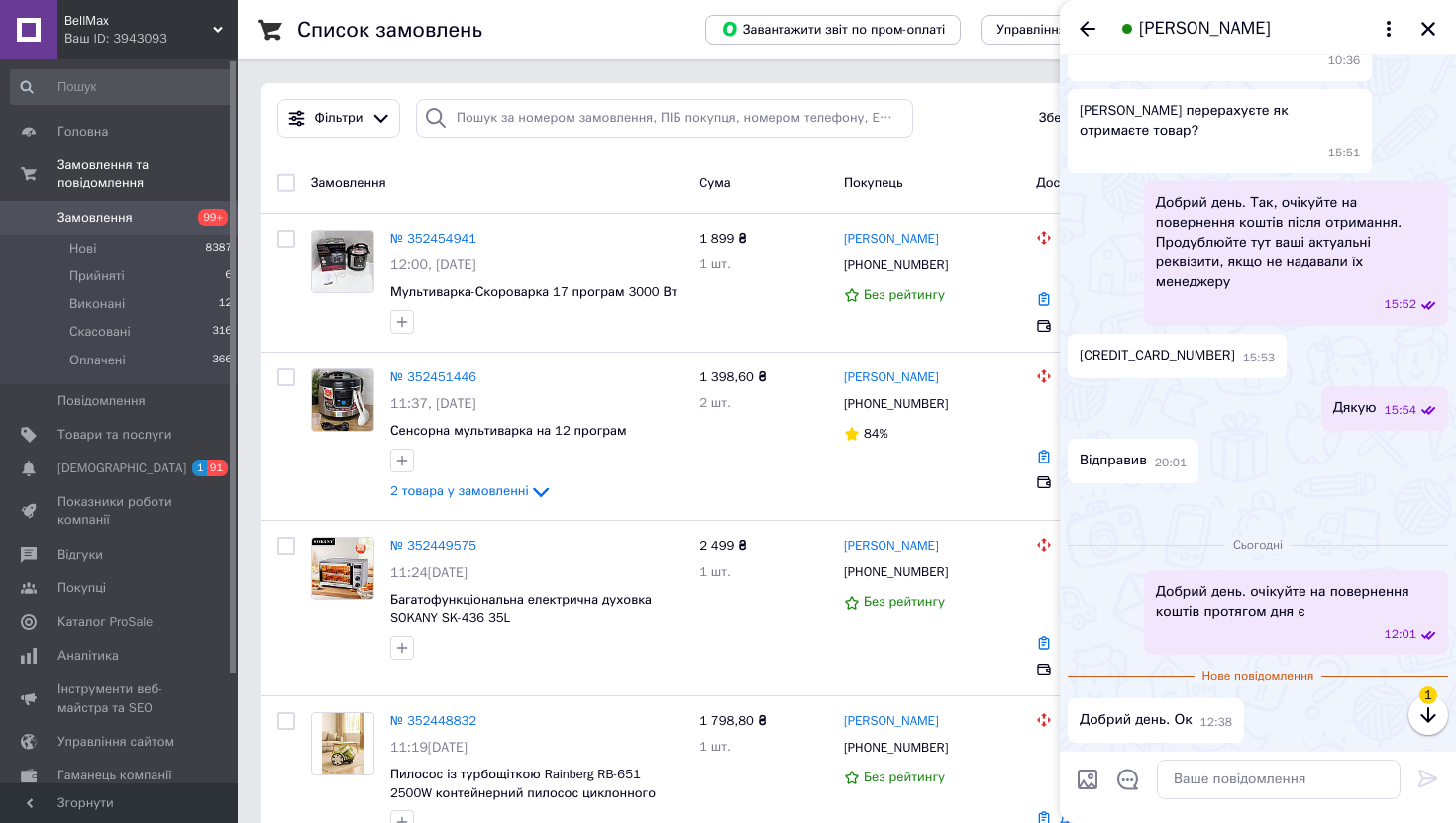 scroll, scrollTop: 2136, scrollLeft: 0, axis: vertical 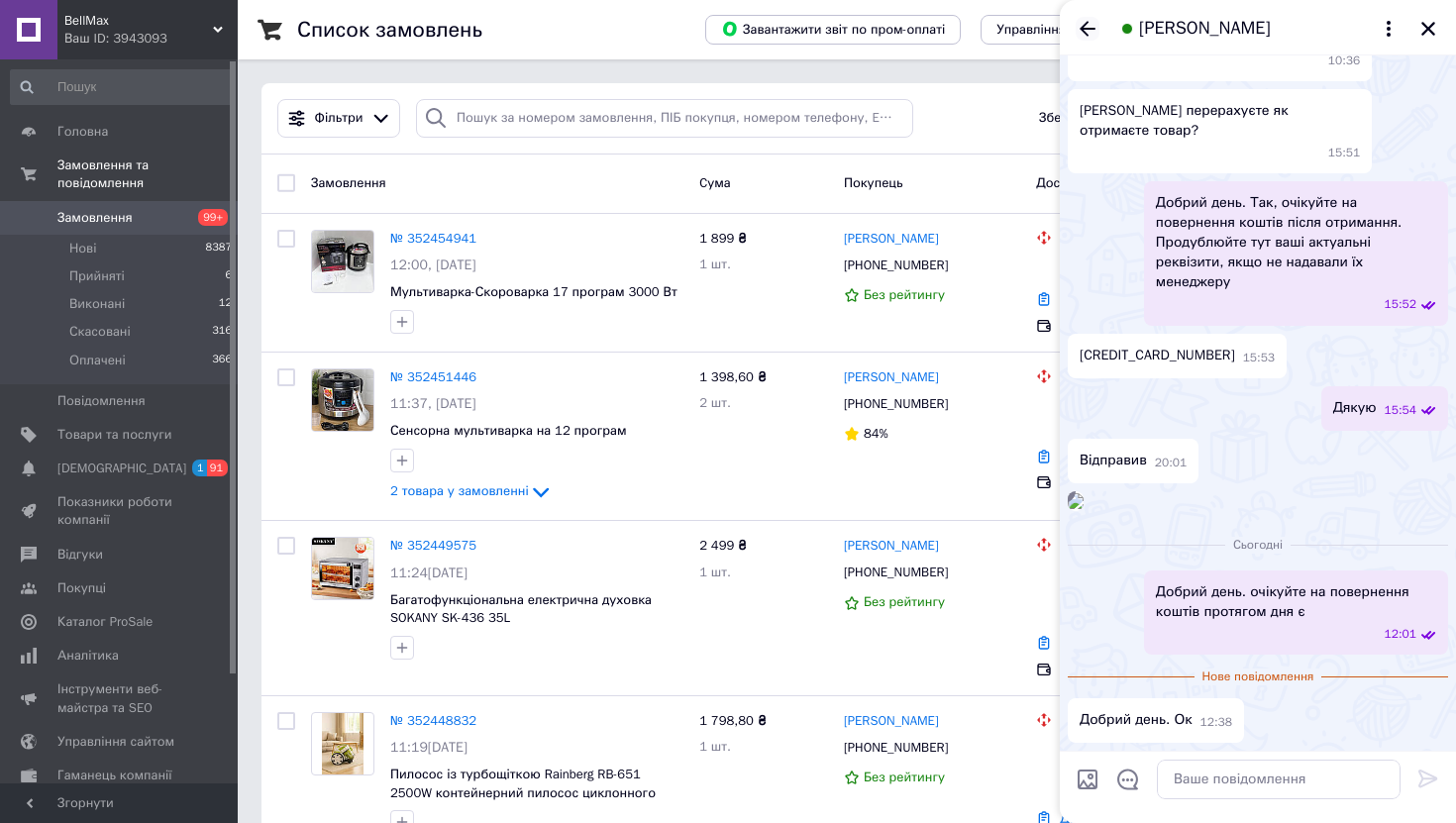 click 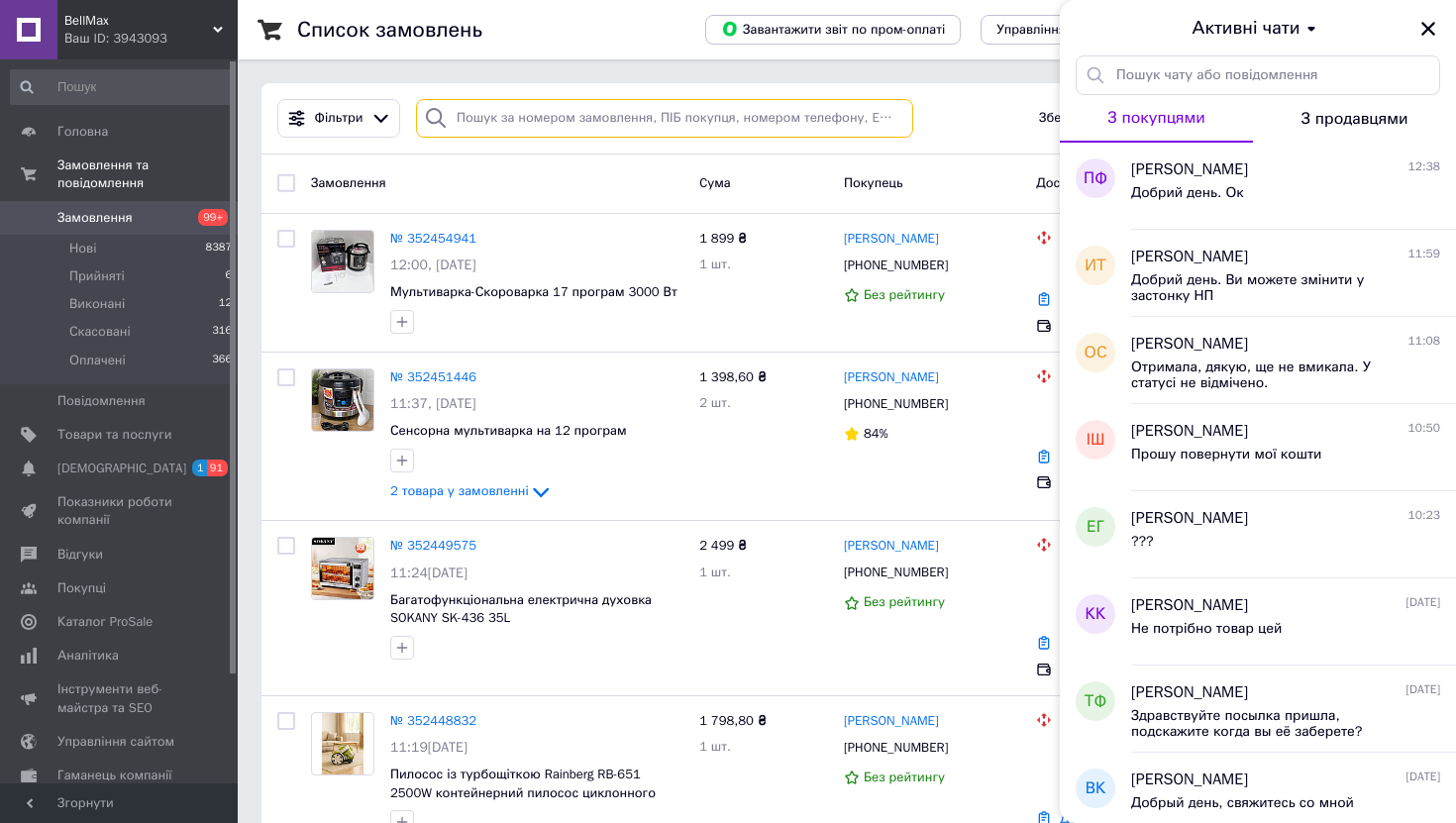 click at bounding box center [665, 118] 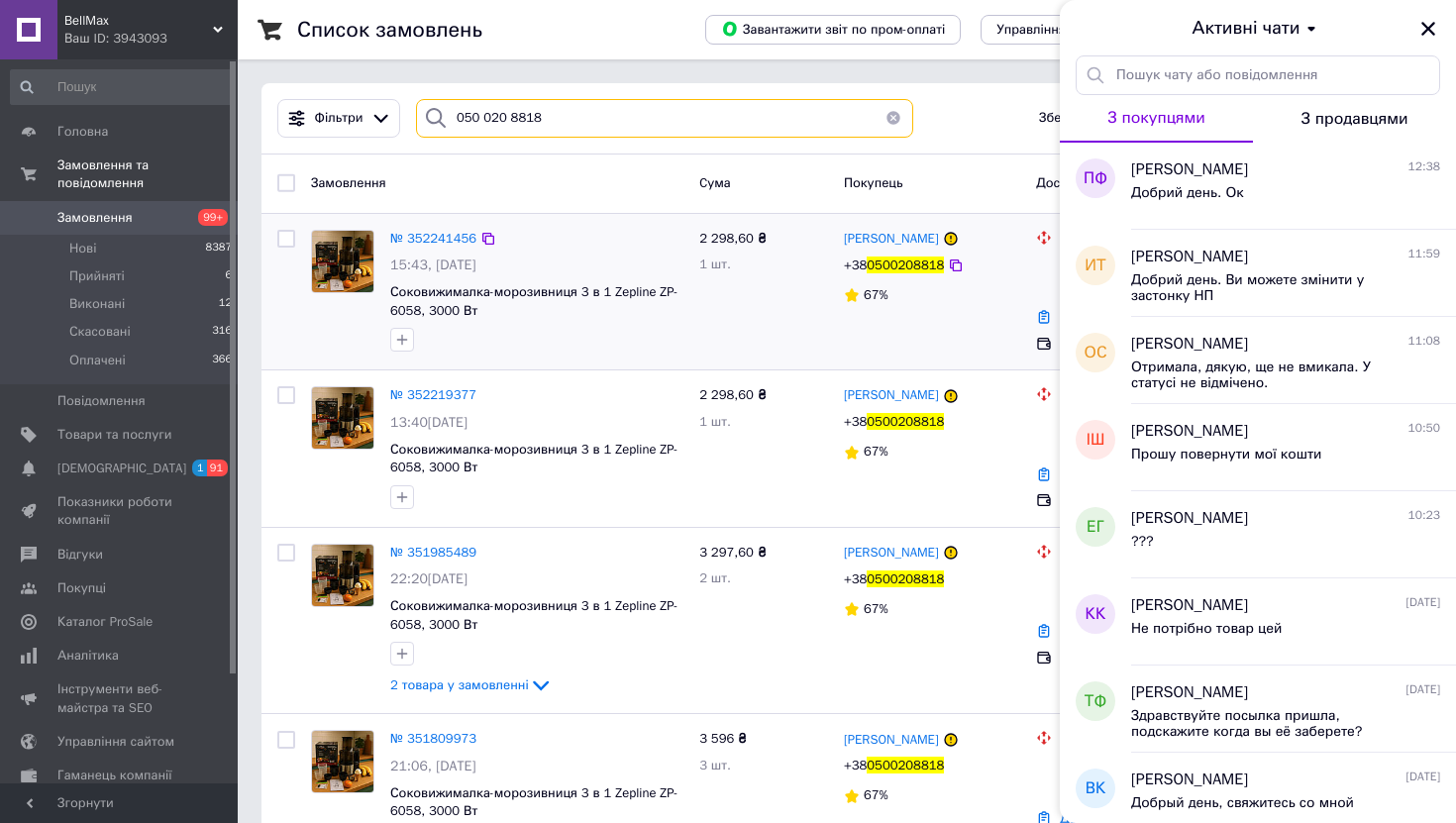 type on "050 020 8818" 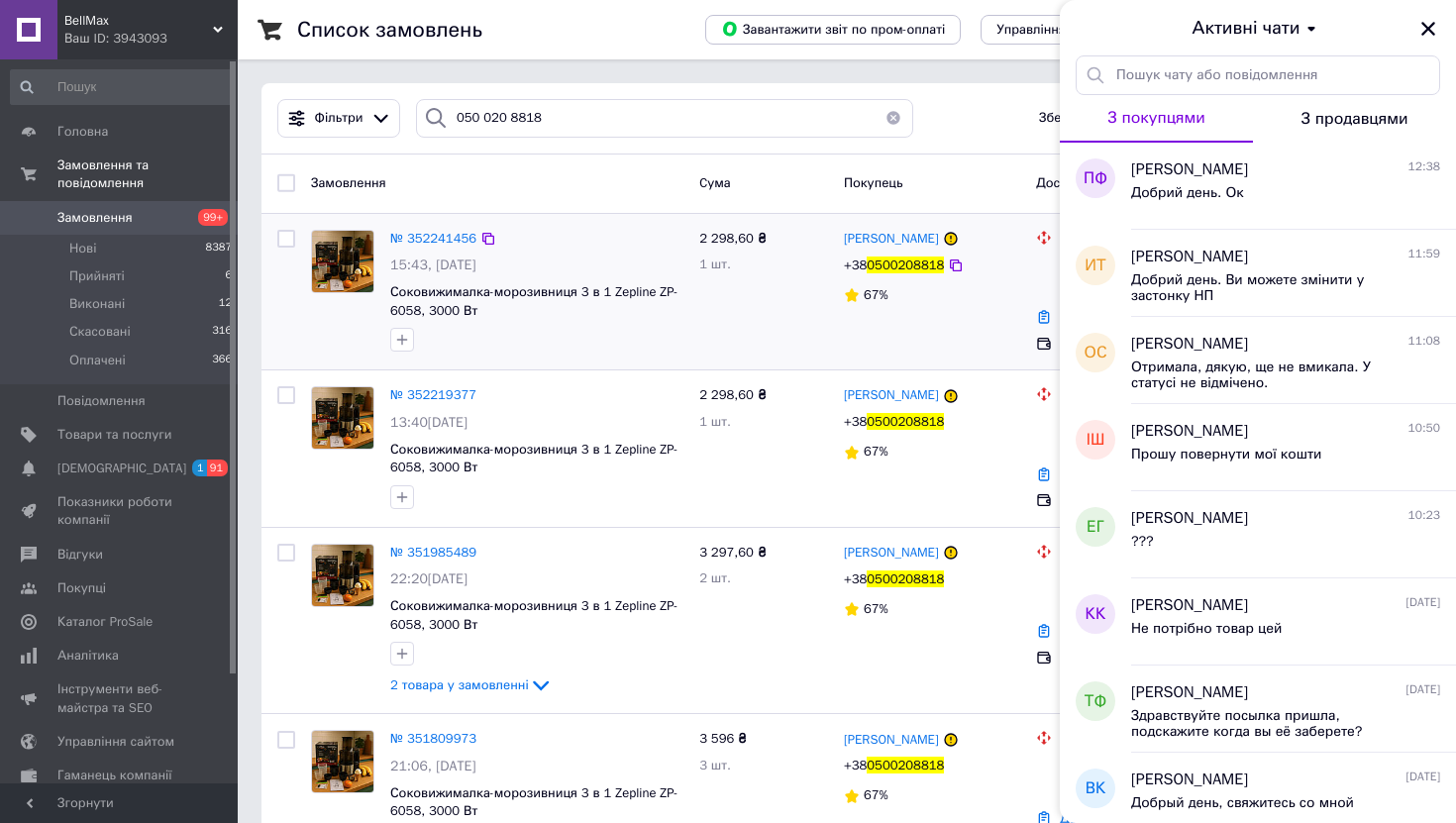 click on "Соковижималка-морозивниця 3 в 1 Zepline ZP-6058, 3000 Вт" at bounding box center (537, 301) 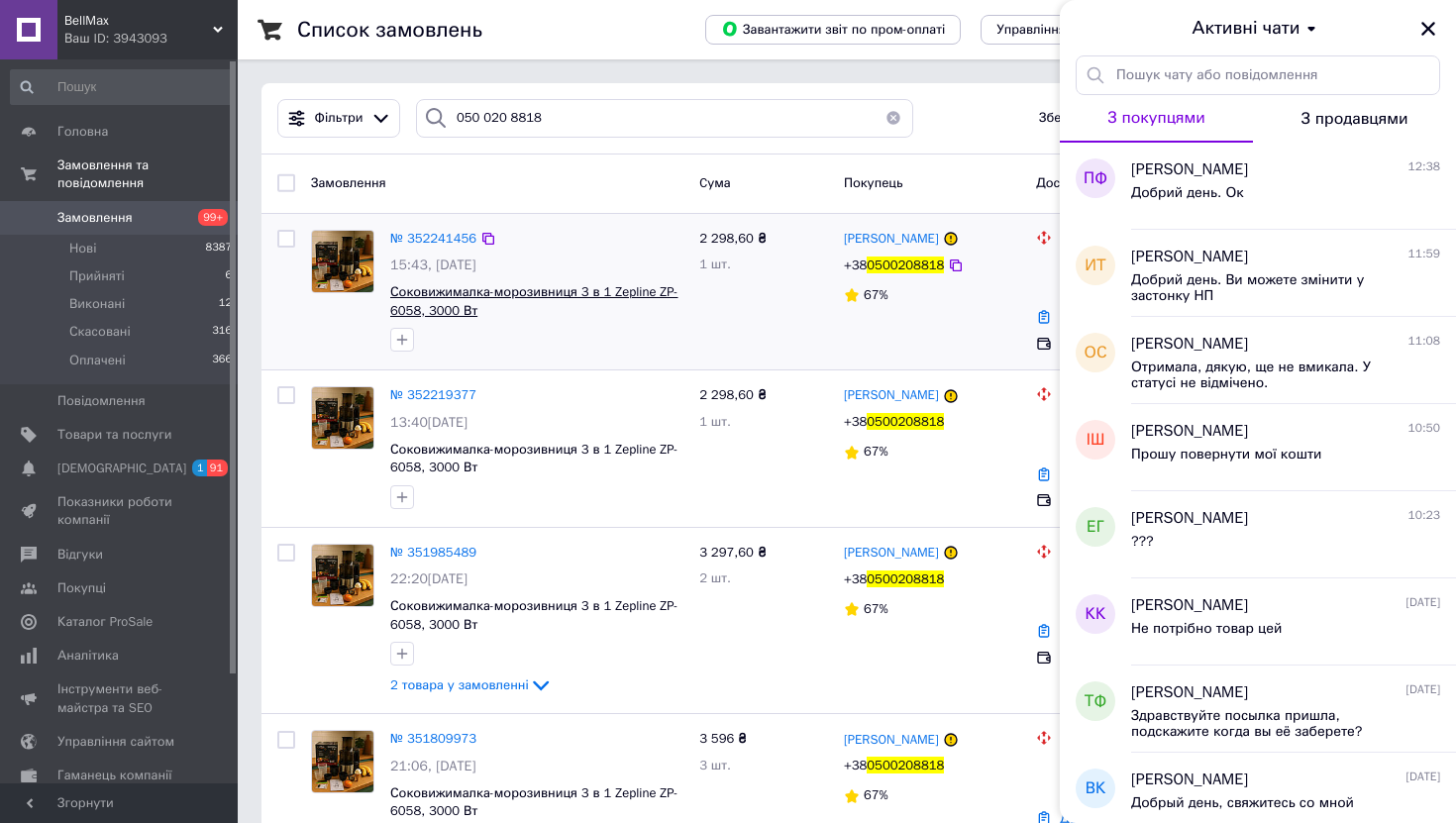 click on "Соковижималка-морозивниця 3 в 1 Zepline ZP-6058, 3000 Вт" at bounding box center [534, 301] 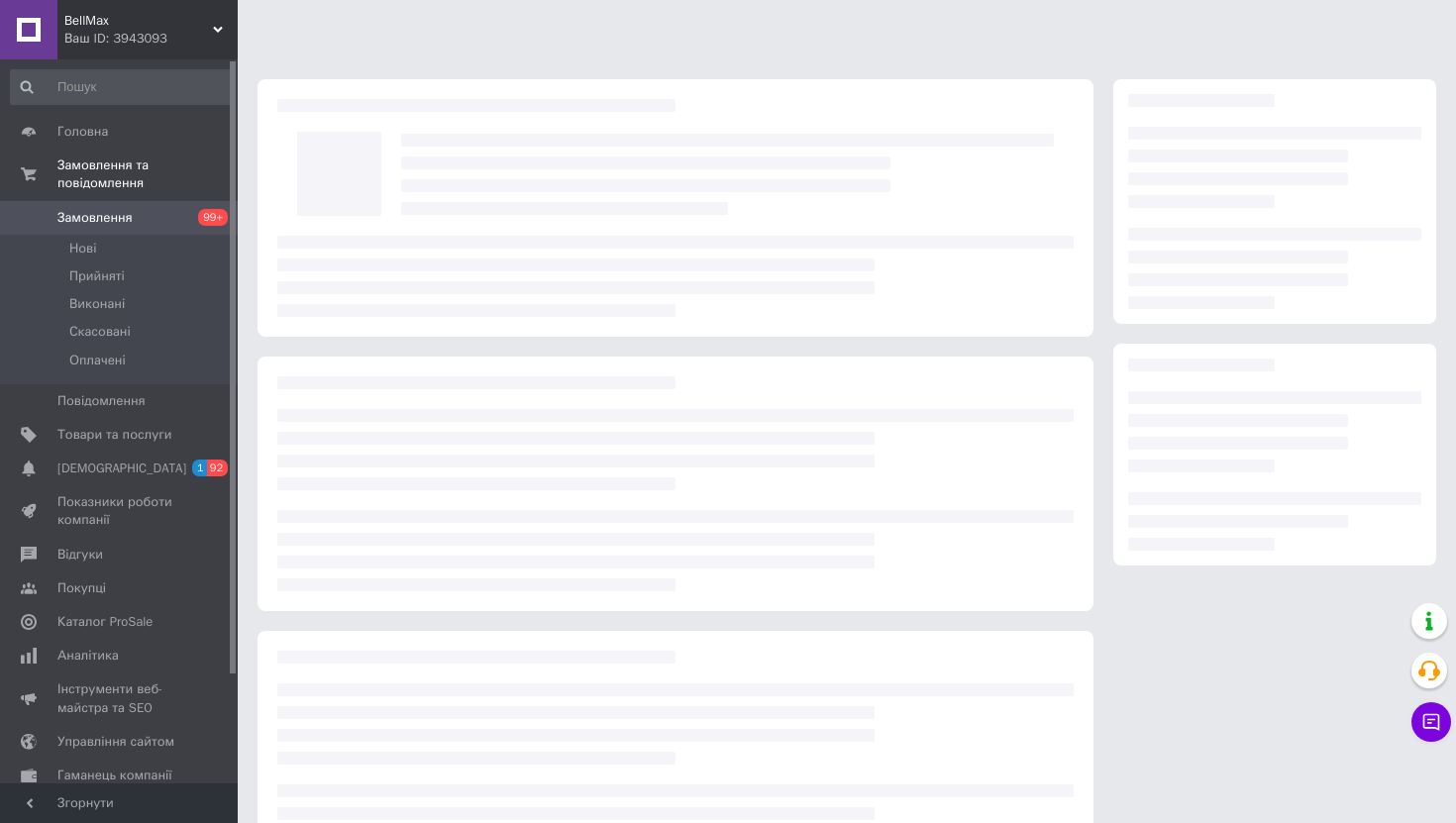 scroll, scrollTop: 0, scrollLeft: 0, axis: both 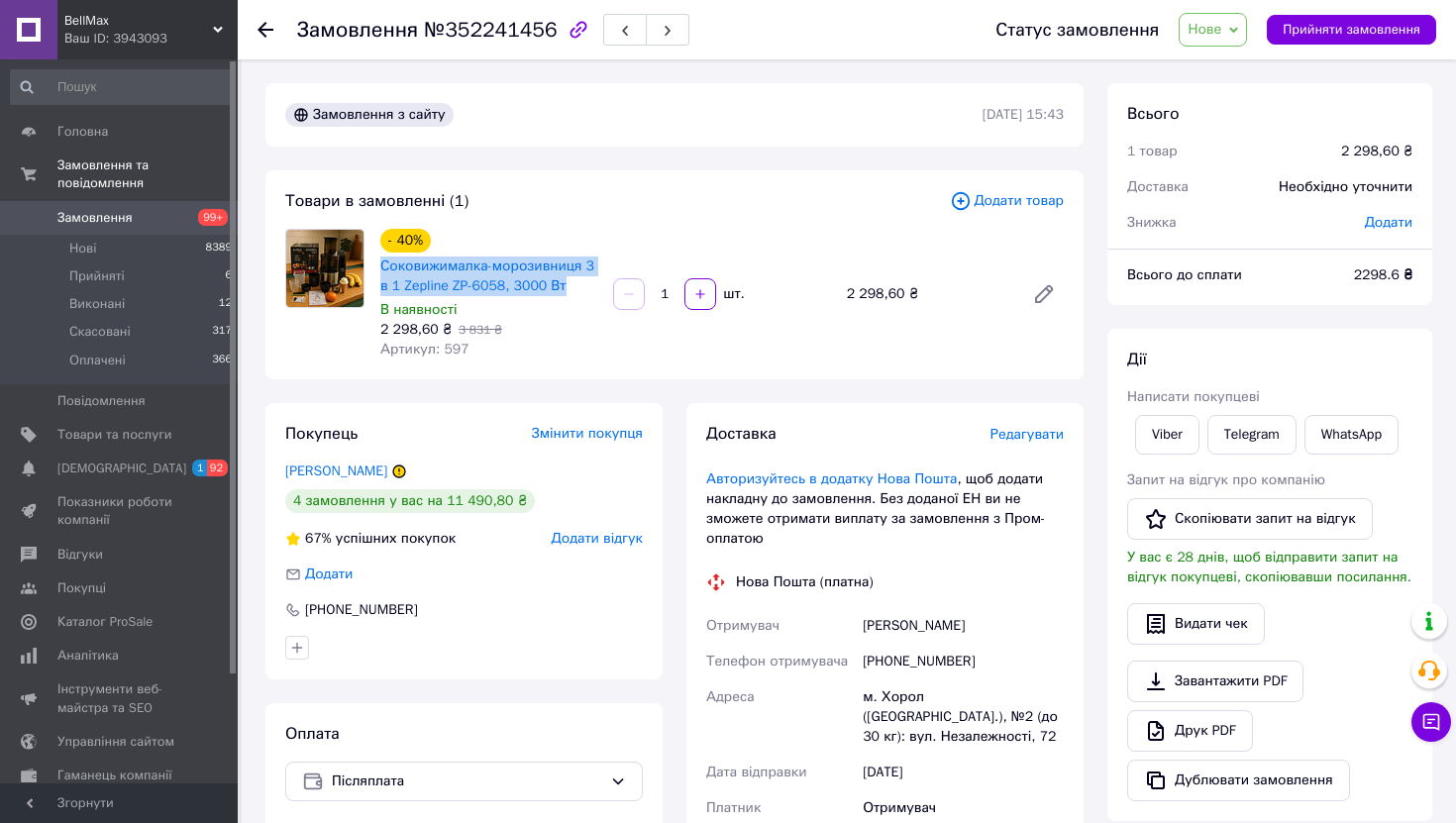 click on "Замовлення 99+" at bounding box center (122, 218) 